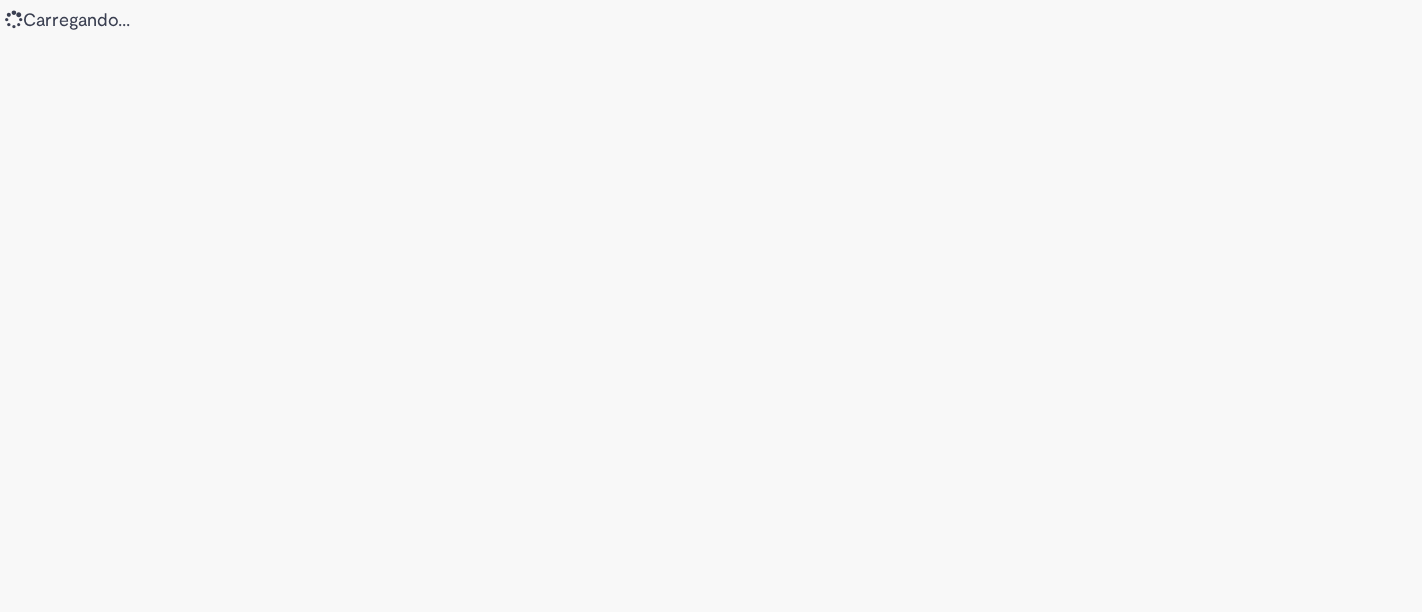 scroll, scrollTop: 0, scrollLeft: 0, axis: both 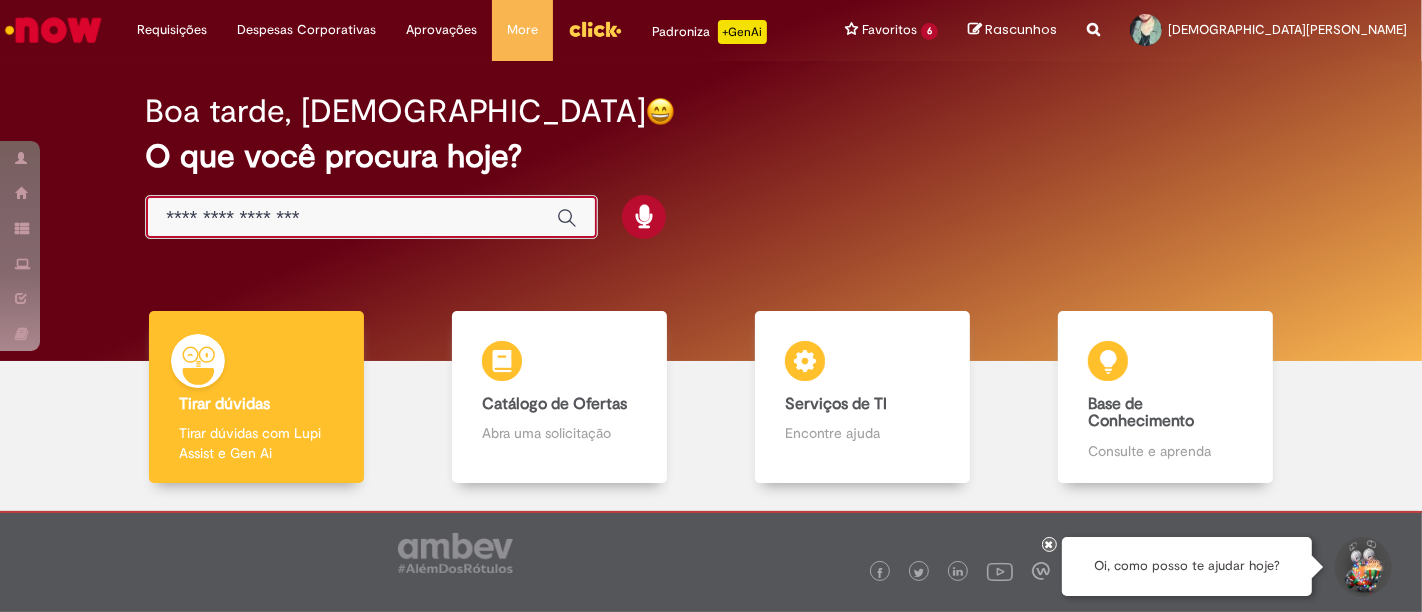 click at bounding box center [351, 218] 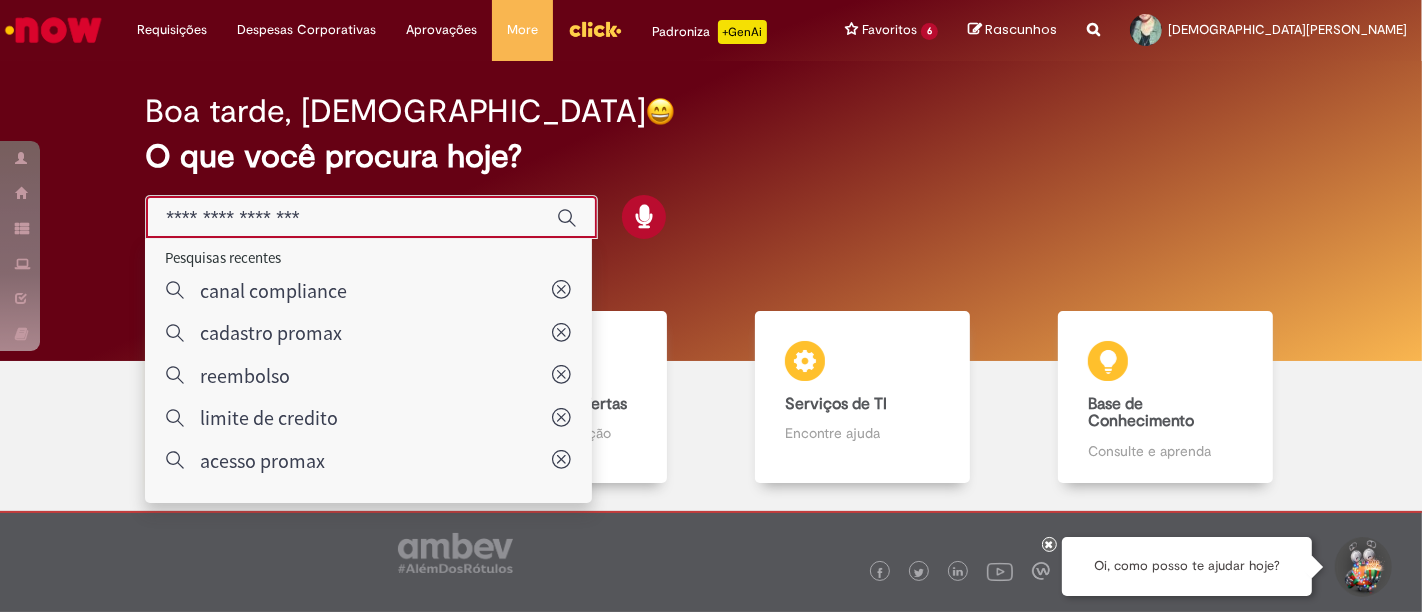 type on "*********" 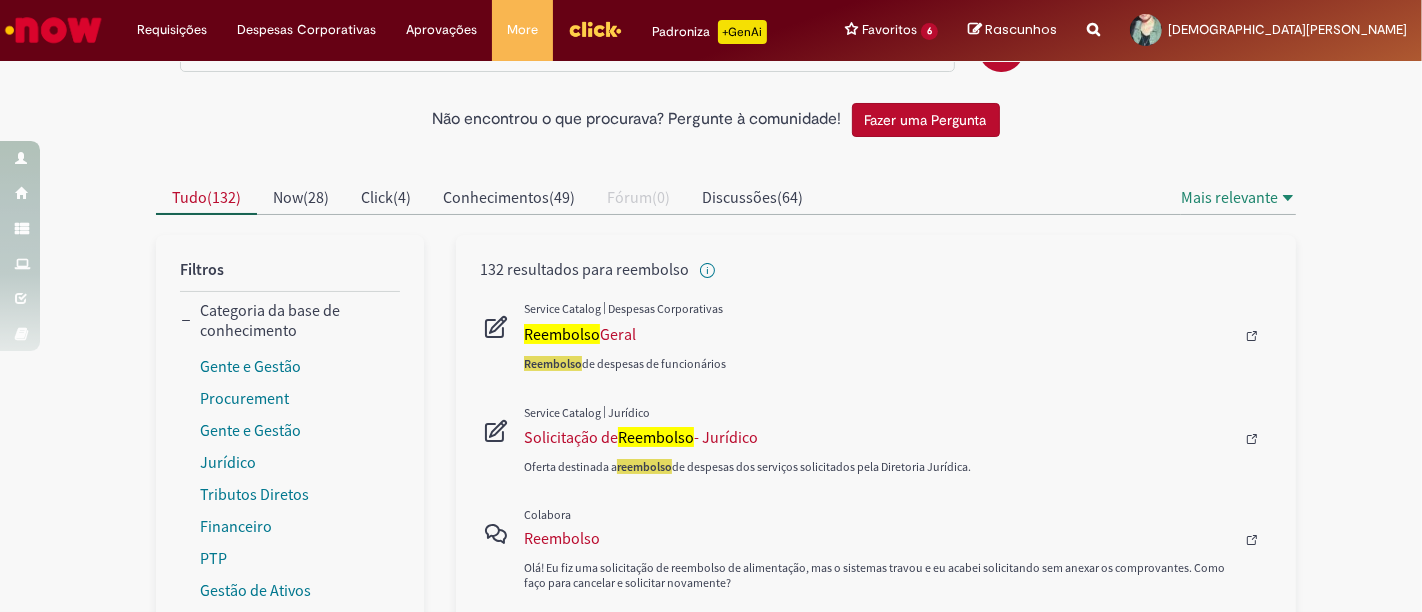 scroll, scrollTop: 111, scrollLeft: 0, axis: vertical 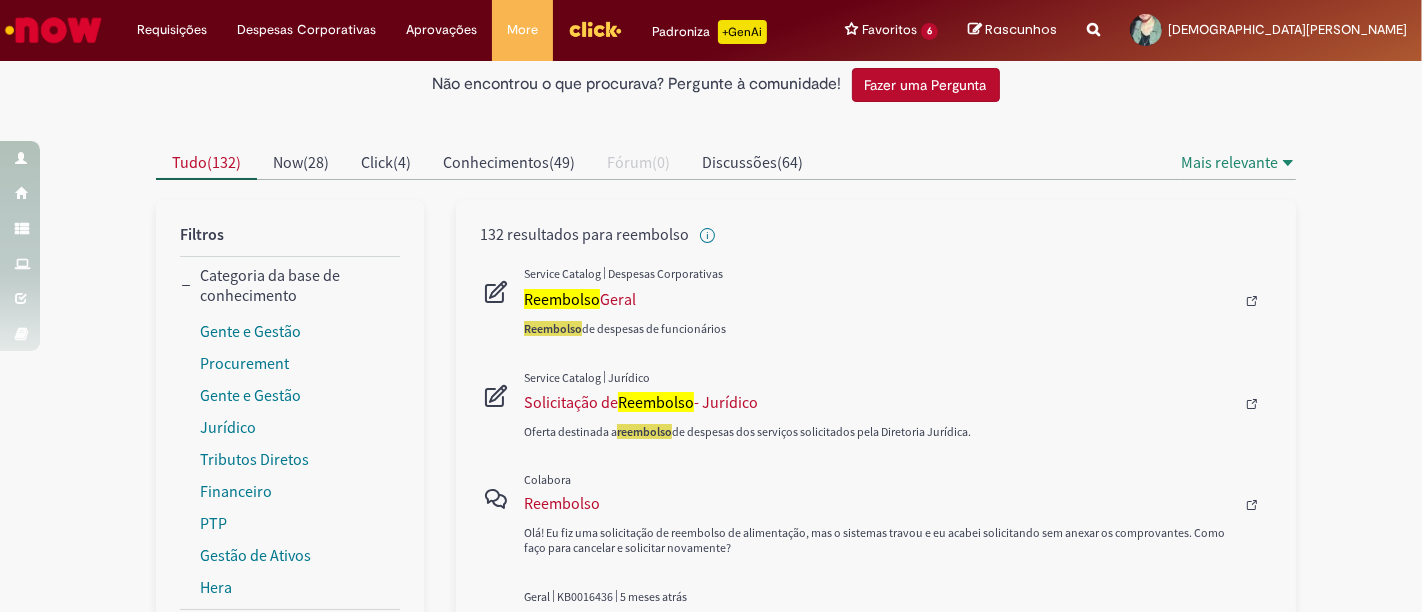 click on "Reembolso  de despesas de funcionários" at bounding box center (898, 316) 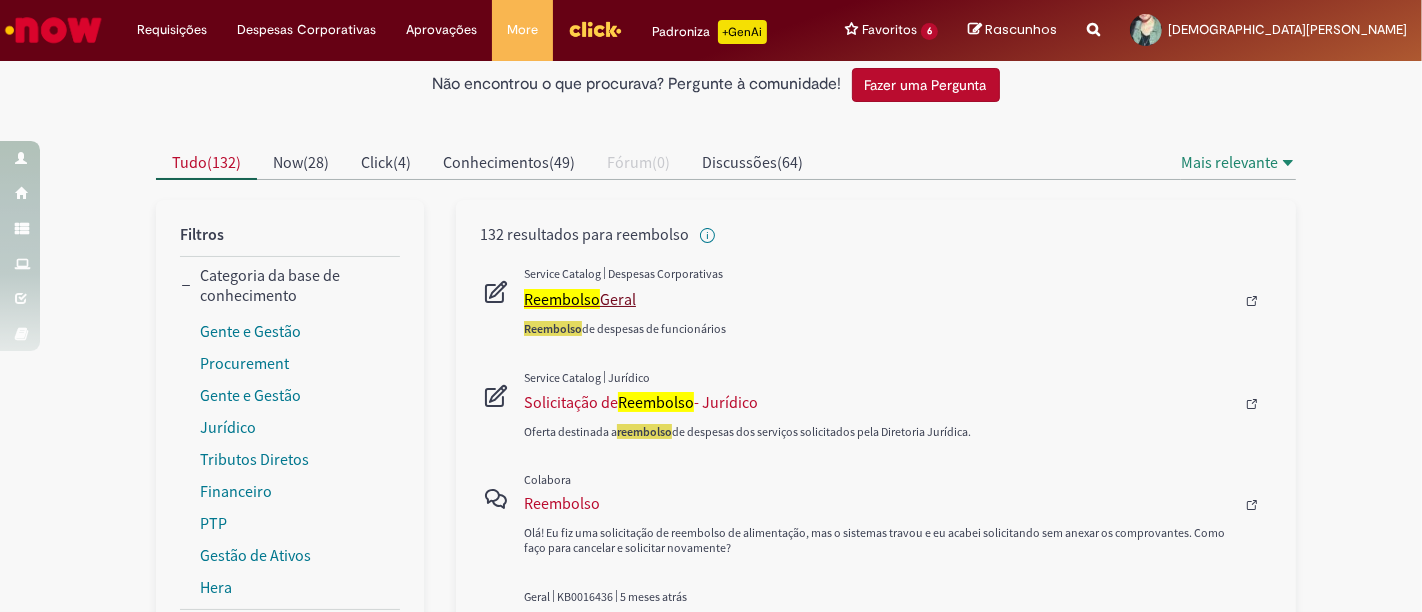 click on "Reembolso" at bounding box center [562, 299] 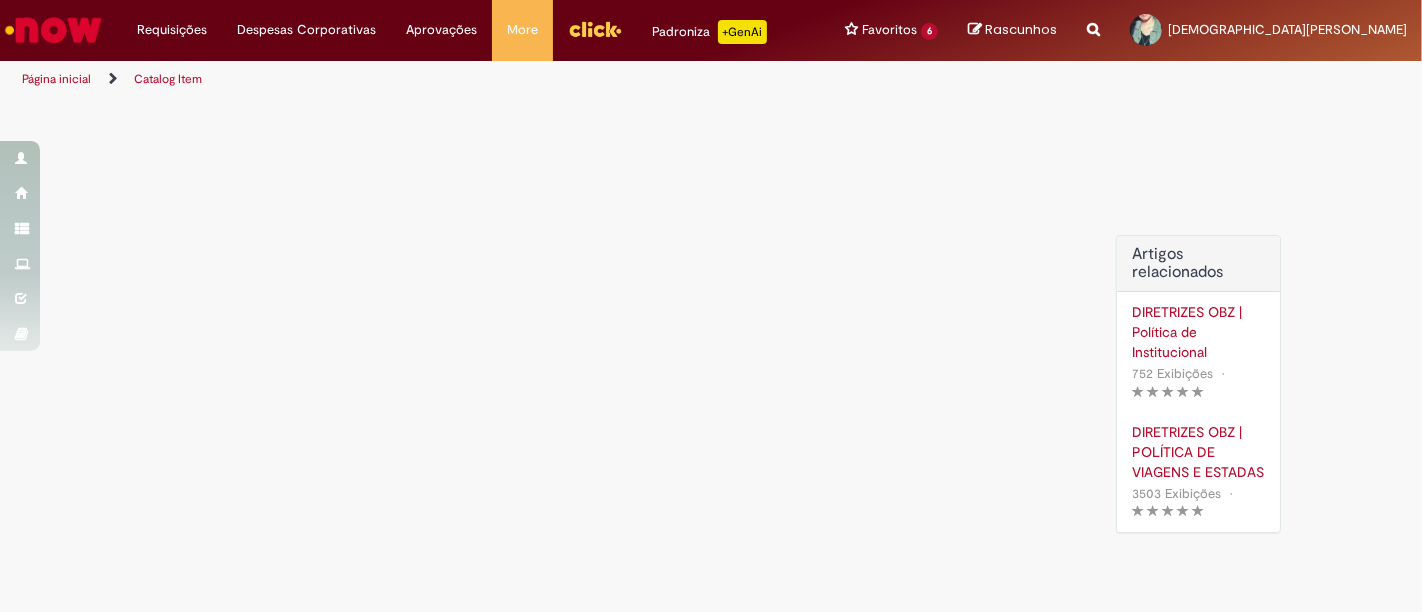 scroll, scrollTop: 0, scrollLeft: 0, axis: both 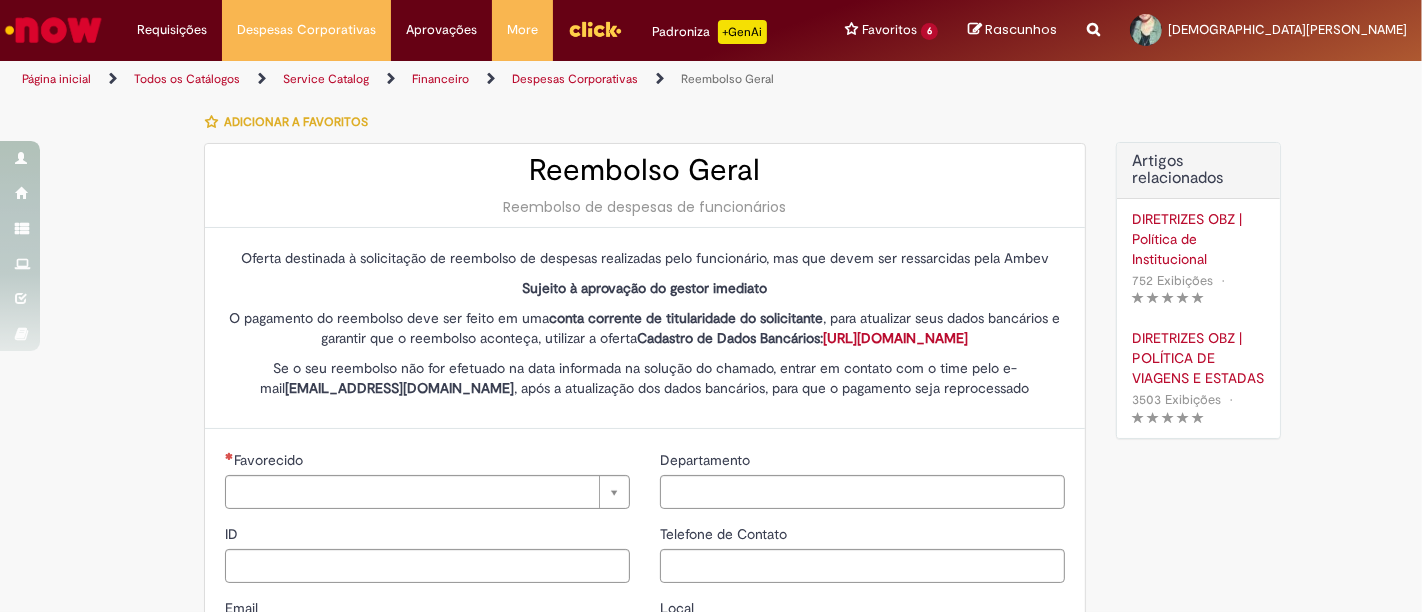 type on "********" 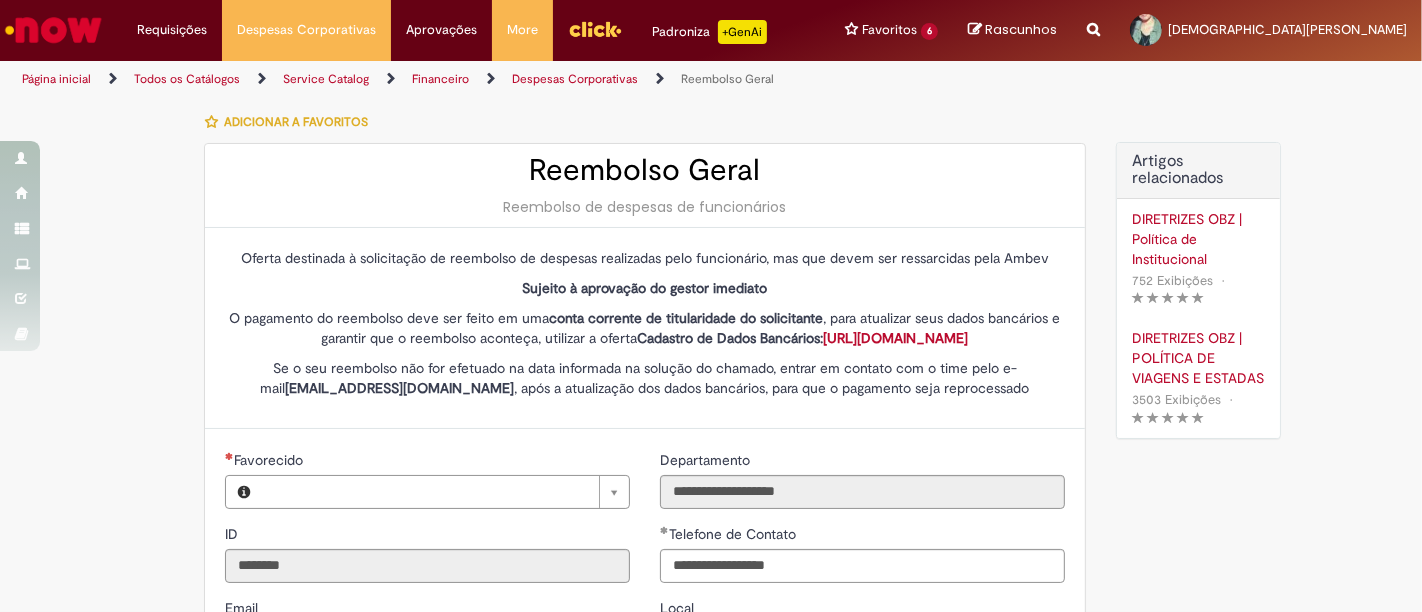 type on "**********" 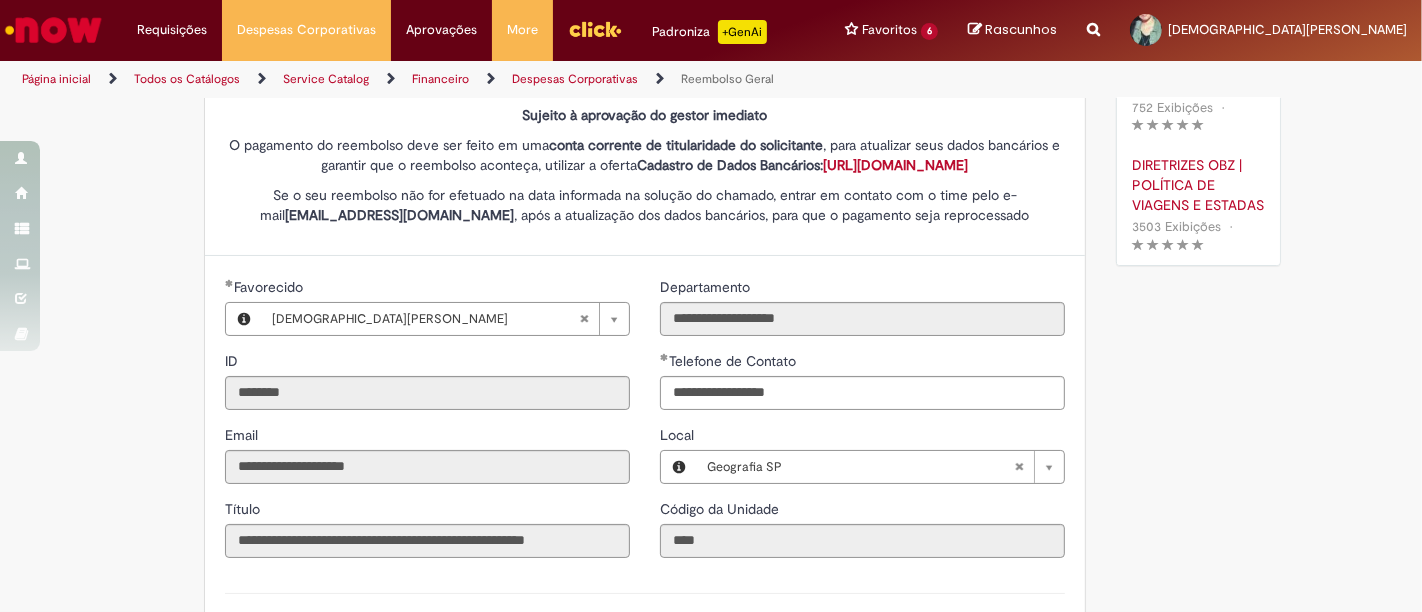type on "**********" 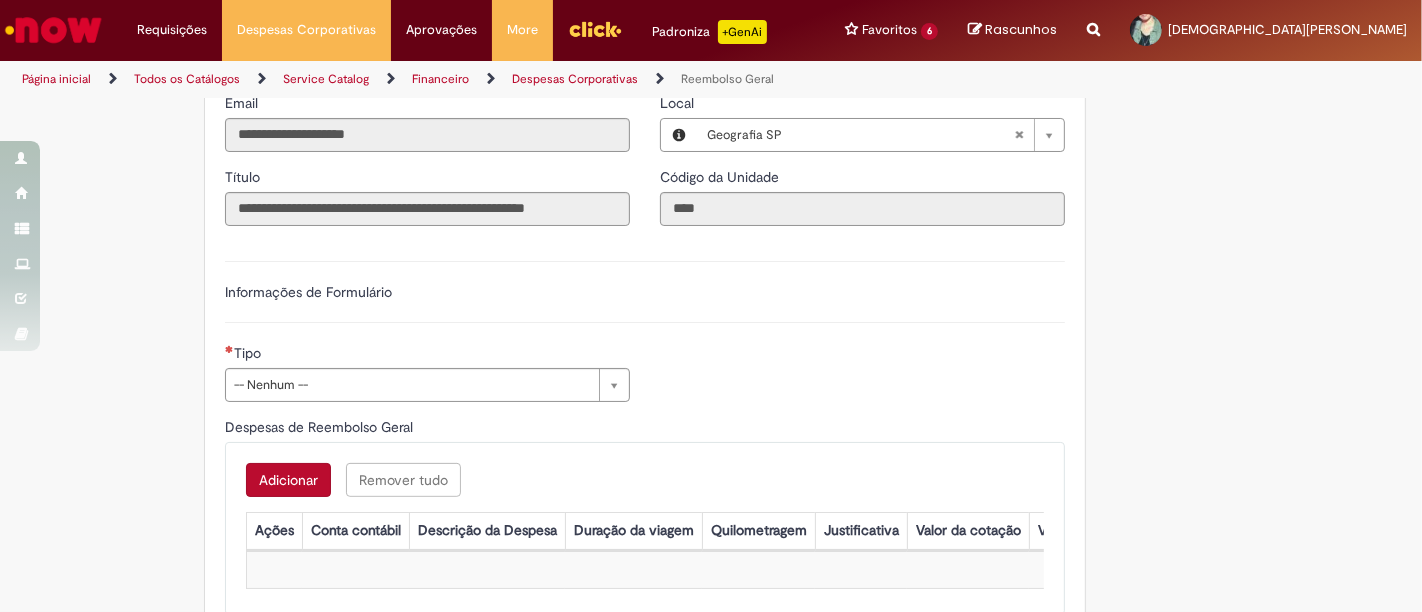 scroll, scrollTop: 555, scrollLeft: 0, axis: vertical 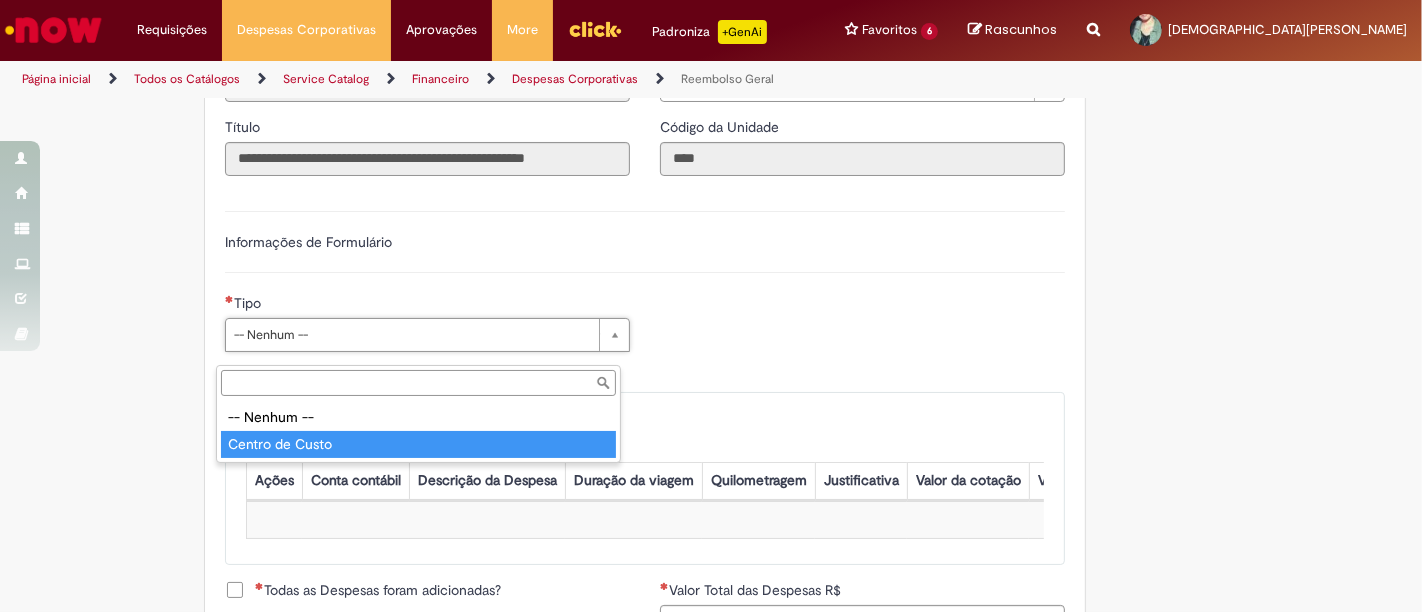 type on "**********" 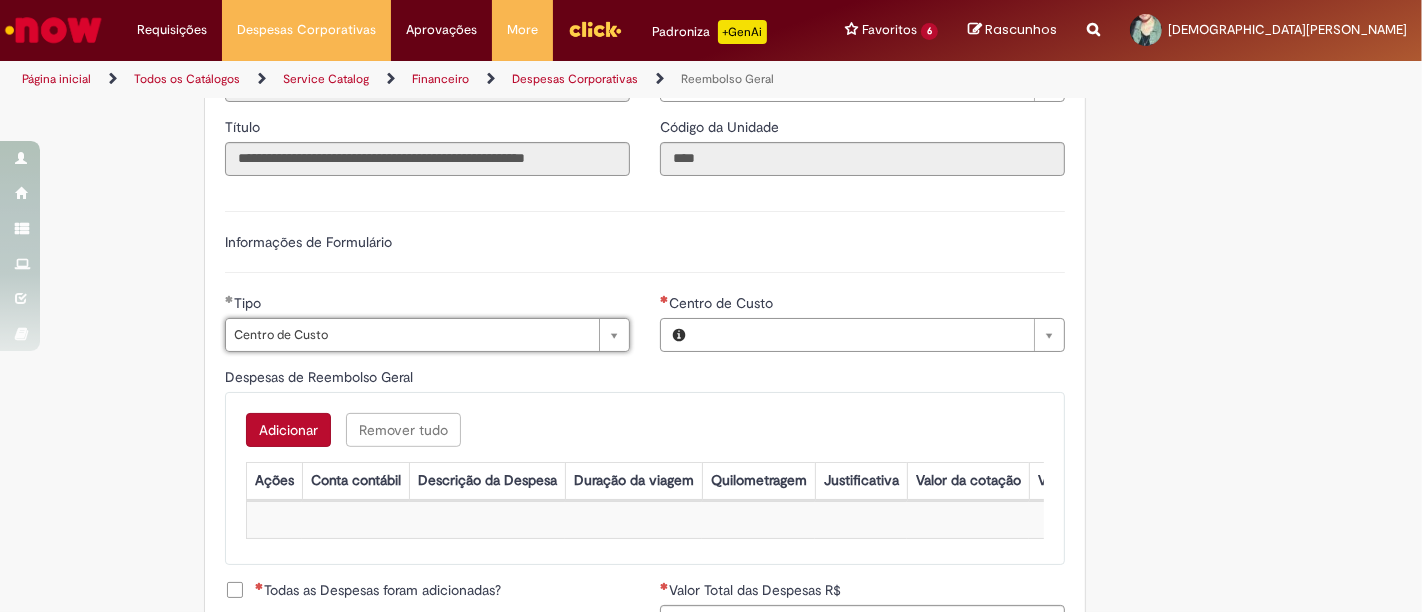 type on "**********" 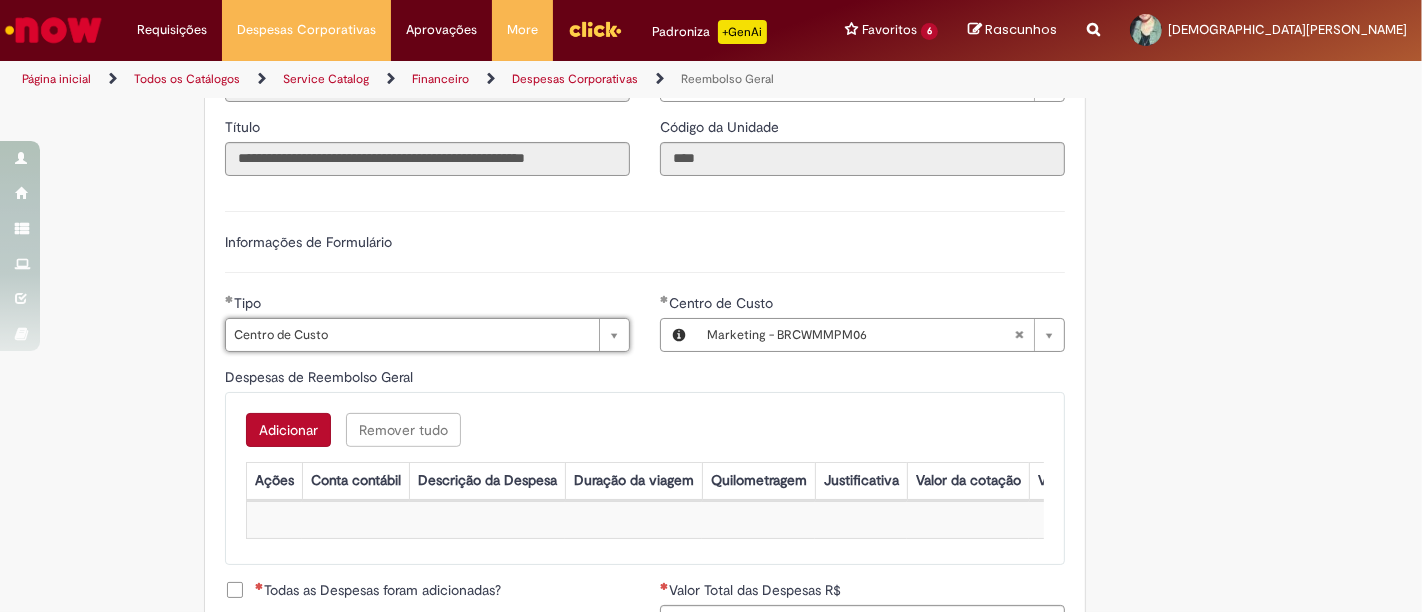 scroll, scrollTop: 666, scrollLeft: 0, axis: vertical 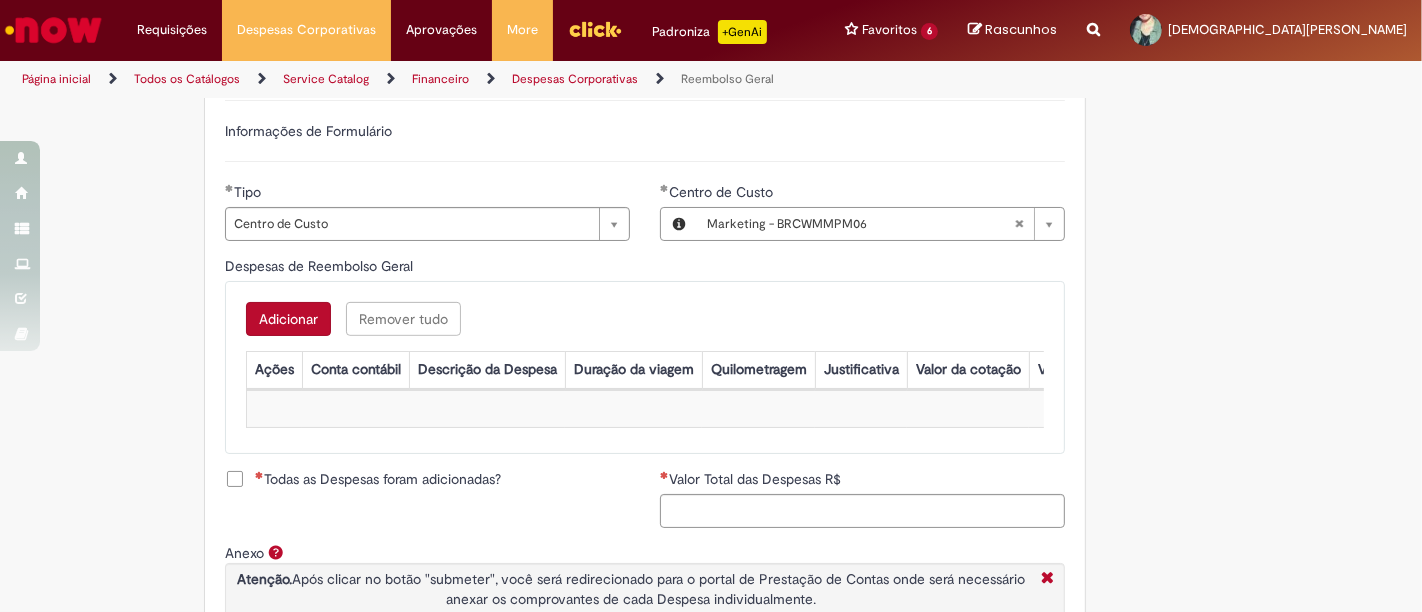 click on "Adicionar a Favoritos
Reembolso Geral
Reembolso de despesas de funcionários
Oferta destinada à solicitação de reembolso de despesas realizadas pelo funcionário, mas que devem ser ressarcidas pela Ambev
Sujeito à aprovação do gestor imediato
O pagamento do reembolso deve ser feito em uma  conta corrente de titularidade do solicitante , para atualizar seus dados bancários e garantir que o reembolso aconteça, utilizar a oferta  Cadastro de Dados Bancários:  [URL][DOMAIN_NAME]
Se o seu reembolso não for efetuado na data informada na solução do chamado, entrar em contato com o time pelo e-mail  [EMAIL_ADDRESS][DOMAIN_NAME] , após a atualização dos dados bancários, para que o pagamento seja reprocessado
sap a integrar ** Country Code **" at bounding box center [711, 114] 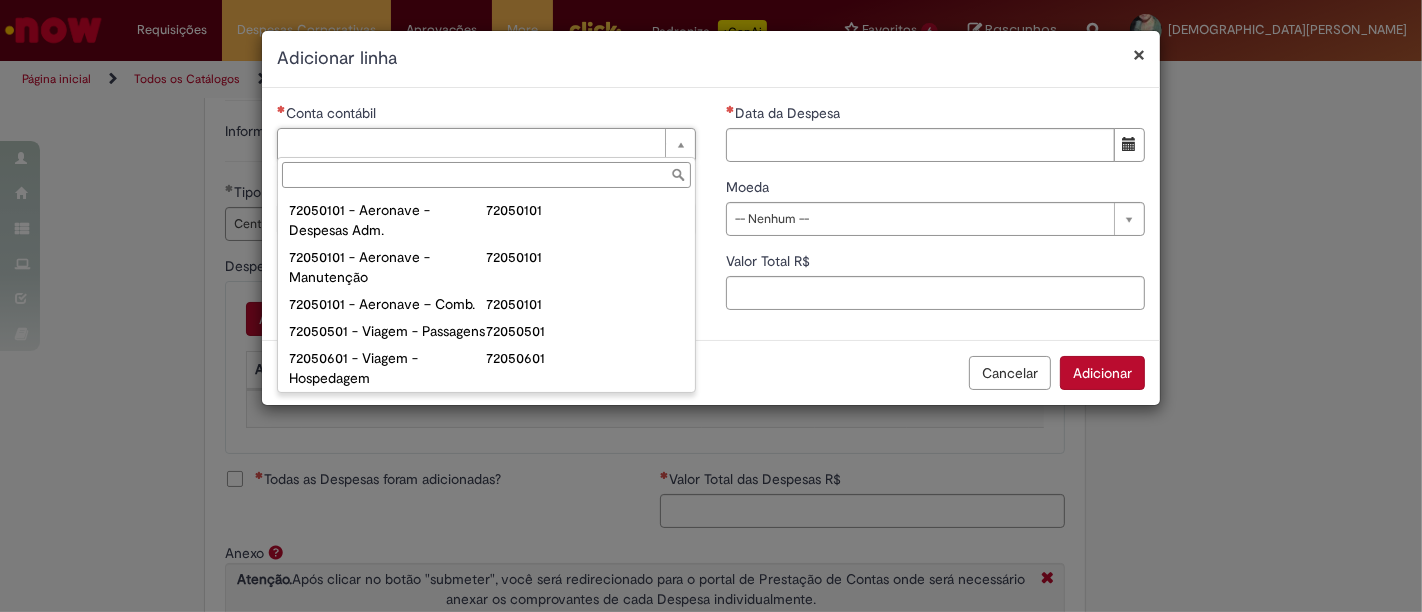 scroll, scrollTop: 1222, scrollLeft: 0, axis: vertical 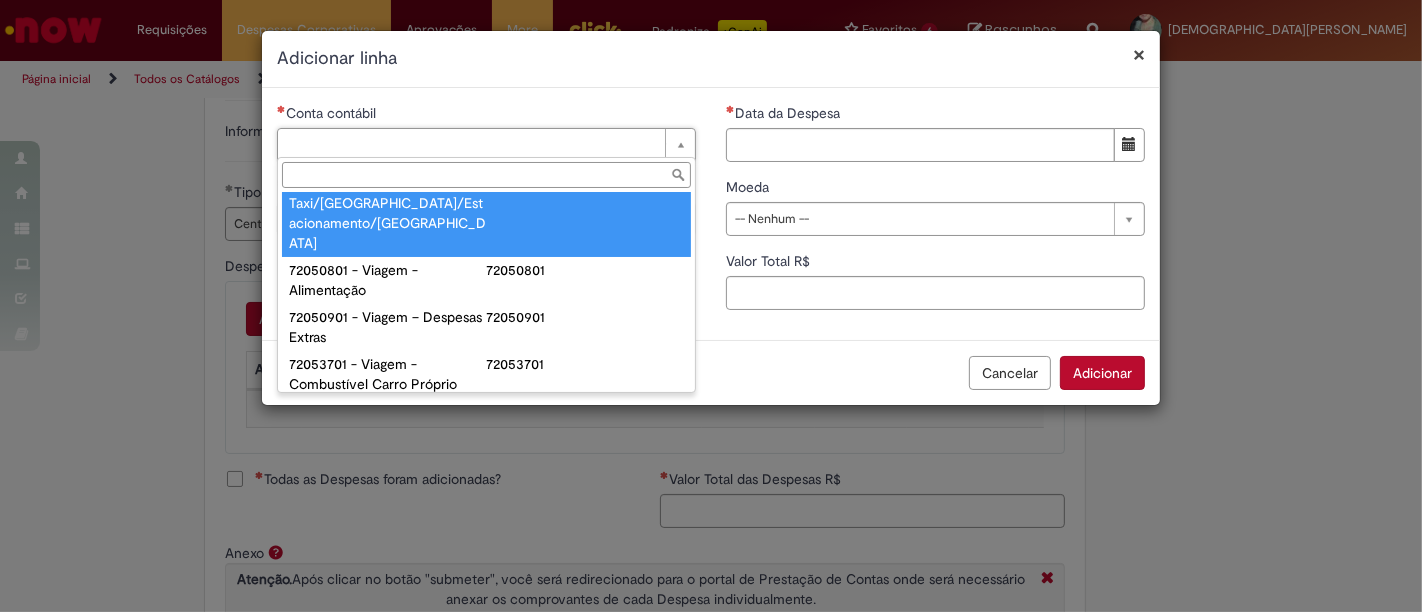 type on "**********" 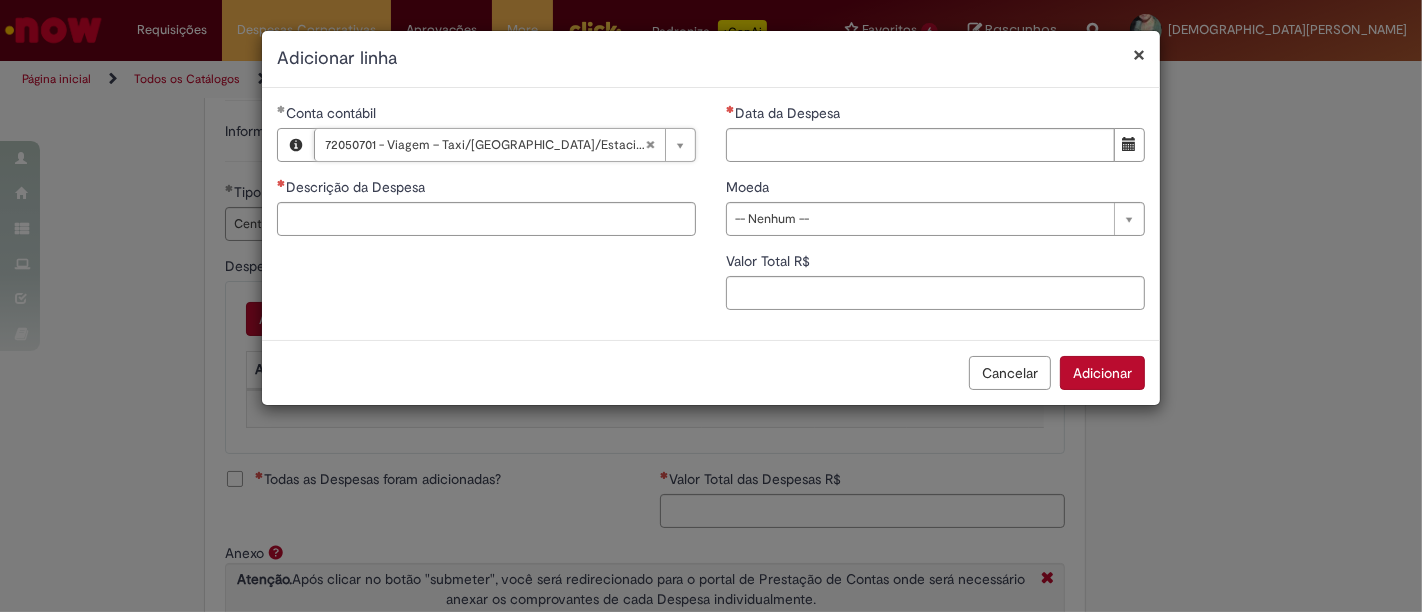 click on "**********" at bounding box center [711, 214] 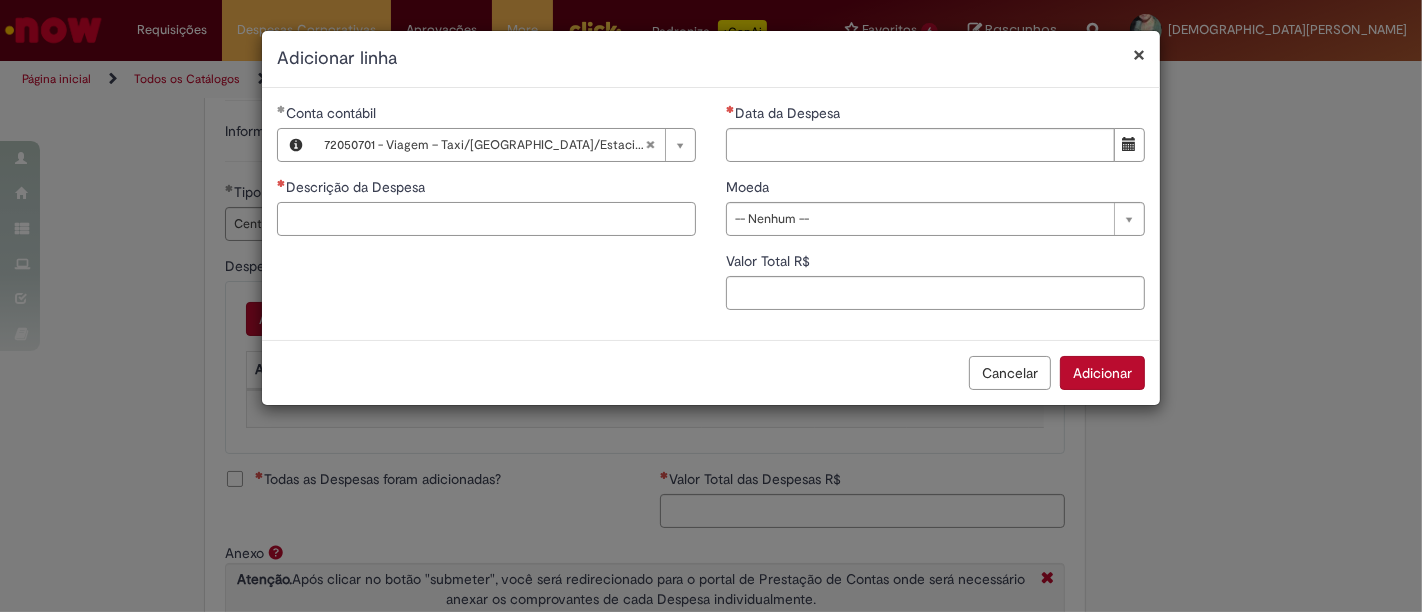 click on "Descrição da Despesa" at bounding box center [486, 219] 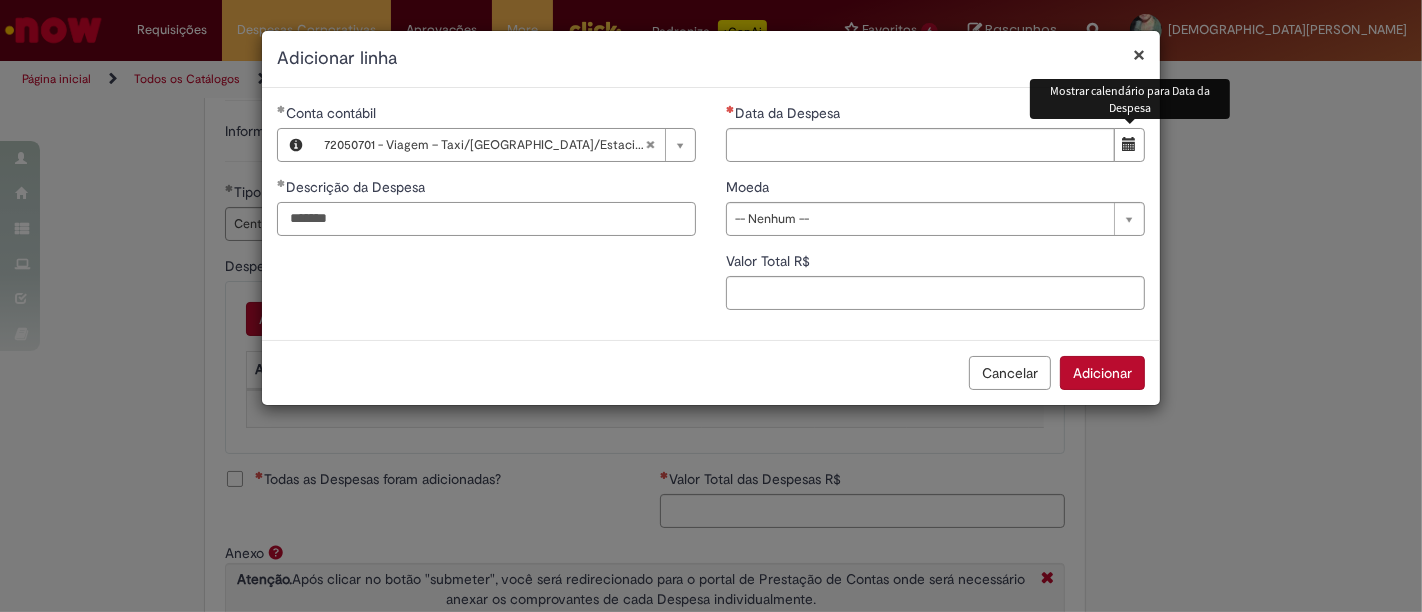 type on "*******" 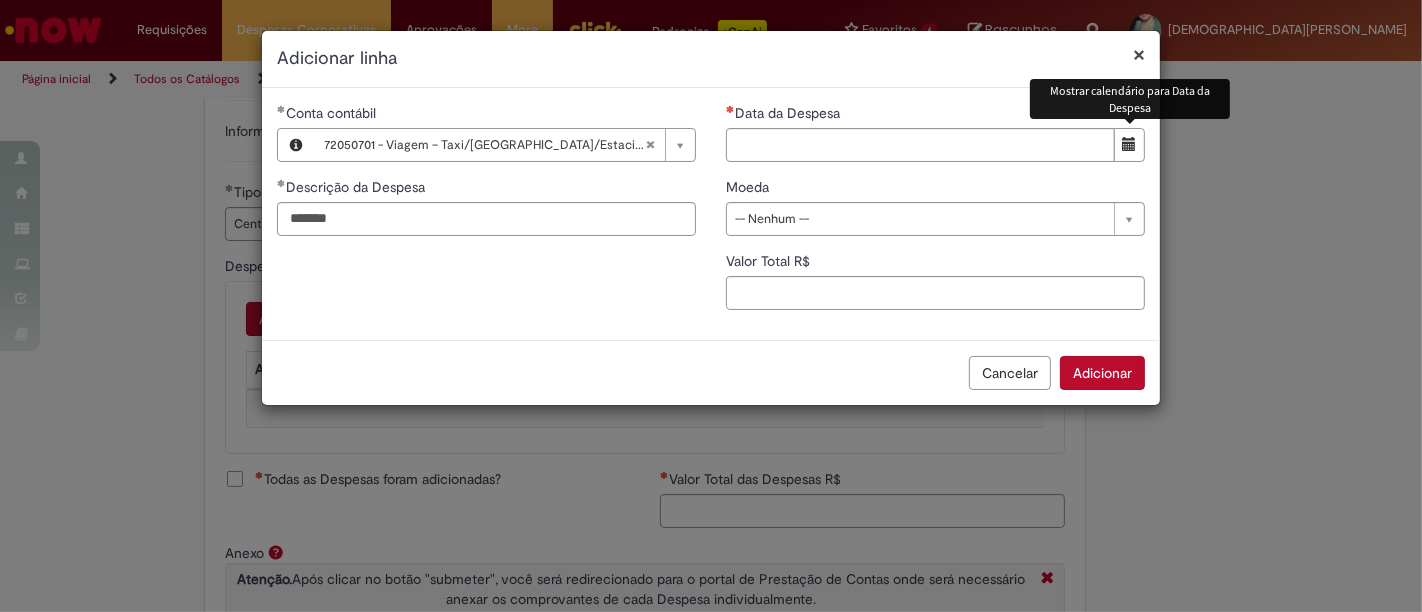 click at bounding box center (1130, 144) 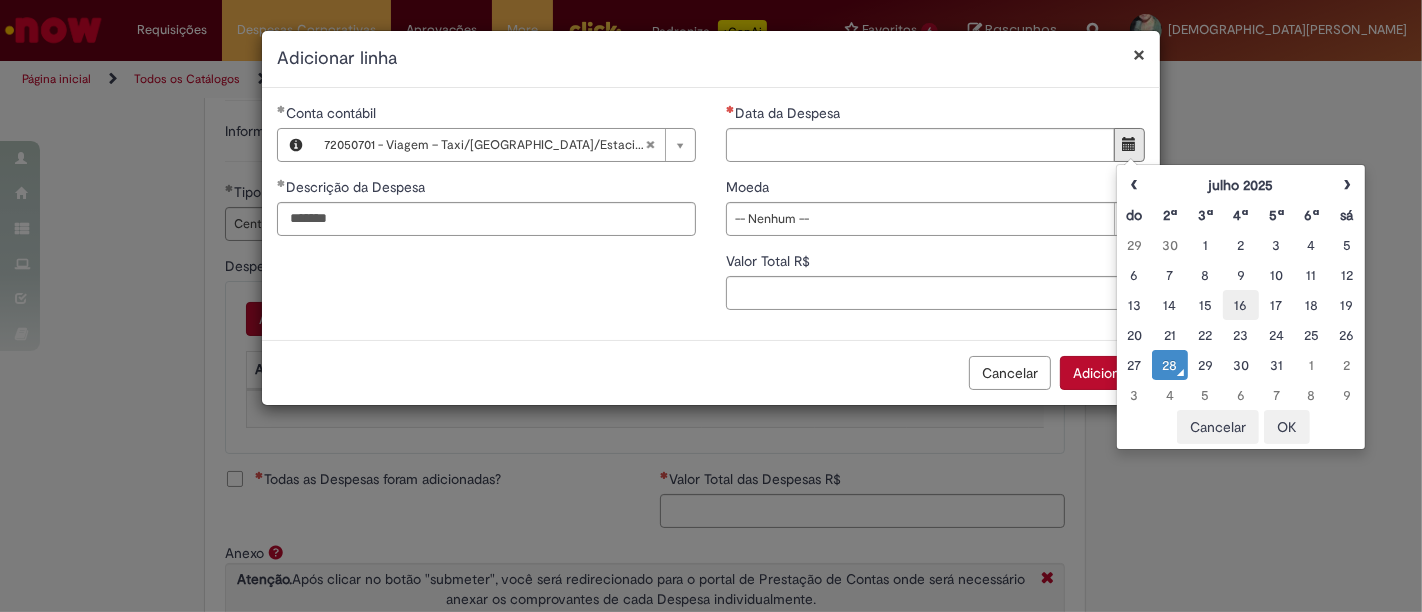 click on "16" at bounding box center (1240, 305) 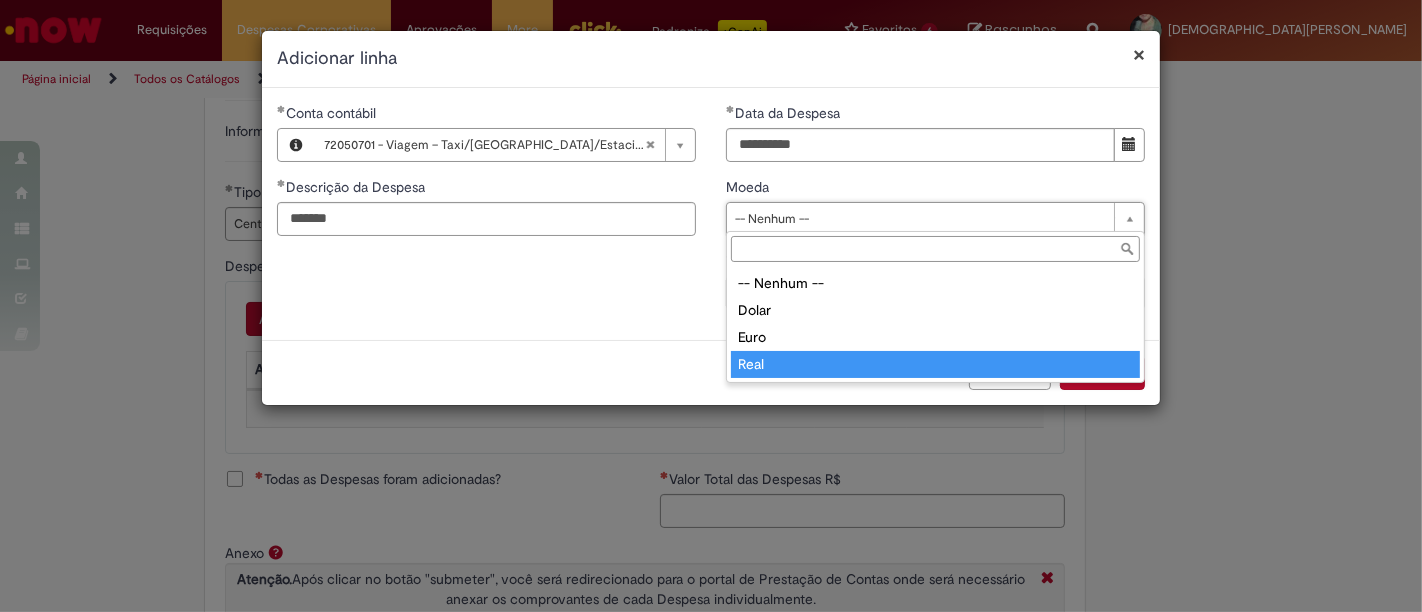 type on "****" 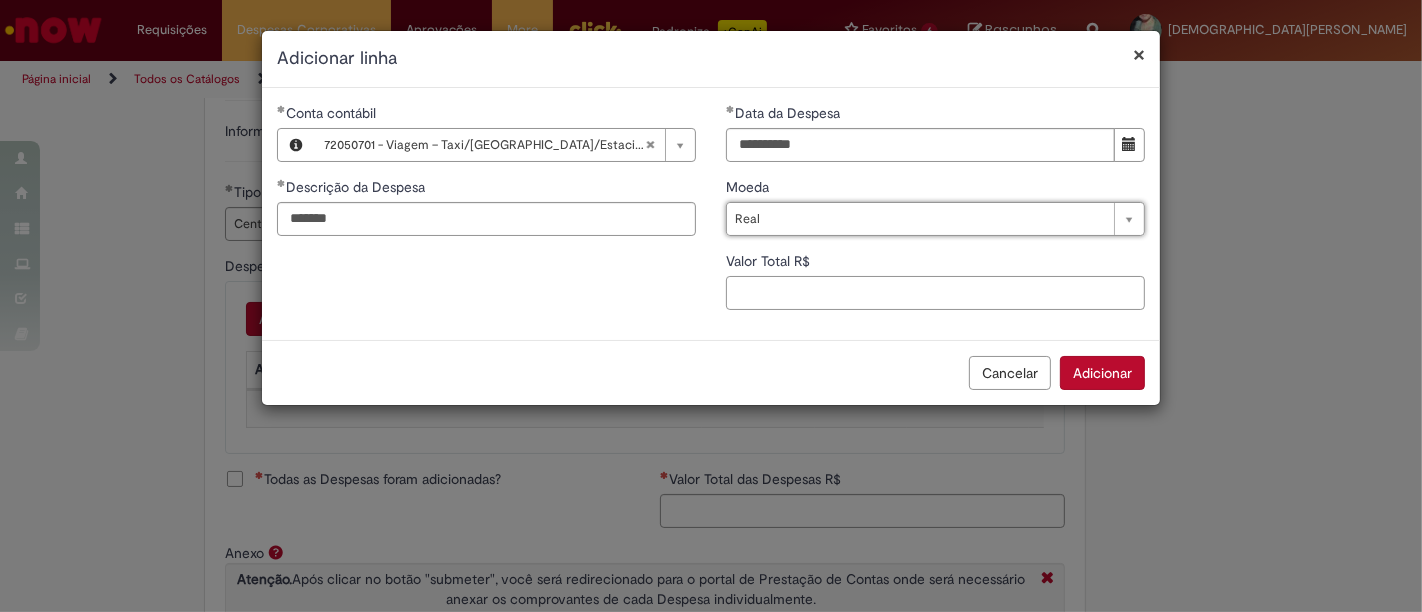 click on "Valor Total R$" at bounding box center [935, 293] 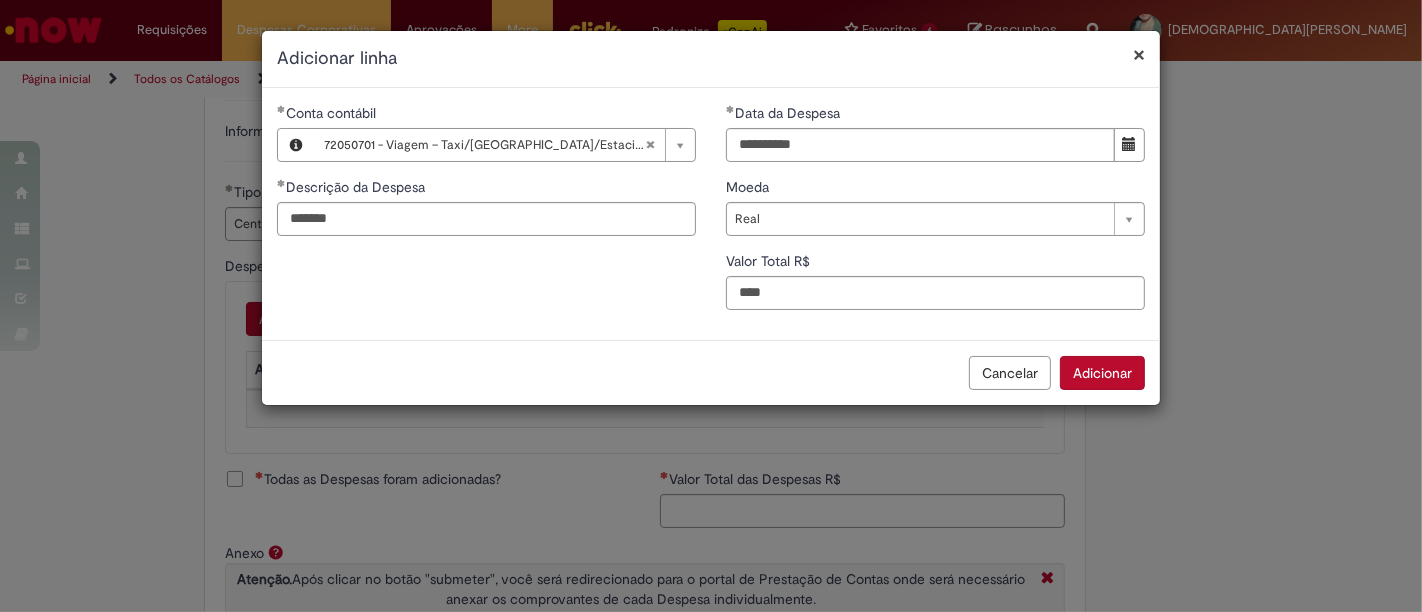 click on "Adicionar" at bounding box center (1102, 373) 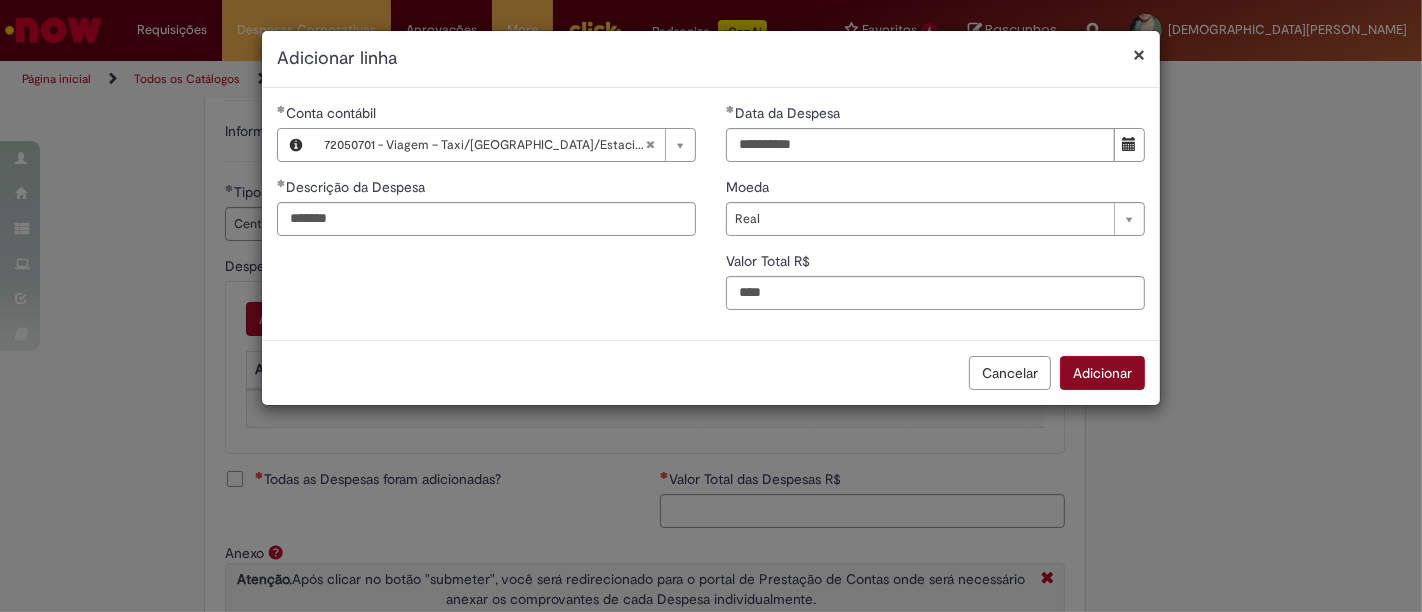 type on "***" 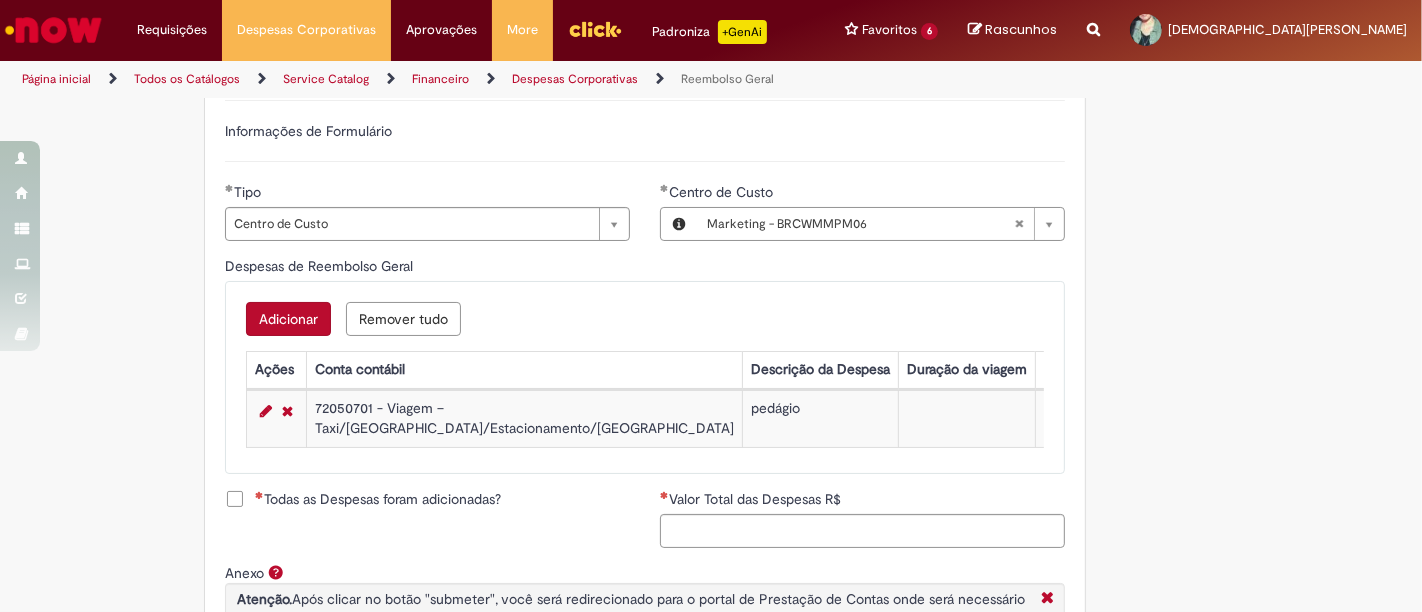 click on "Adicionar" at bounding box center (288, 319) 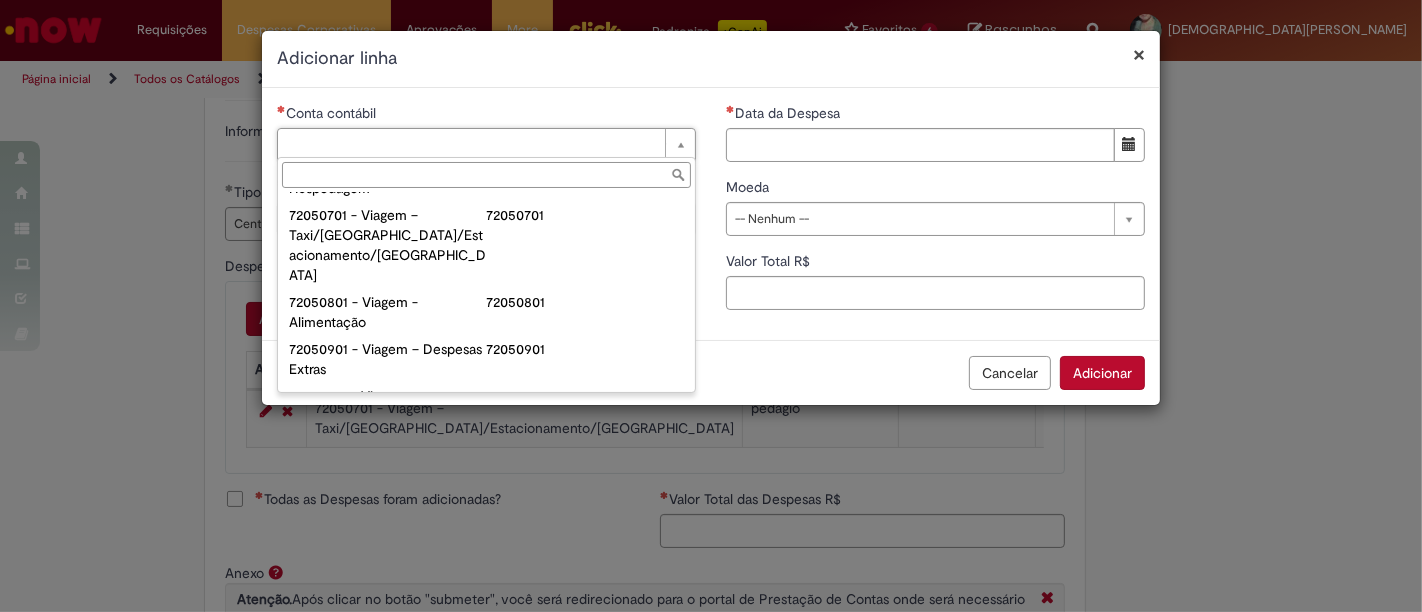 scroll, scrollTop: 1222, scrollLeft: 0, axis: vertical 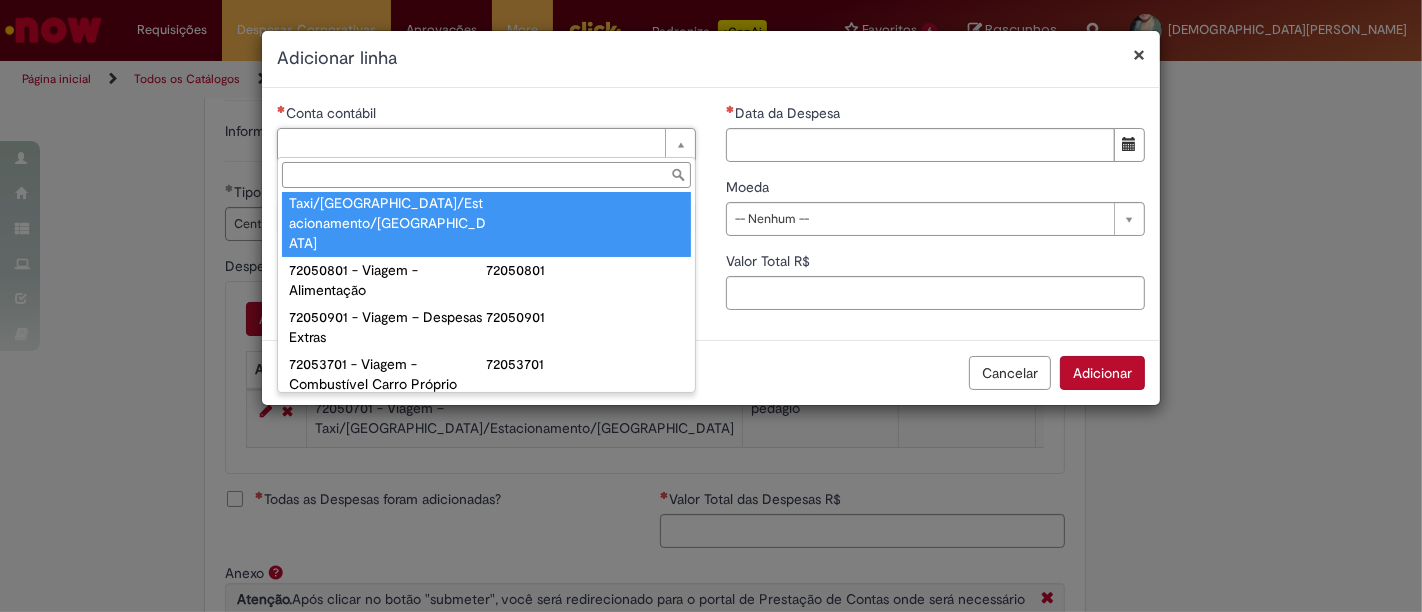type on "**********" 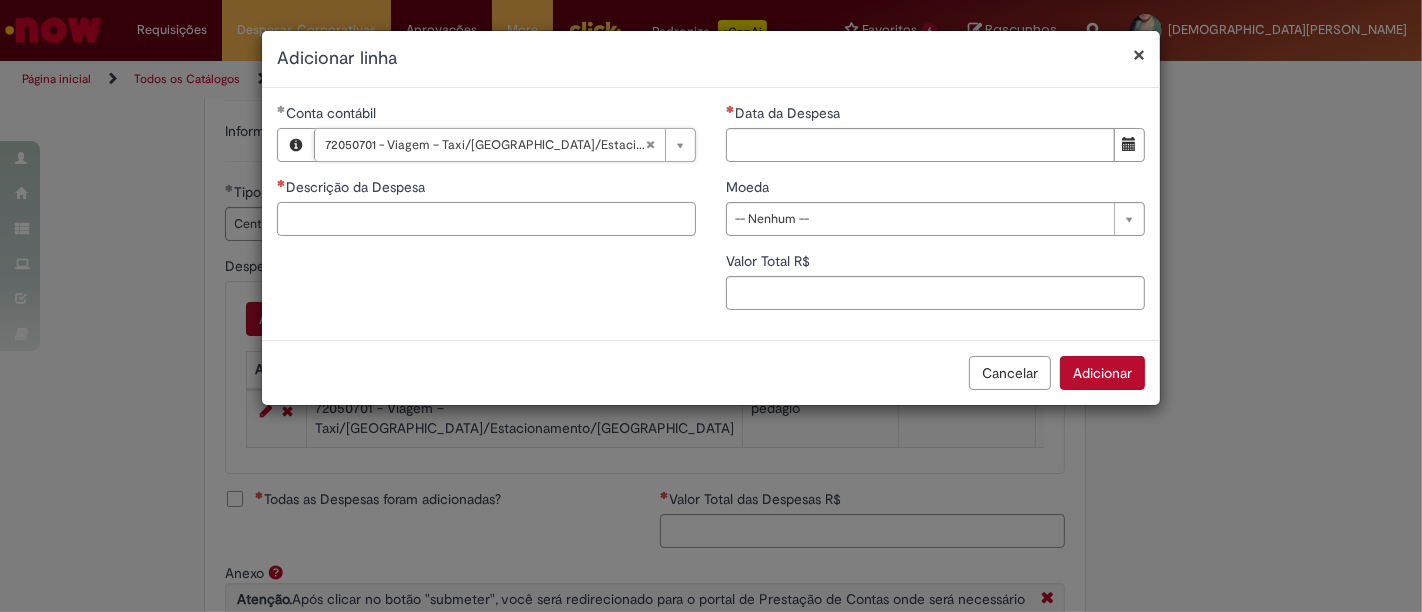 click on "Descrição da Despesa" at bounding box center (486, 219) 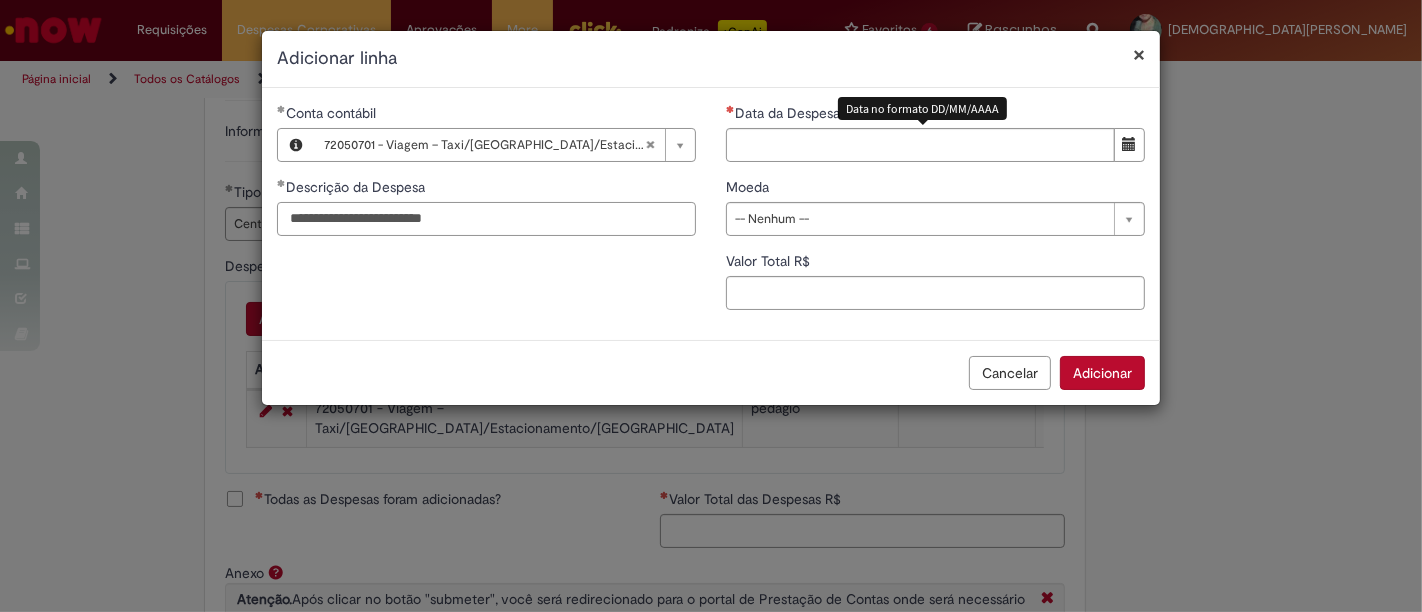 type on "**********" 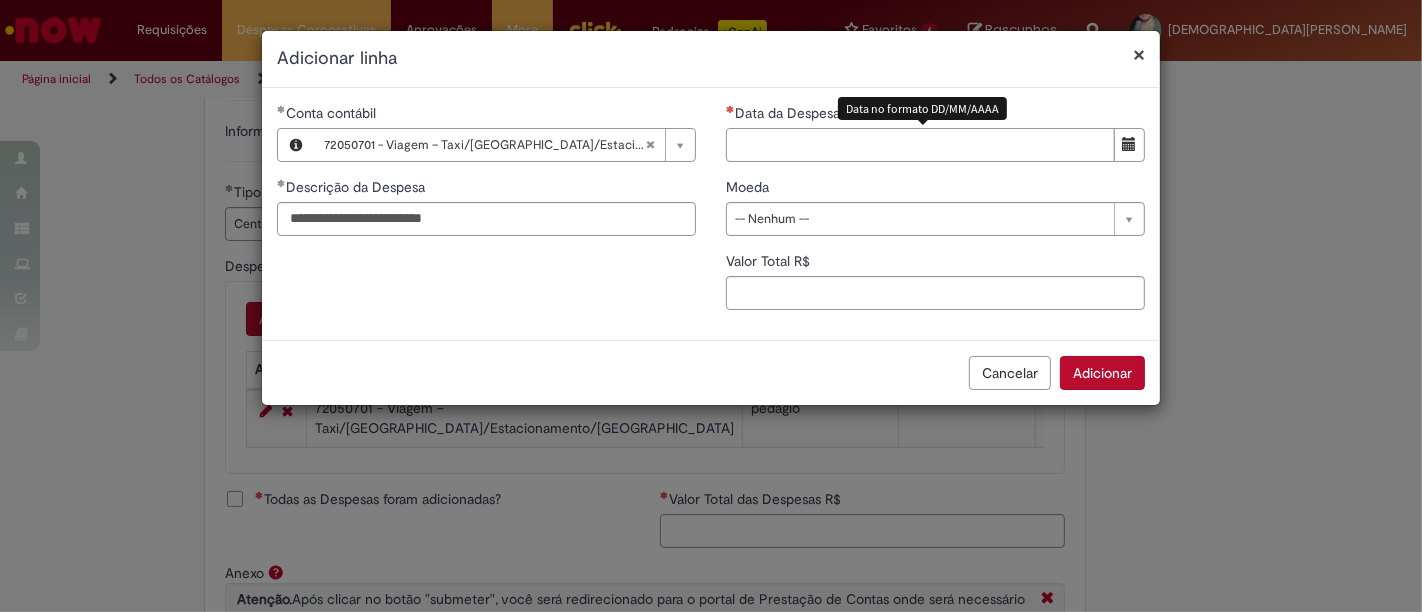 click on "Data da Despesa" at bounding box center (920, 145) 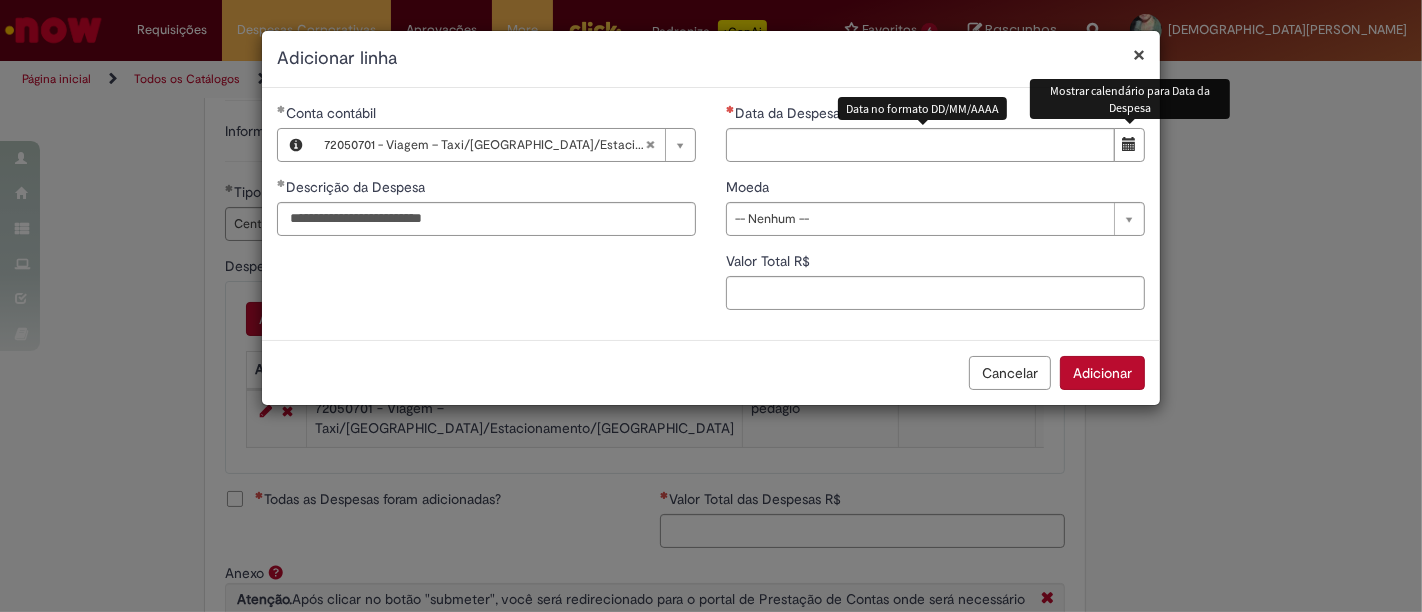 click at bounding box center (1130, 144) 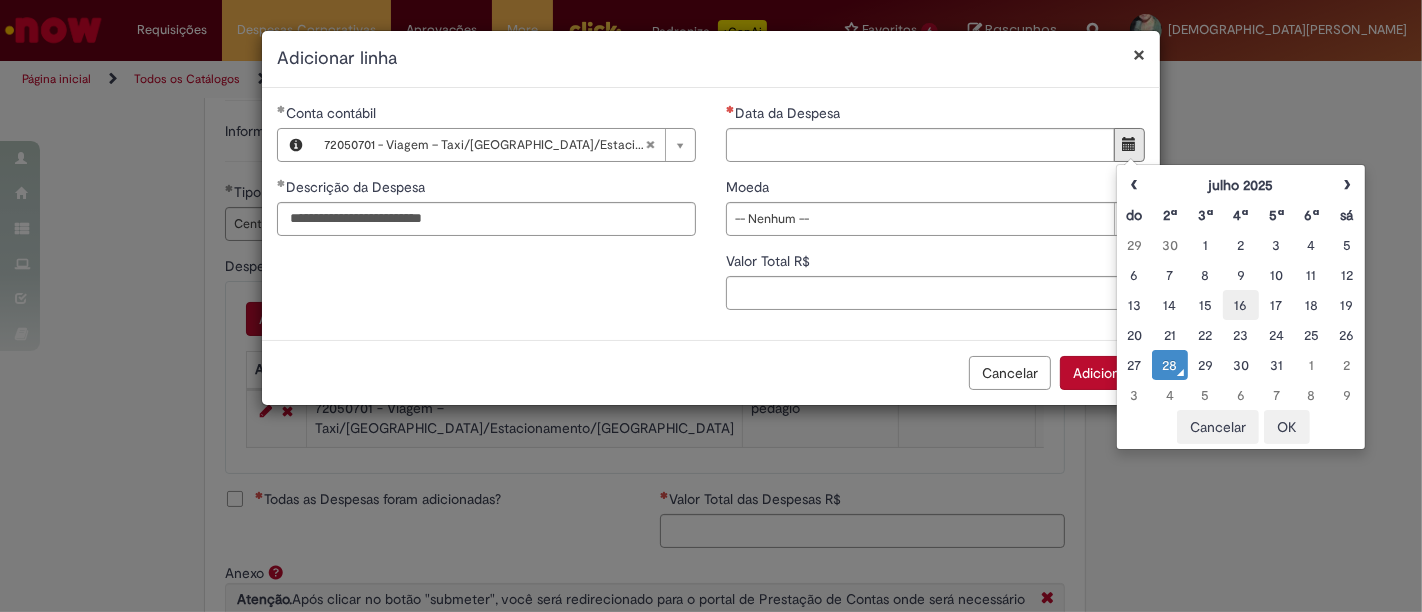 click on "16" at bounding box center (1240, 305) 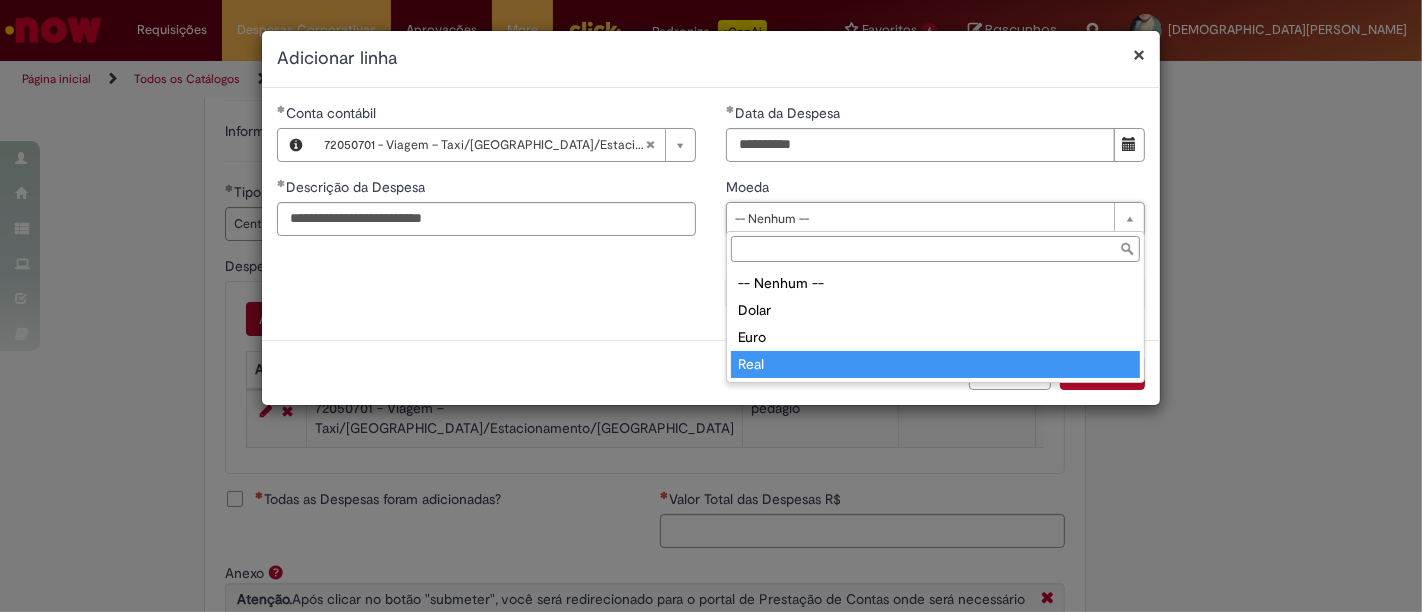 type on "****" 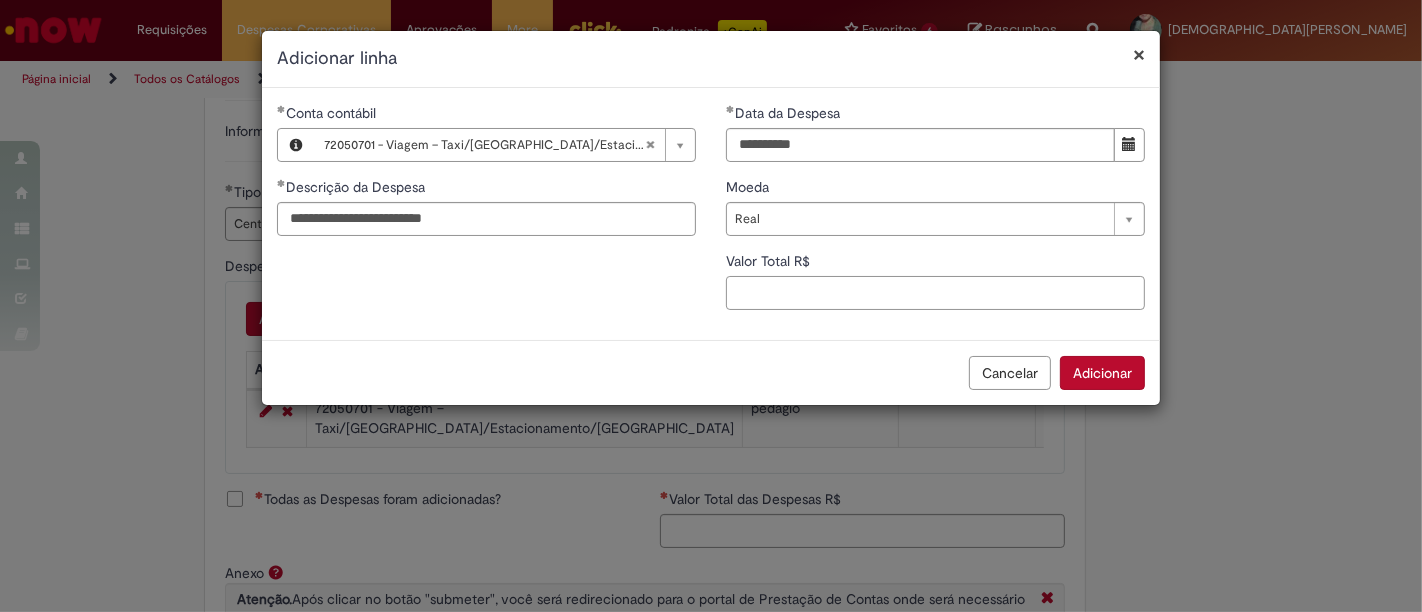 click on "Valor Total R$" at bounding box center [935, 293] 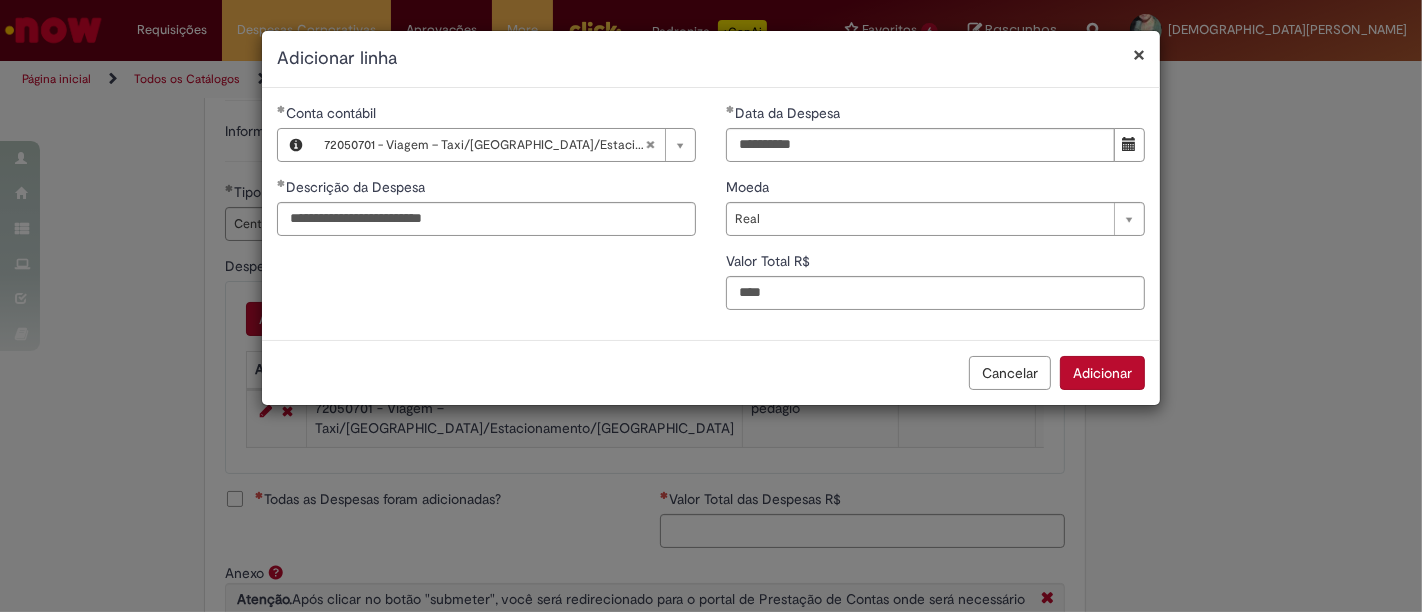 click on "Adicionar" at bounding box center (1102, 373) 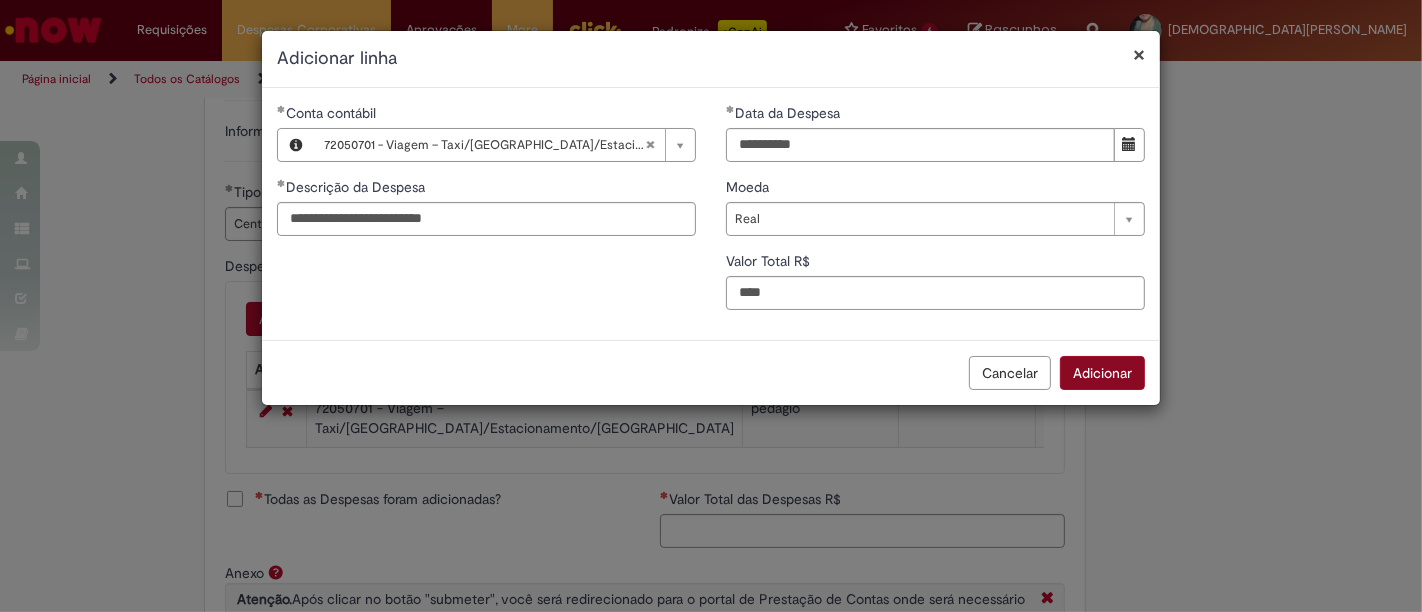 type on "***" 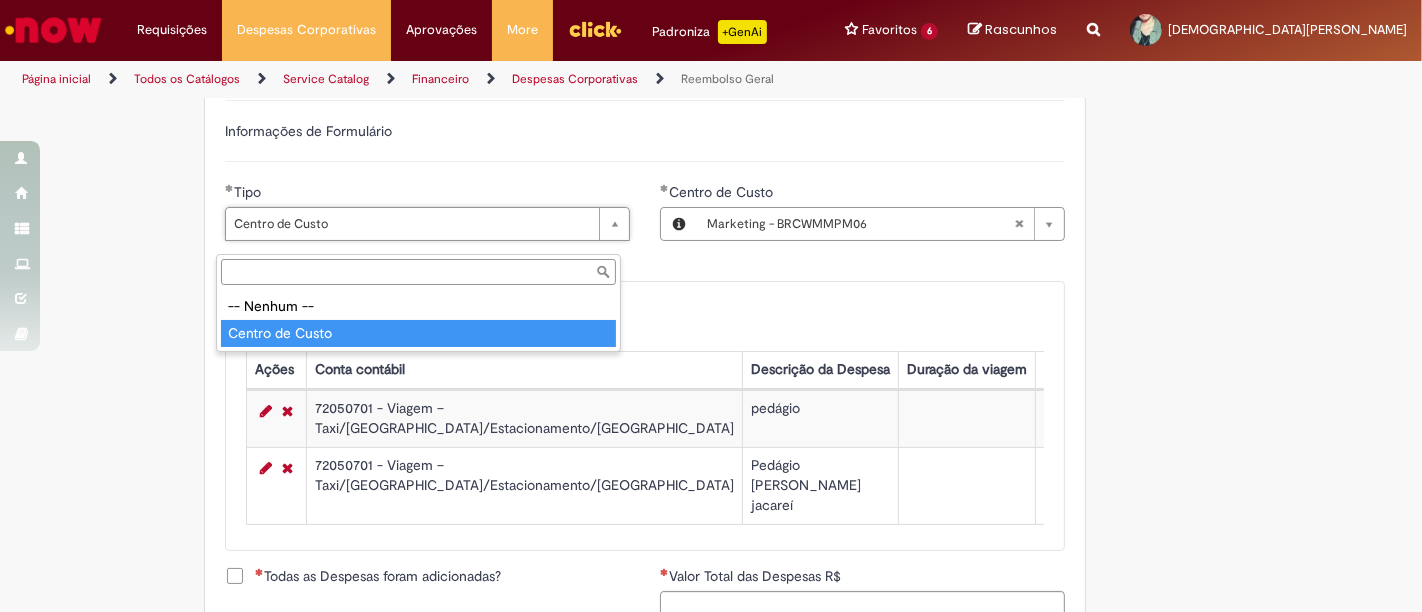 click on "Tipo                 -- Nenhum -- Centro de Custo" at bounding box center (418, 303) 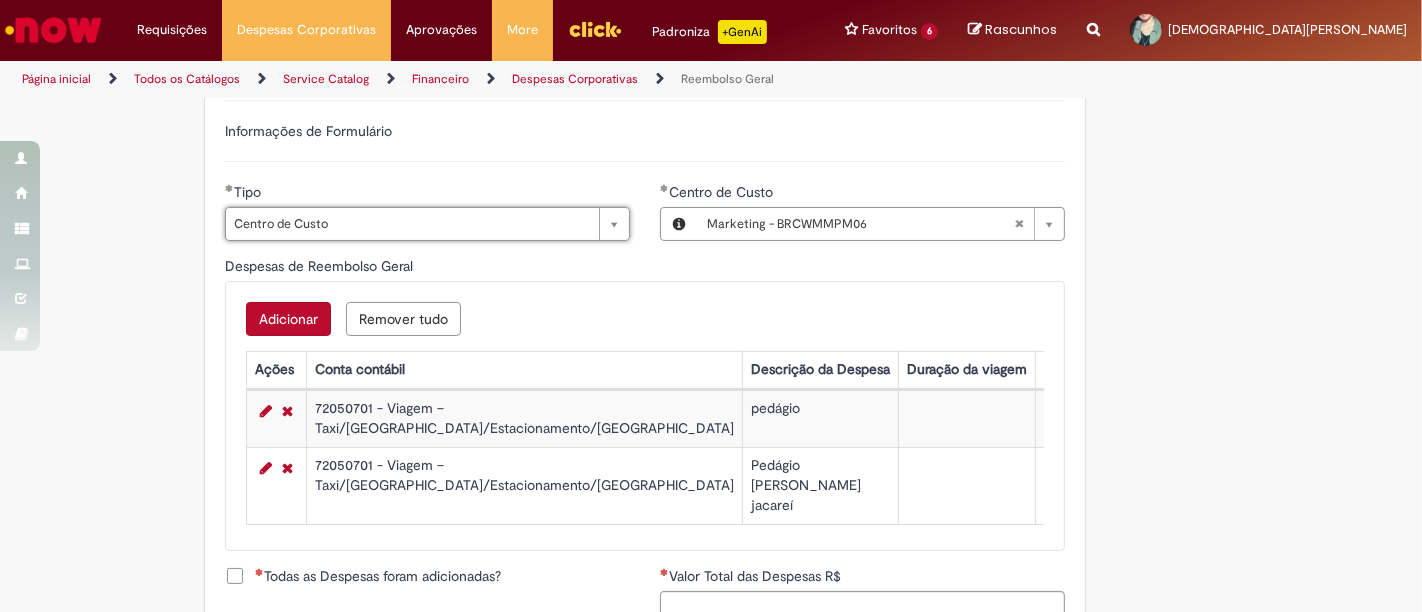 click on "Adicionar" at bounding box center [288, 319] 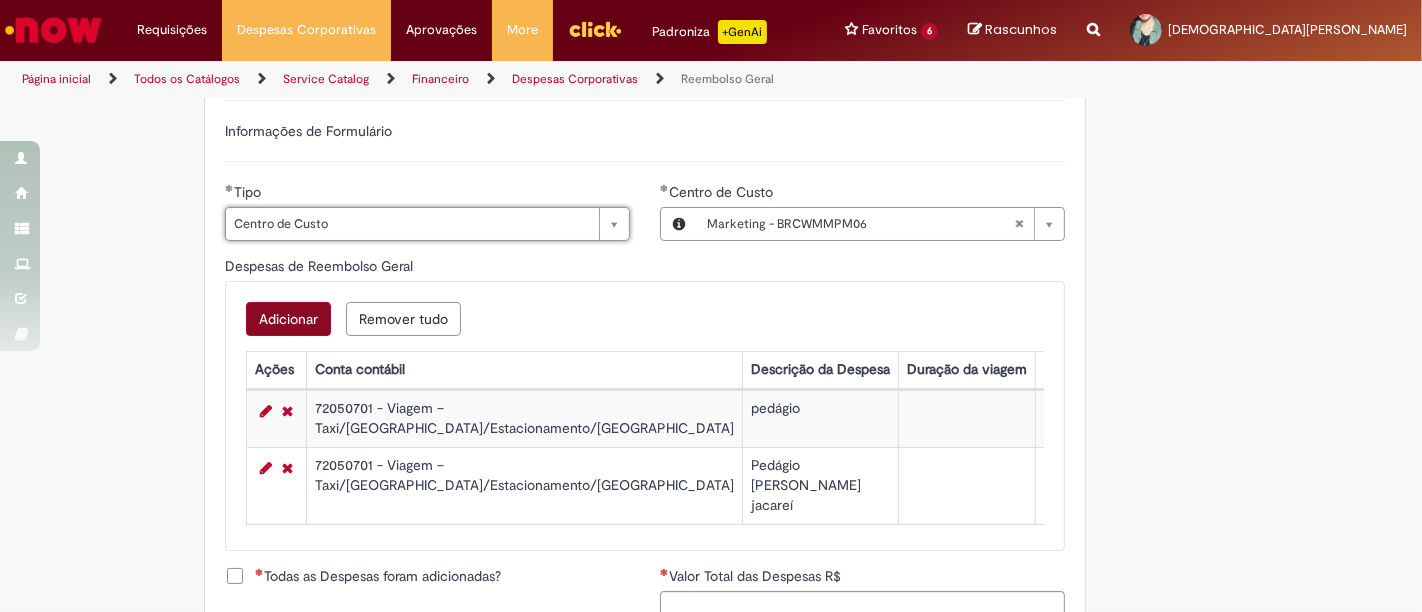 scroll, scrollTop: 0, scrollLeft: 0, axis: both 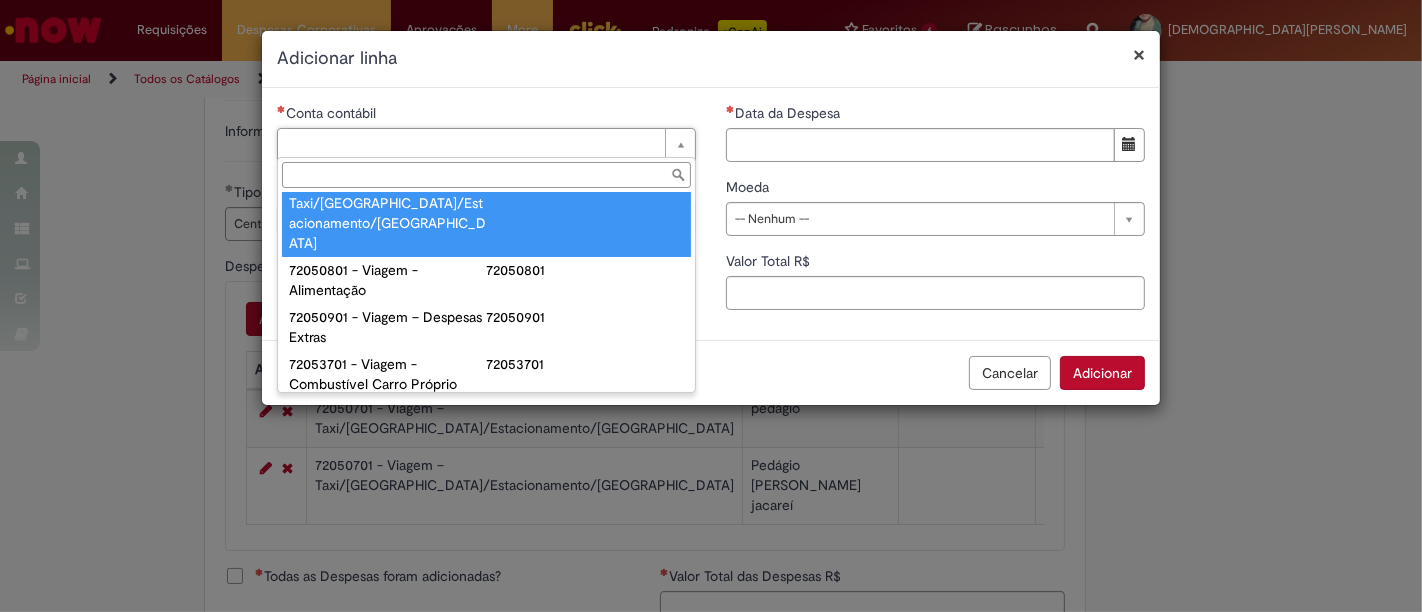type on "**********" 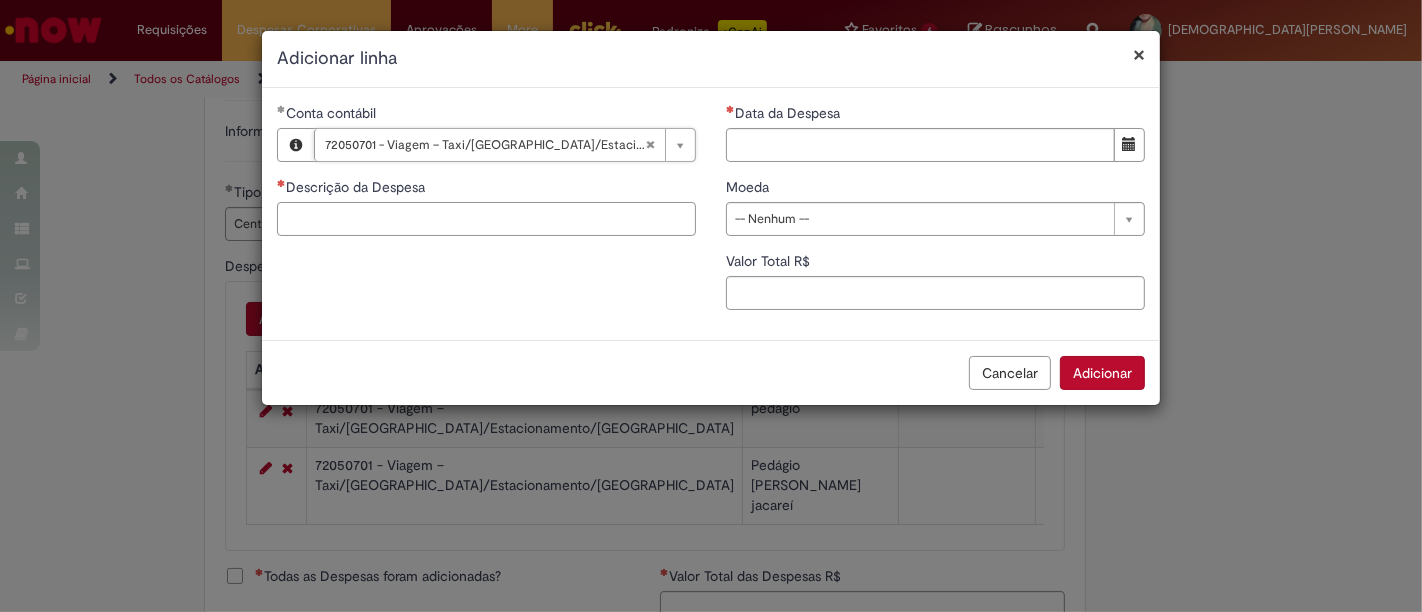 click on "Descrição da Despesa" at bounding box center (486, 219) 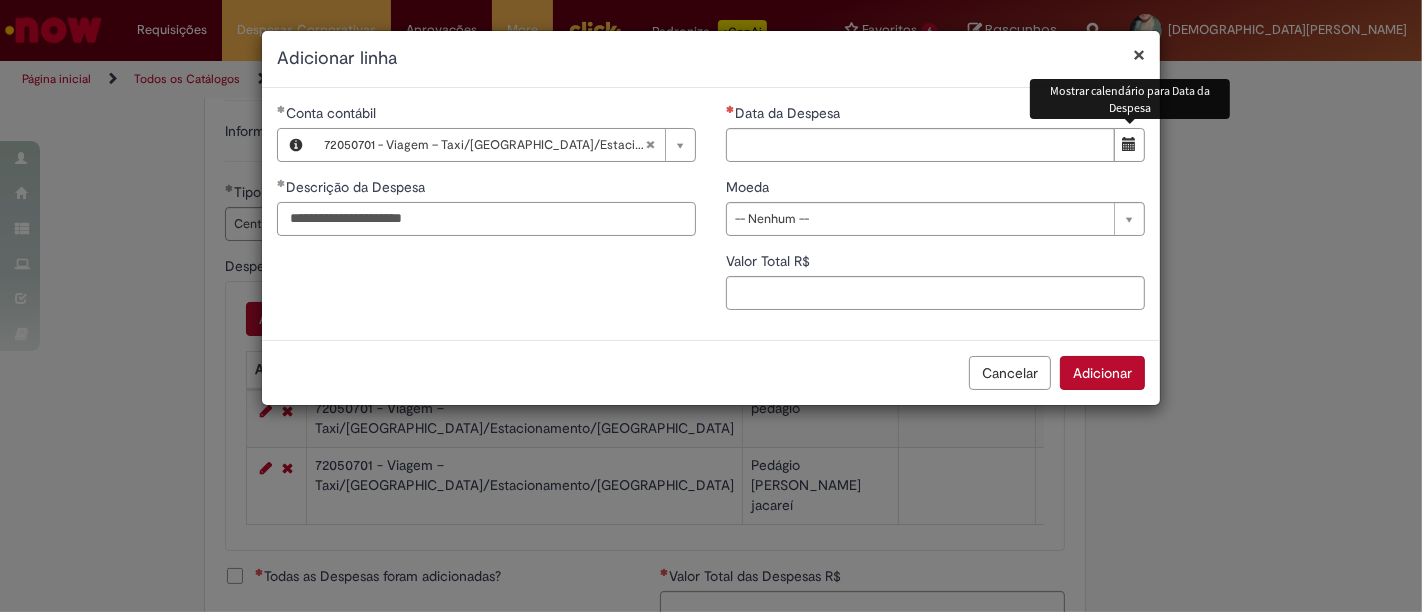type on "**********" 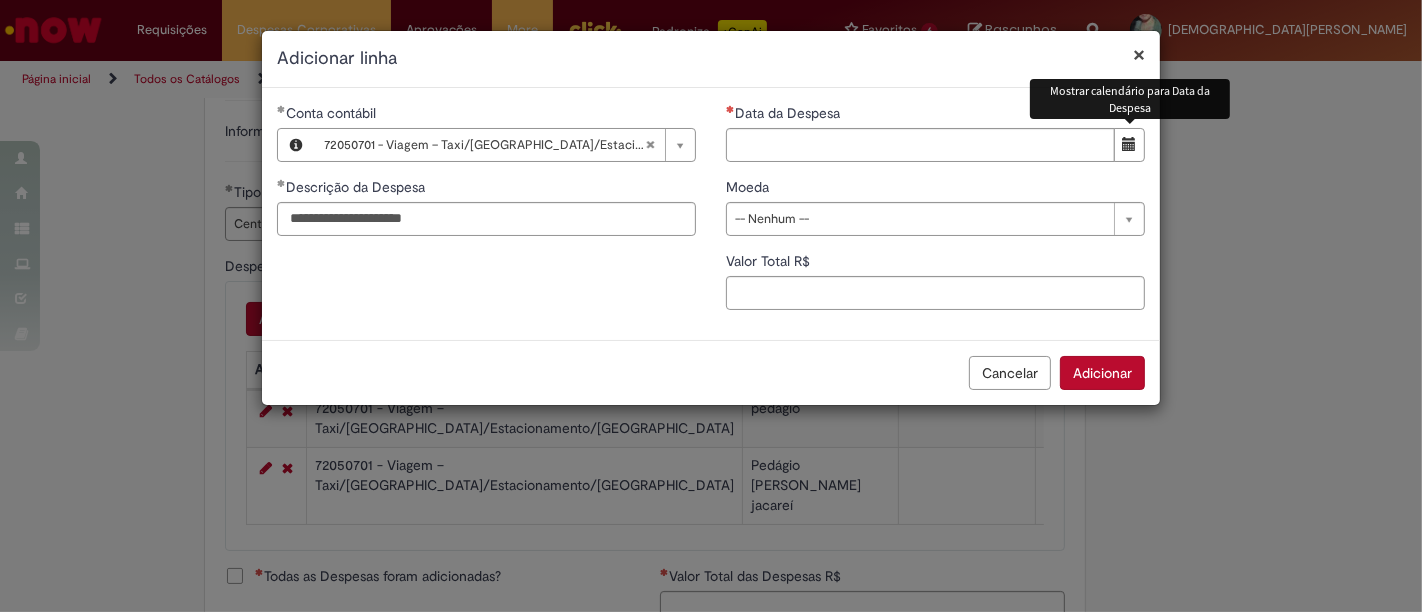 click at bounding box center (1129, 145) 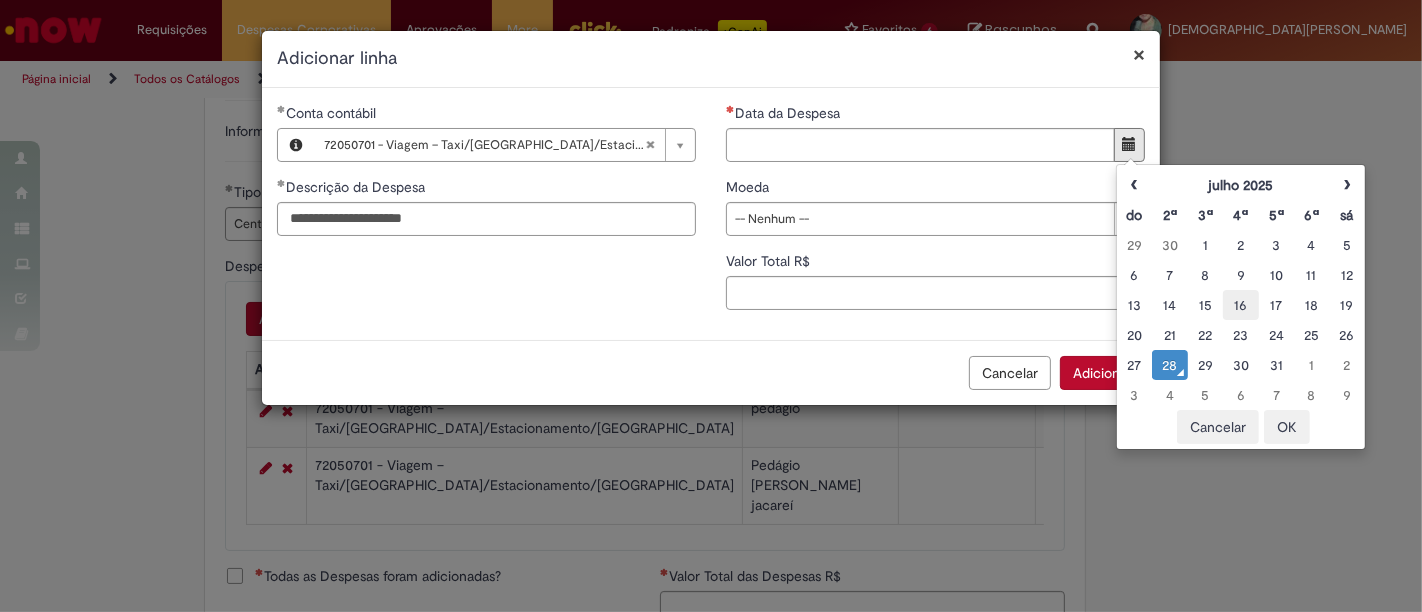 click on "16" at bounding box center (1240, 305) 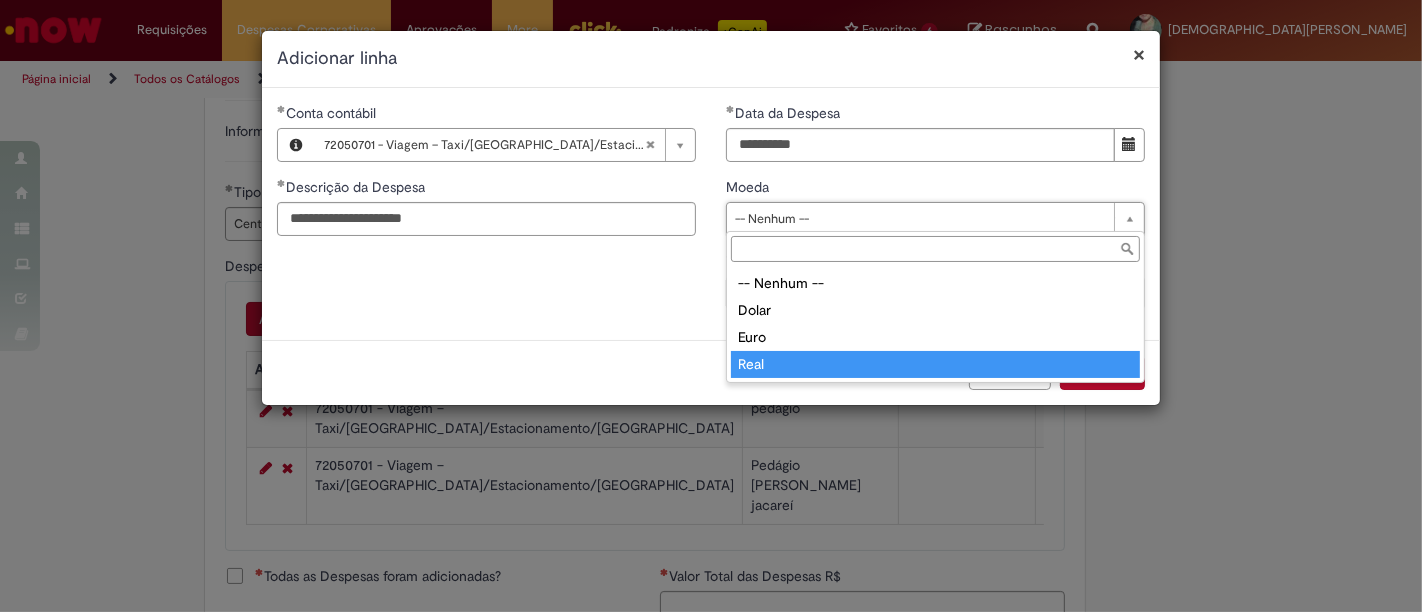 type on "****" 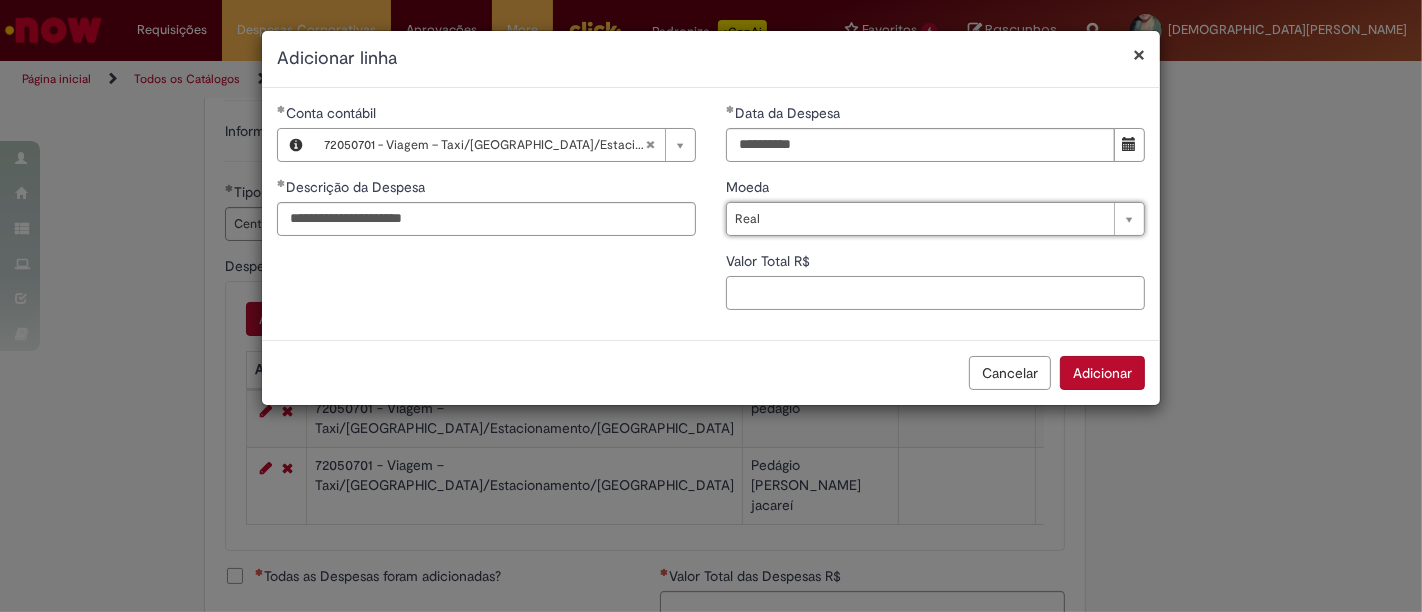 click on "Valor Total R$" at bounding box center (935, 293) 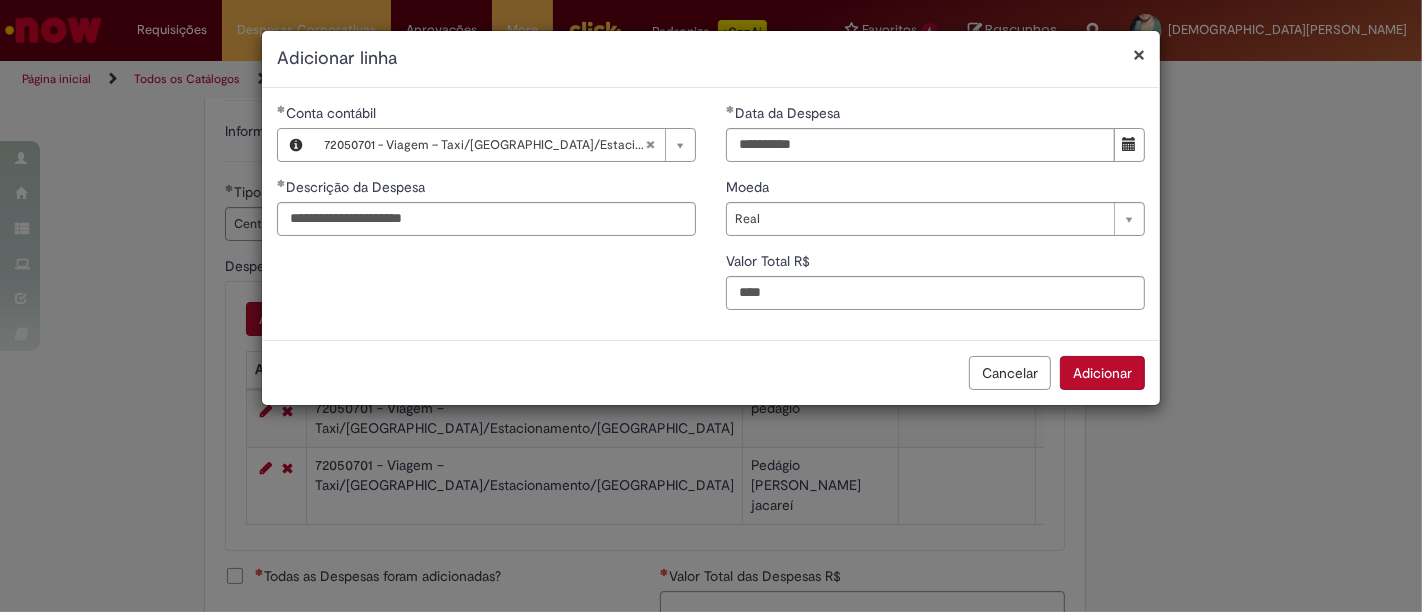 type on "***" 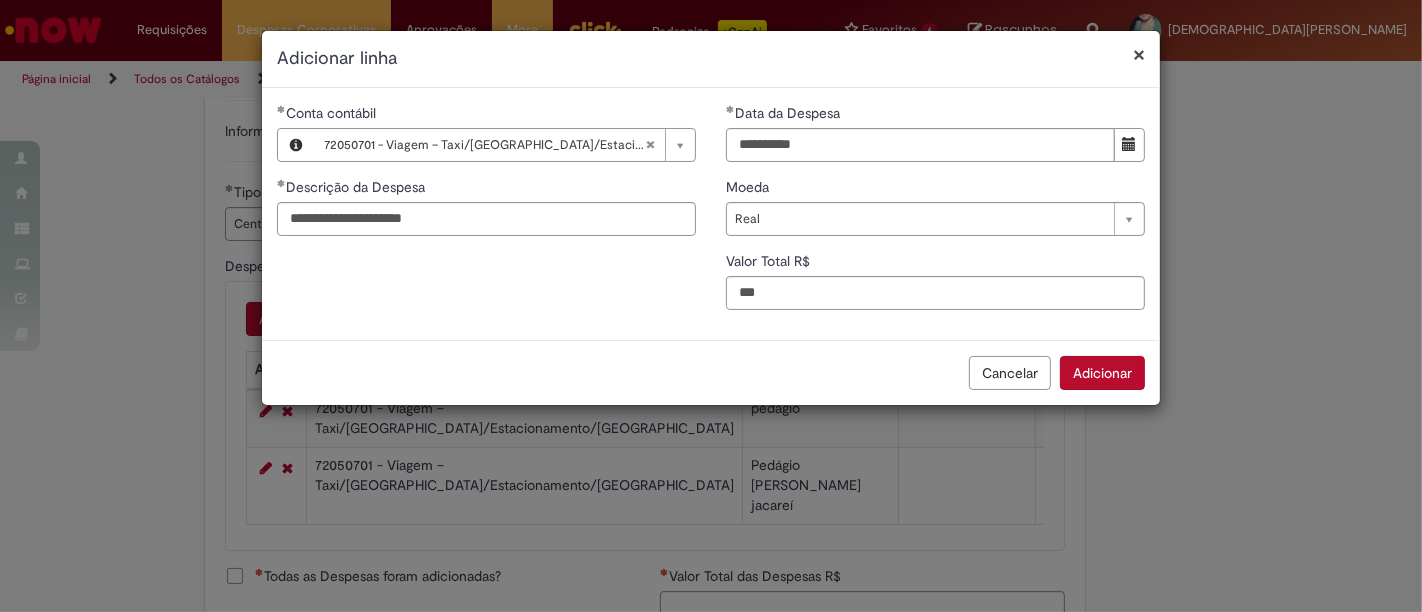click on "Adicionar" at bounding box center (1102, 373) 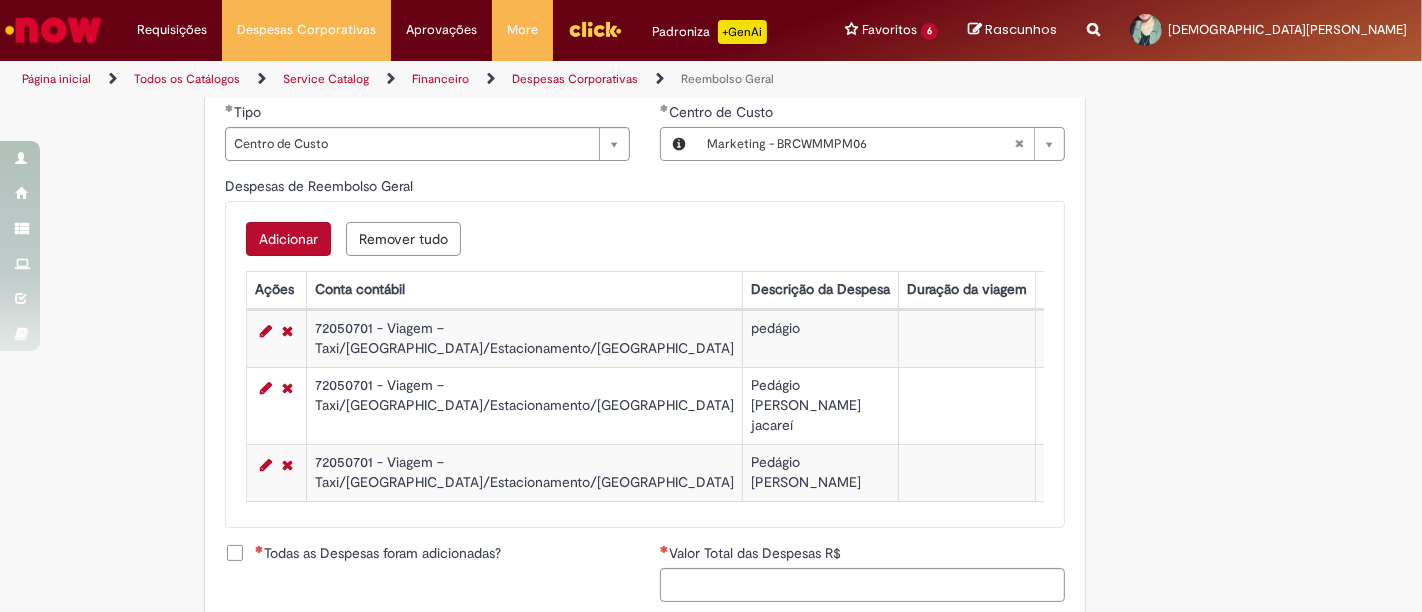 scroll, scrollTop: 777, scrollLeft: 0, axis: vertical 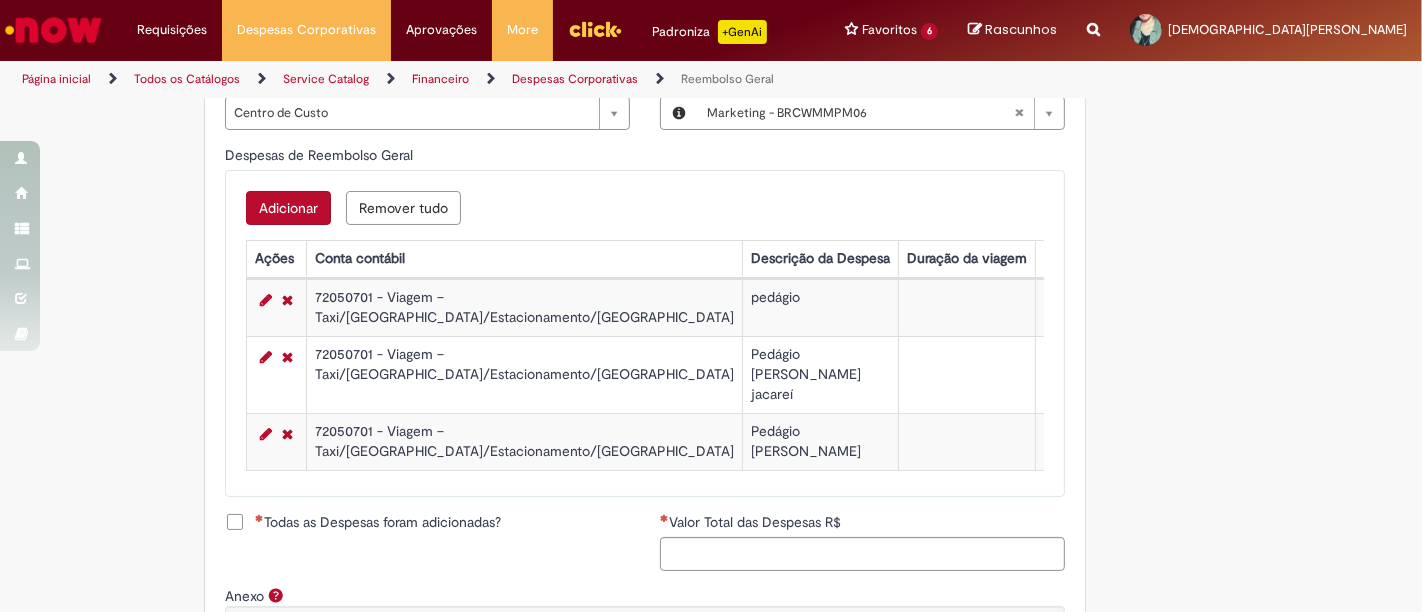 click on "Adicionar" at bounding box center (288, 208) 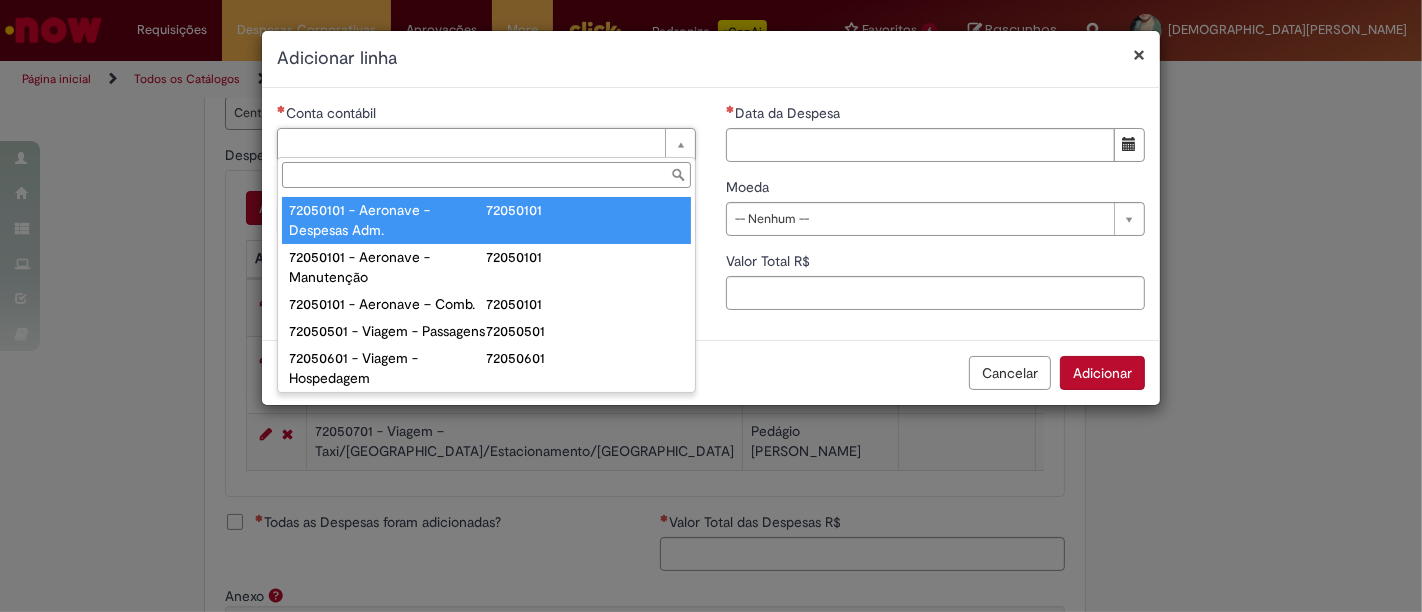 scroll, scrollTop: 1111, scrollLeft: 0, axis: vertical 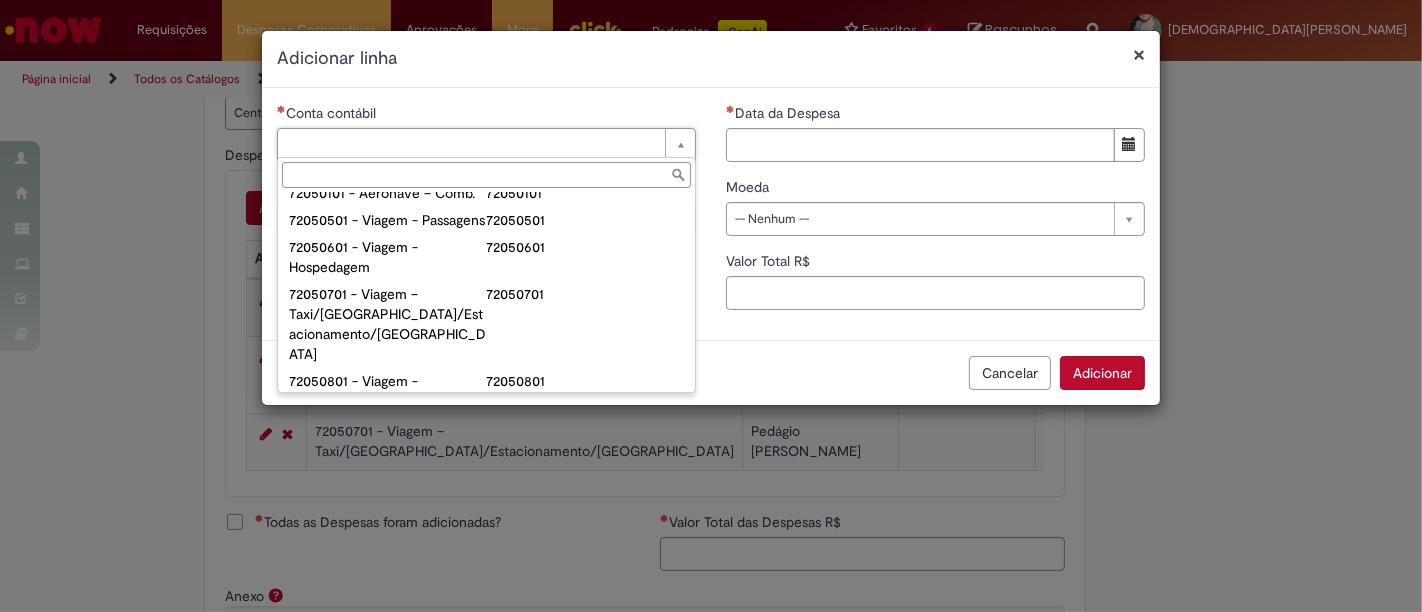 type on "**********" 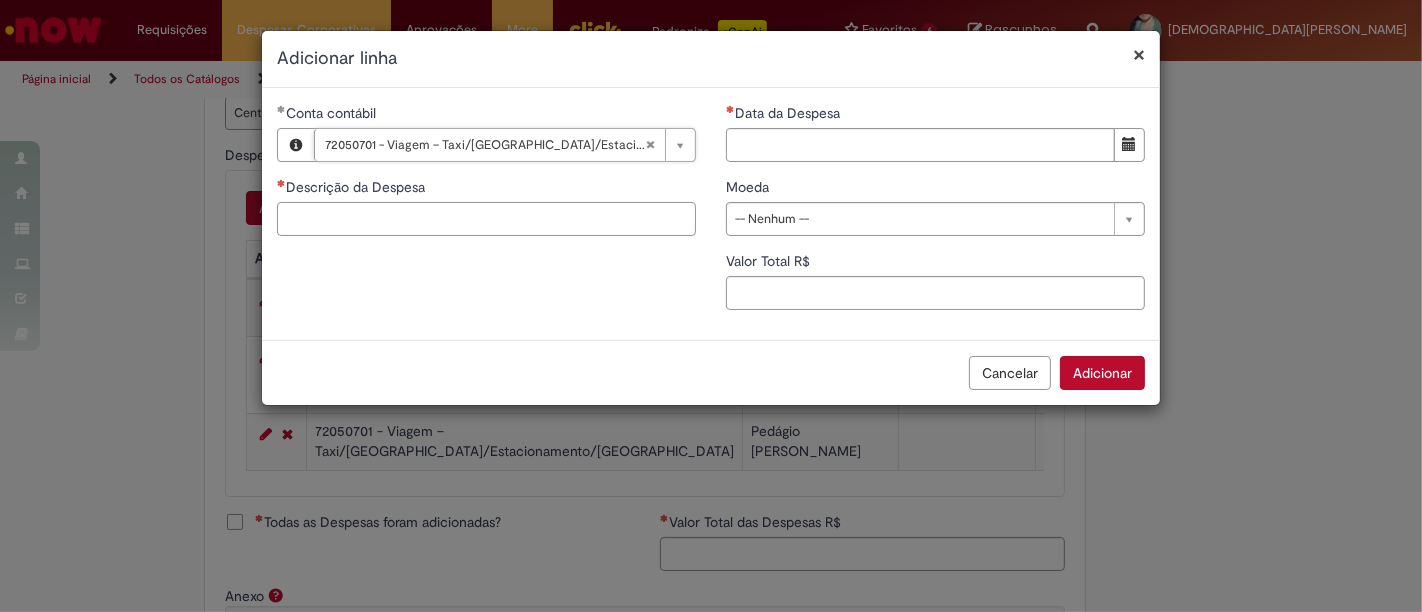 click on "Descrição da Despesa" at bounding box center (486, 219) 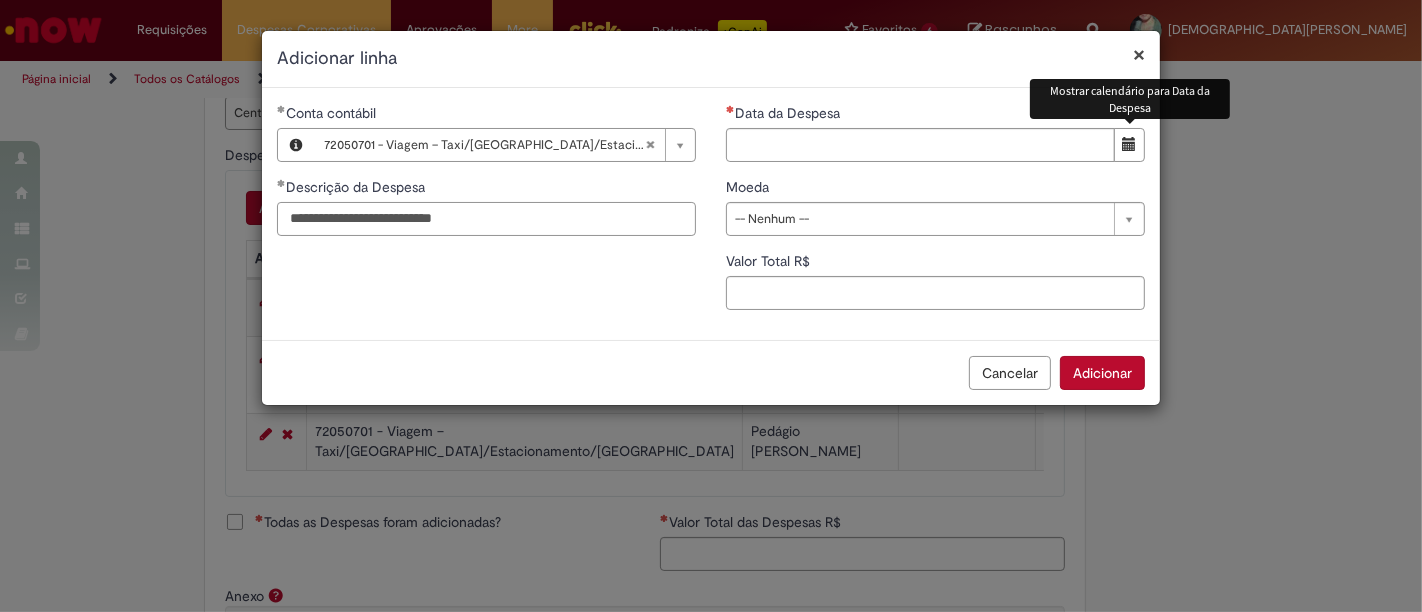 type on "**********" 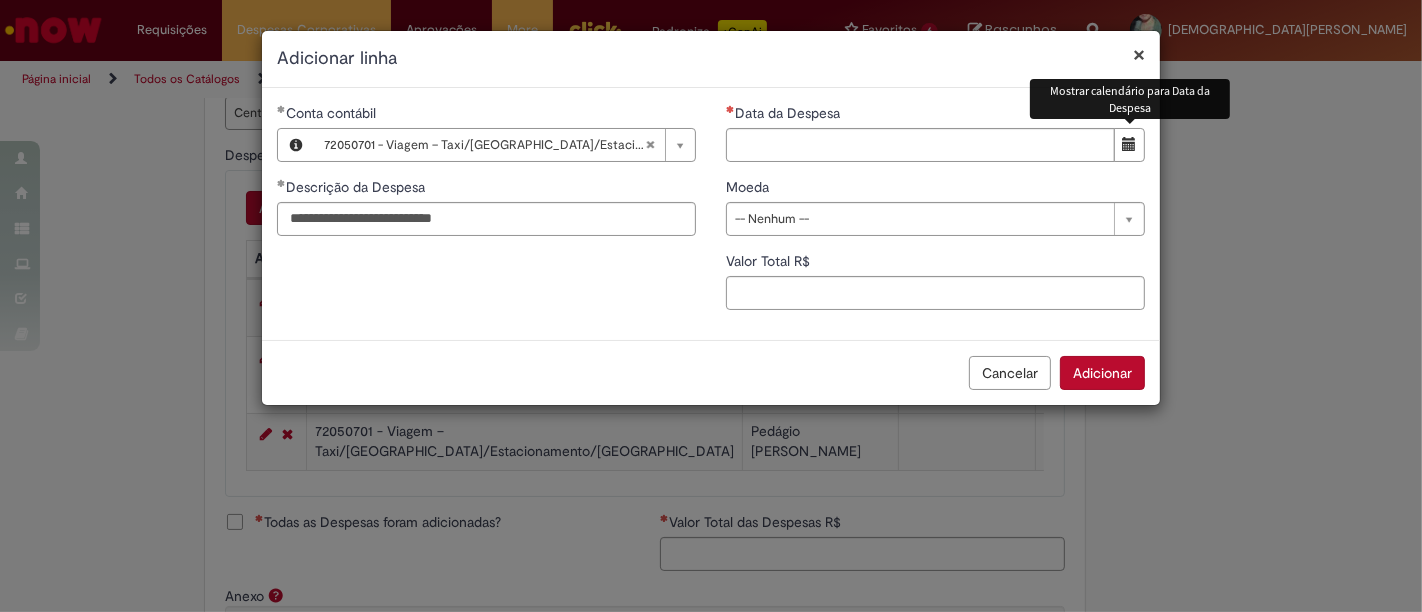 click at bounding box center [1130, 144] 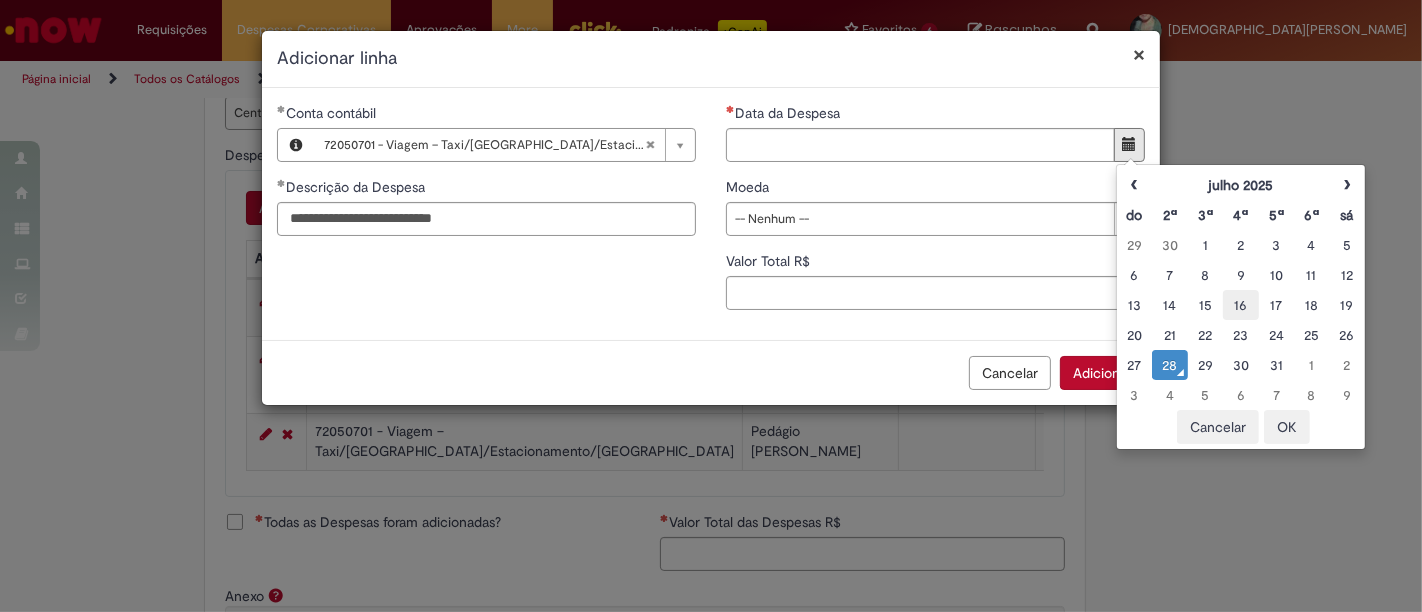 click on "16" at bounding box center [1240, 305] 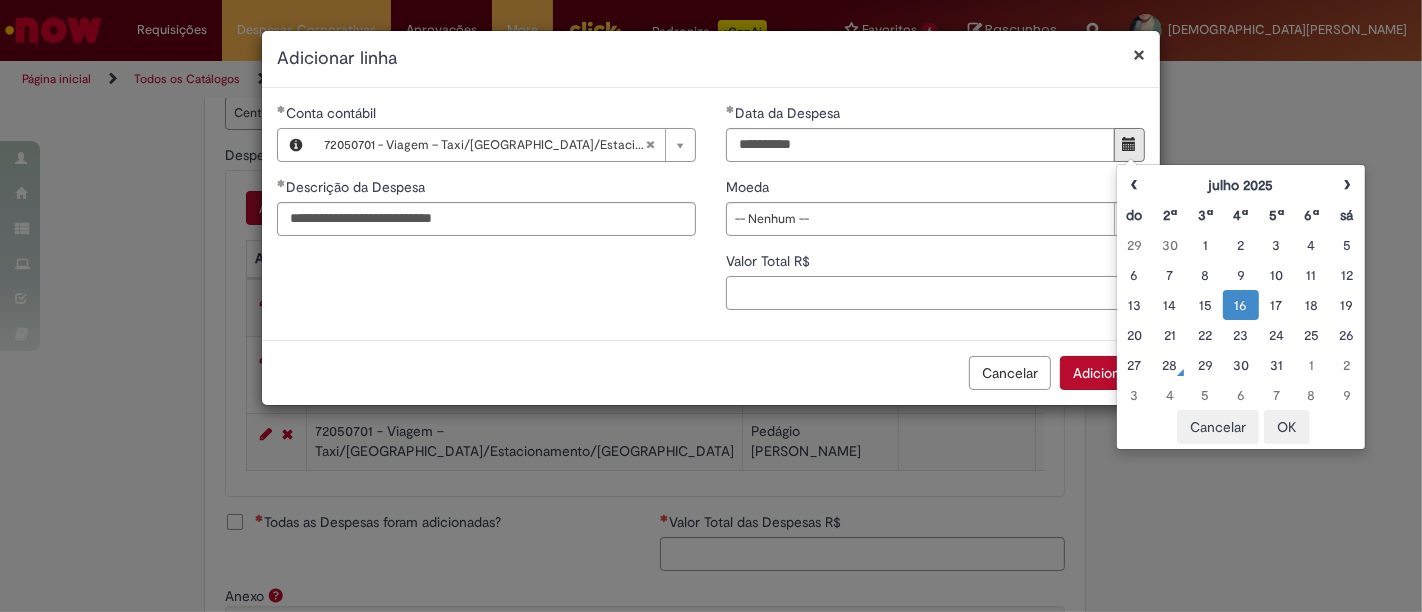 click on "Valor Total R$" at bounding box center (935, 293) 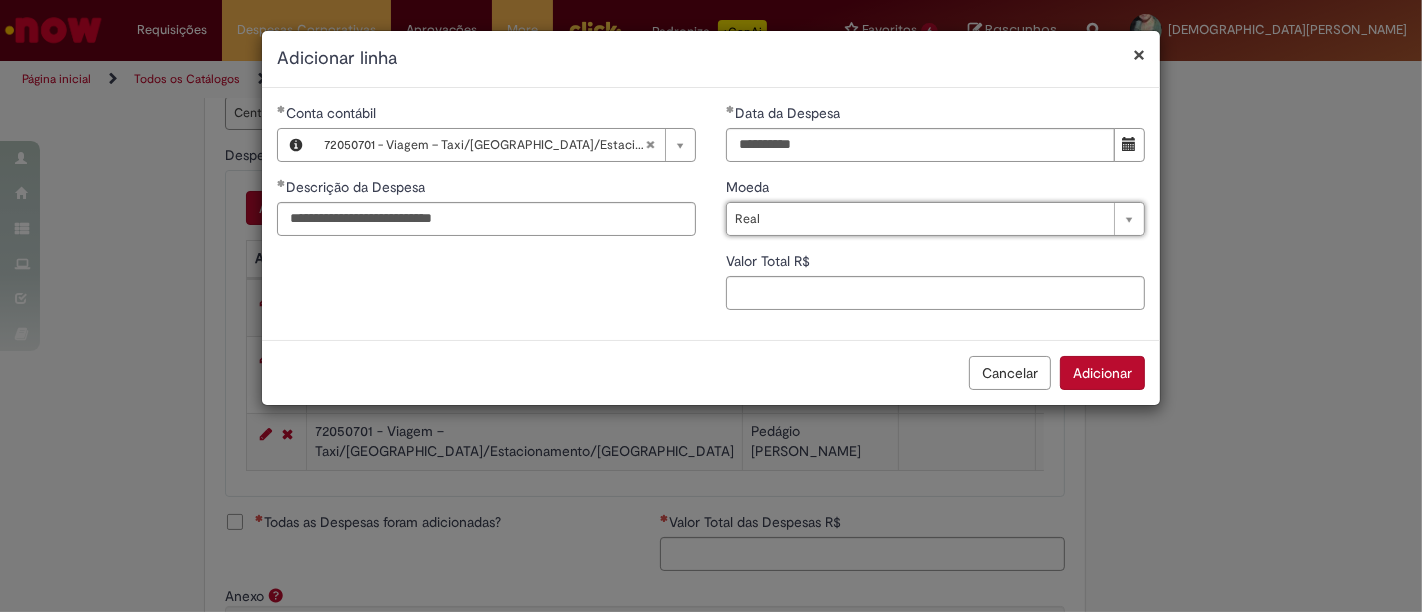type on "****" 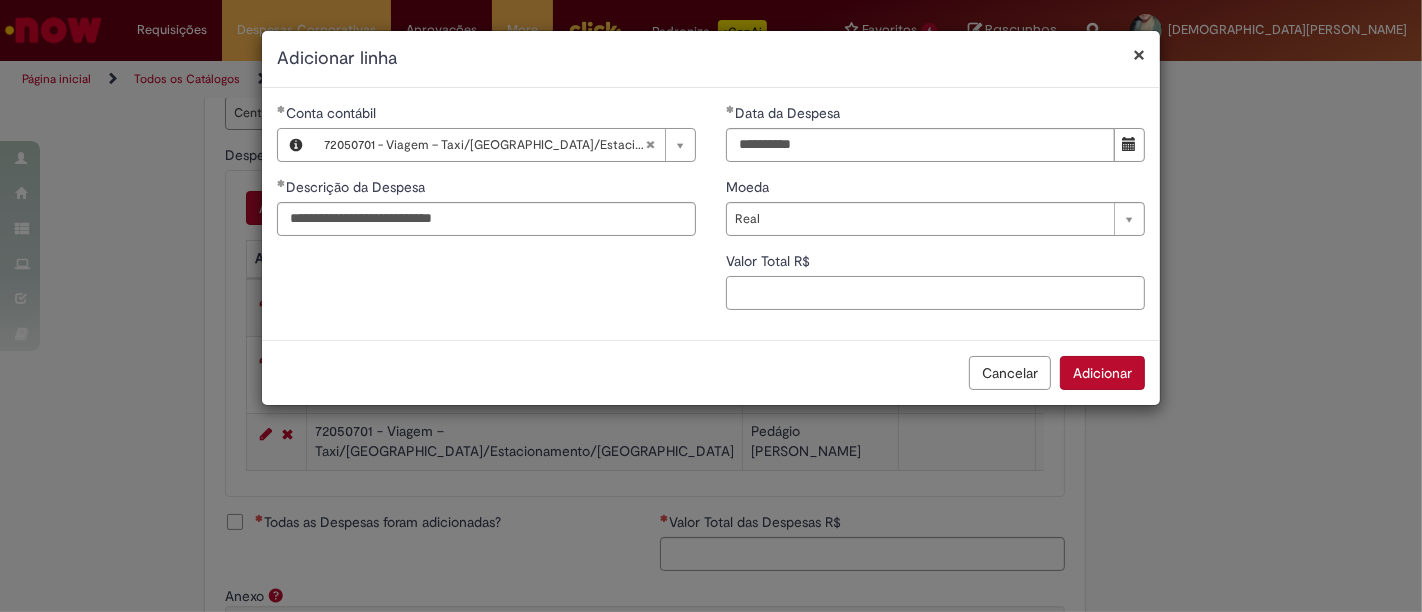 click on "Valor Total R$" at bounding box center [935, 293] 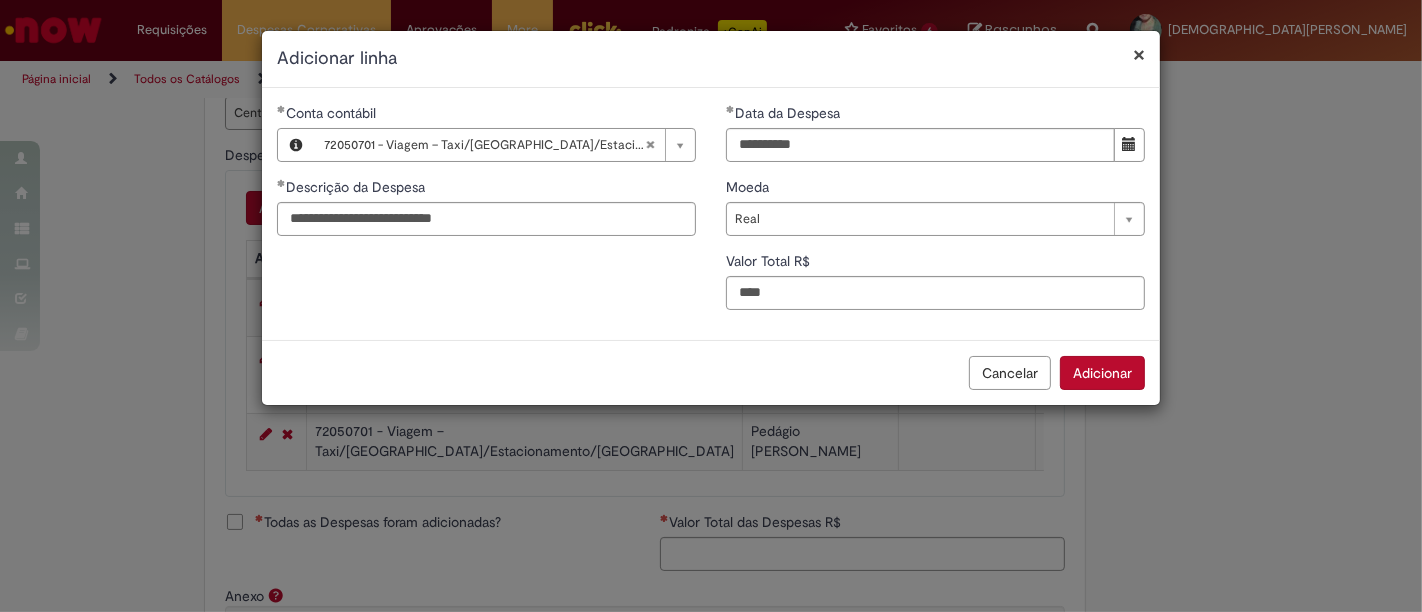 type on "***" 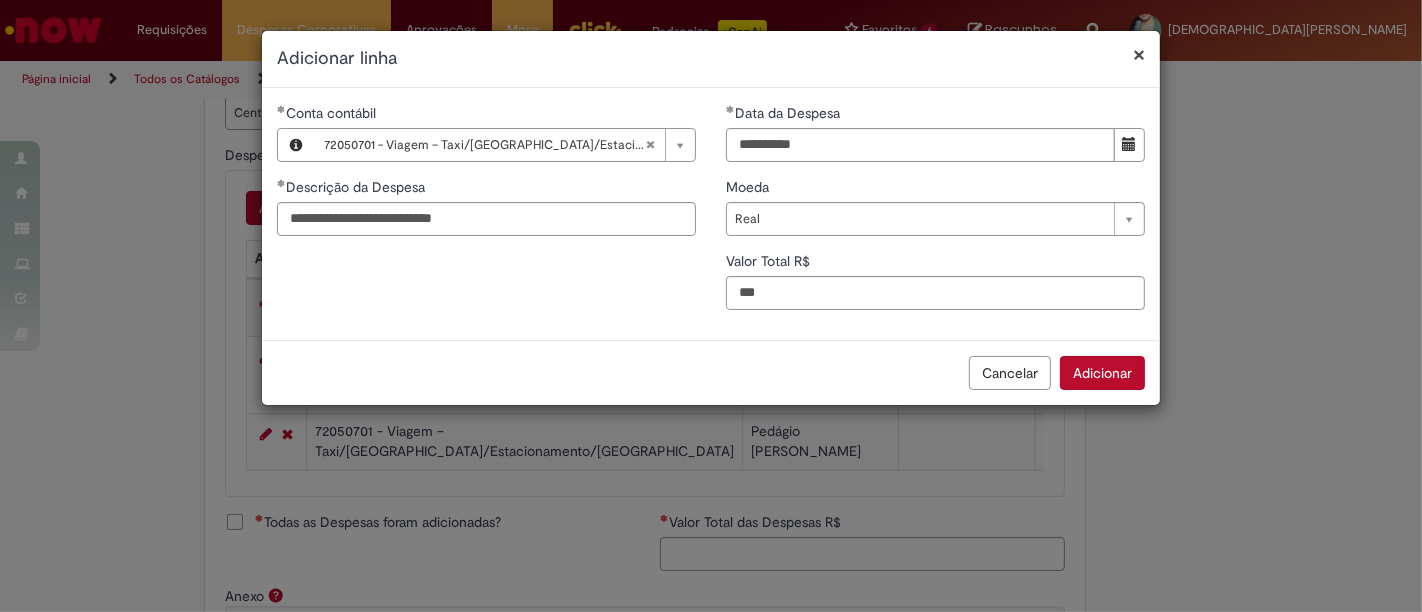click on "Adicionar" at bounding box center (1102, 373) 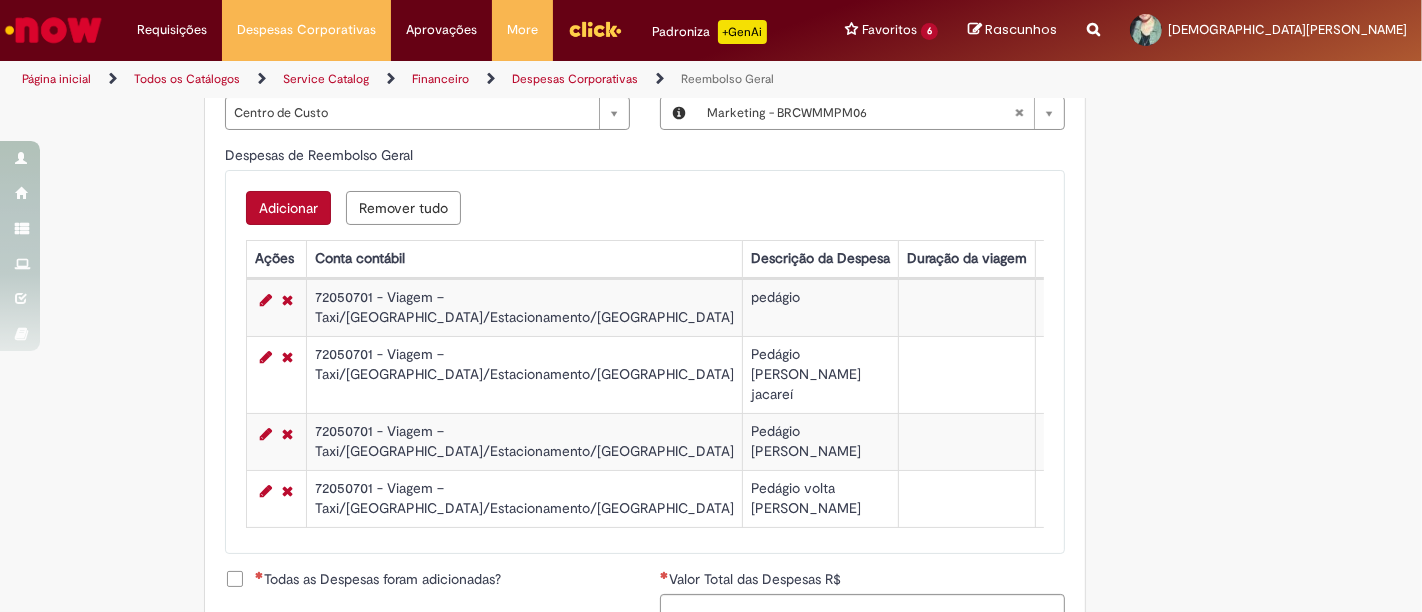 click on "Adicionar" at bounding box center [288, 208] 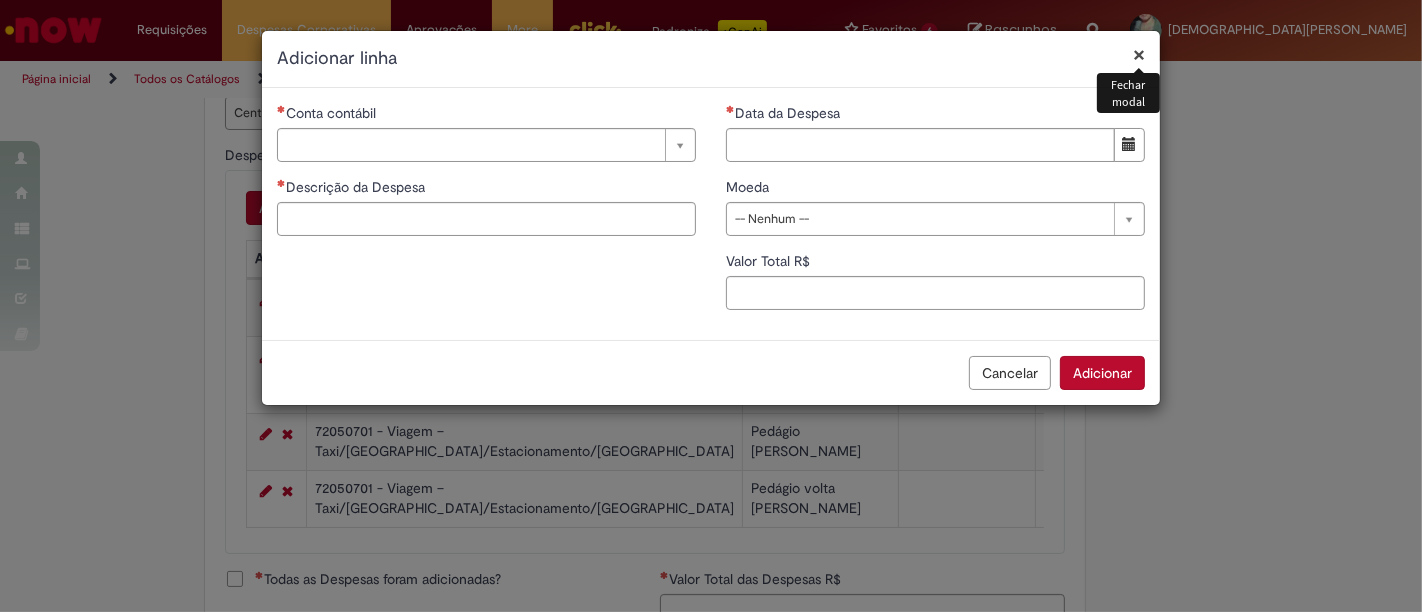 drag, startPoint x: 665, startPoint y: 133, endPoint x: 642, endPoint y: 146, distance: 26.41969 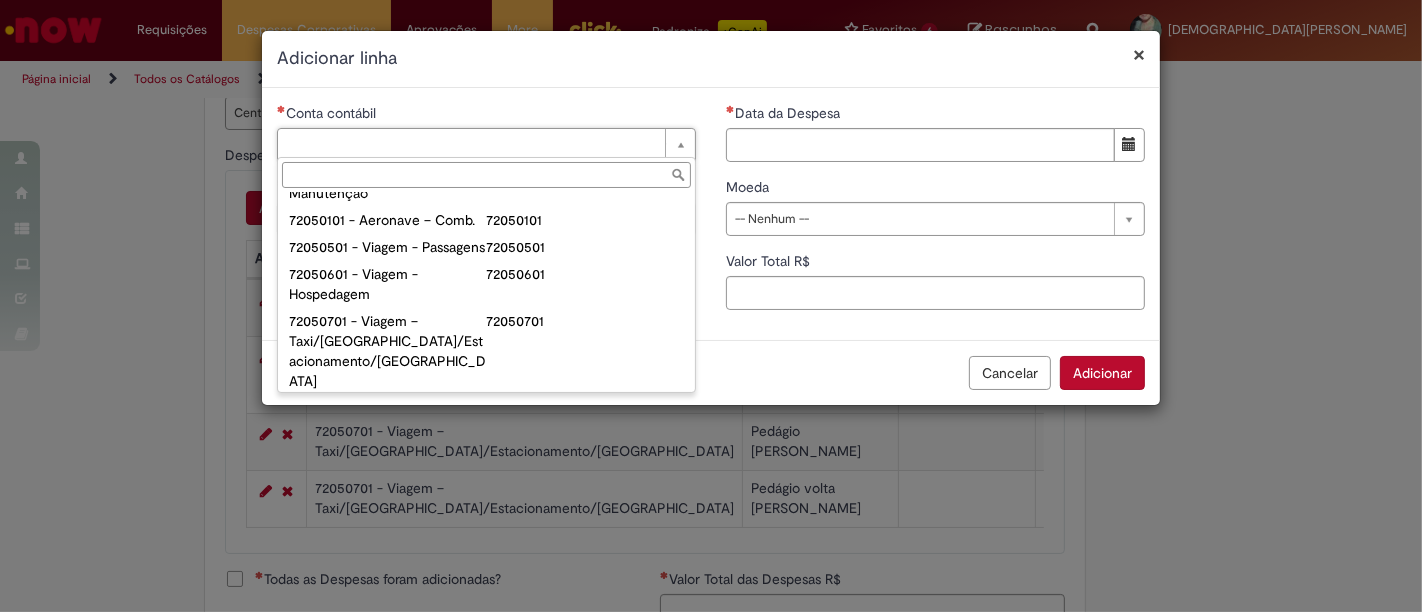 scroll, scrollTop: 1111, scrollLeft: 0, axis: vertical 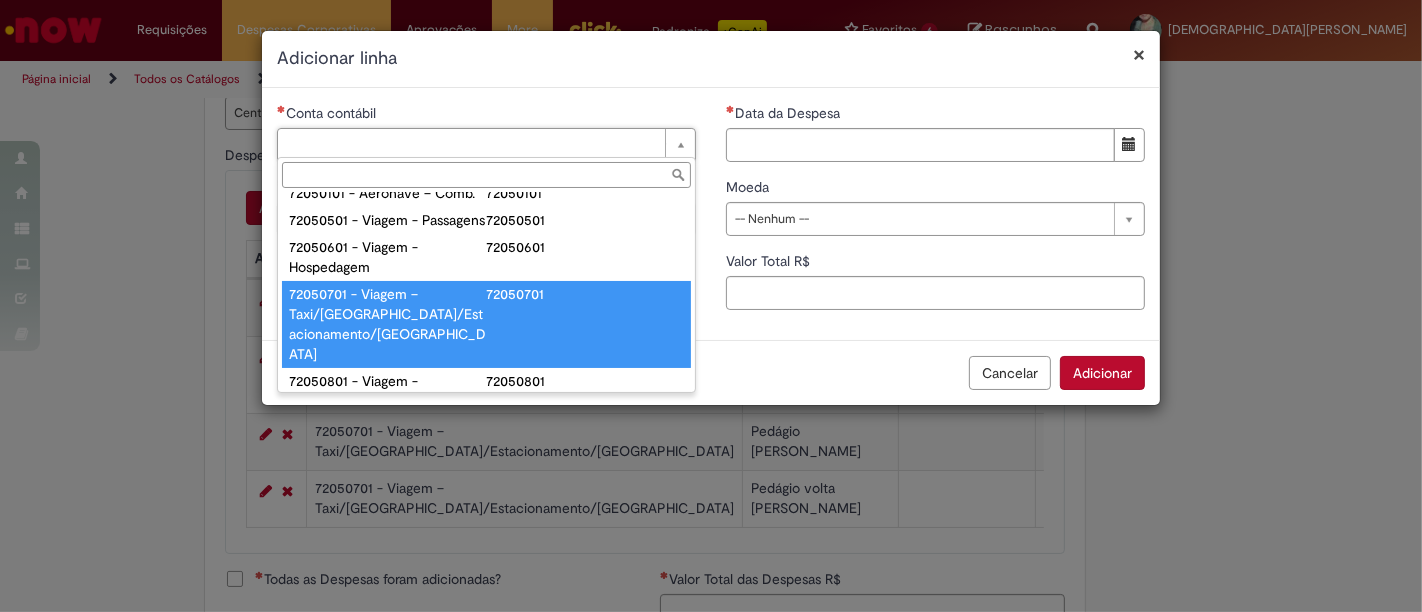 type on "**********" 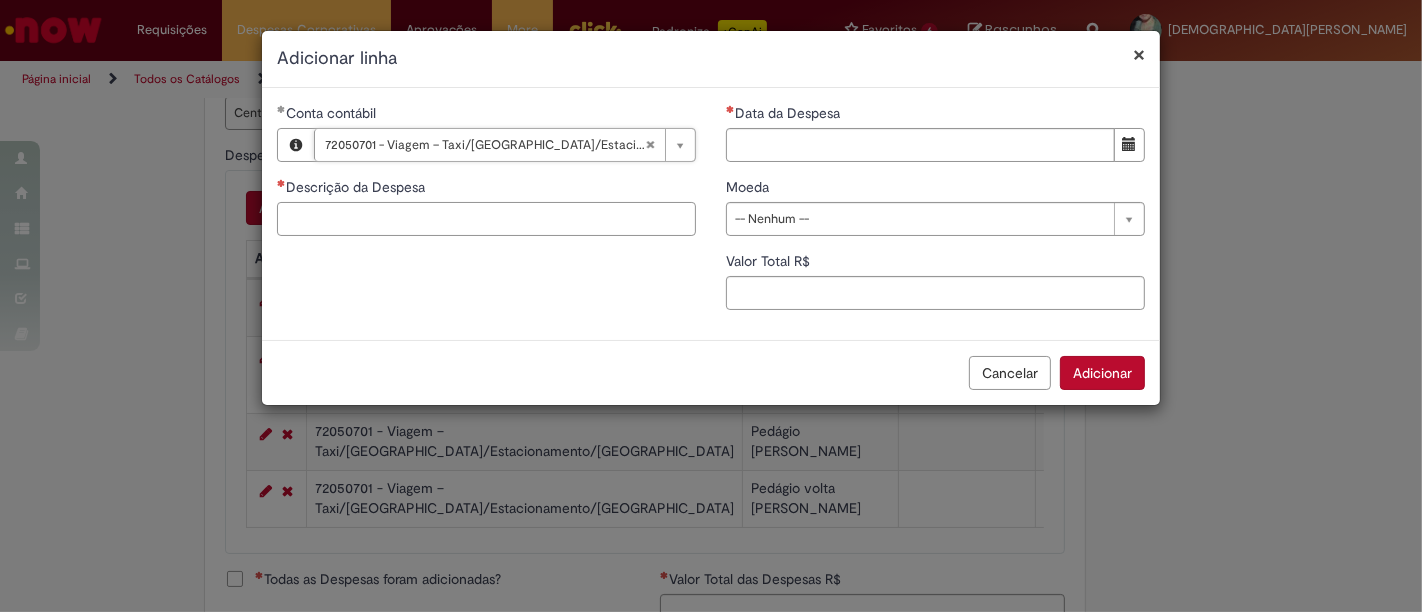 click on "Descrição da Despesa" at bounding box center [486, 219] 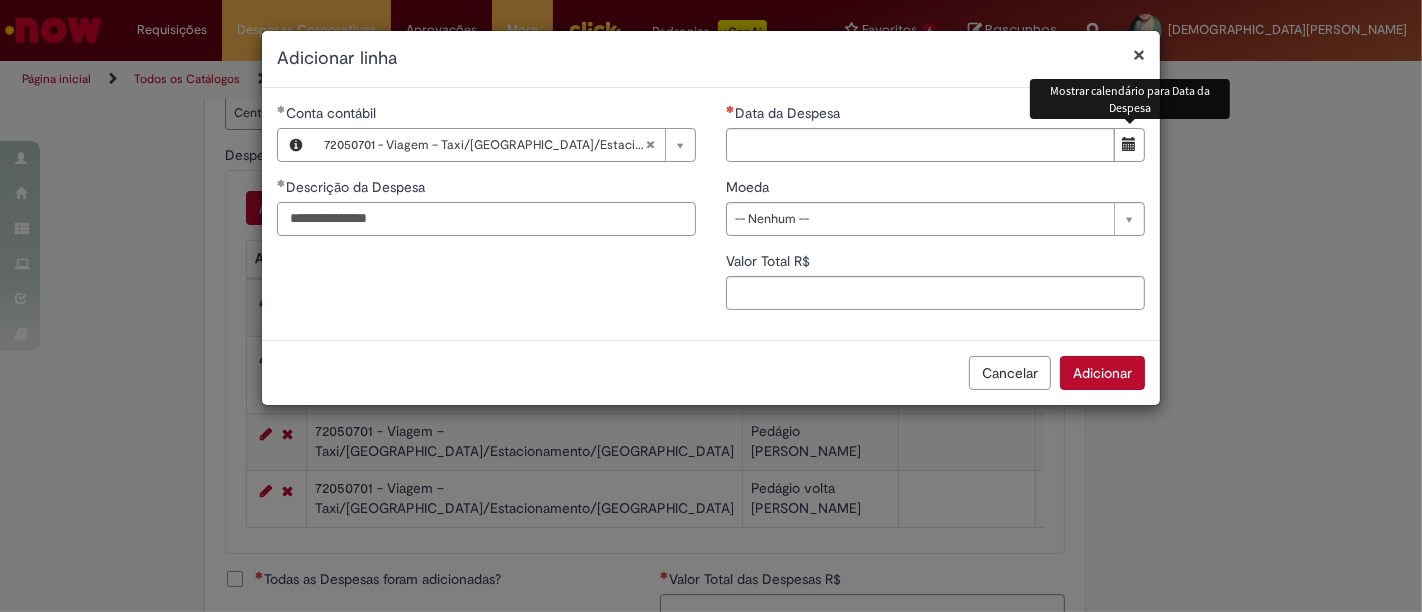 type on "**********" 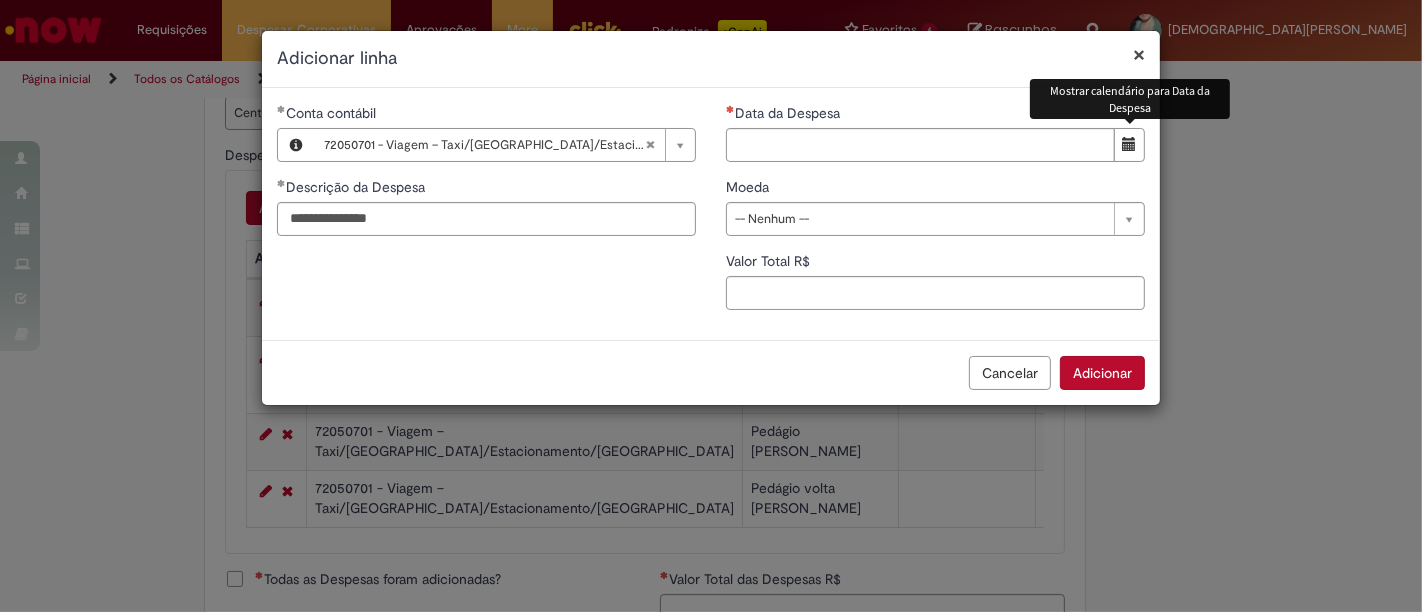 click at bounding box center [1129, 145] 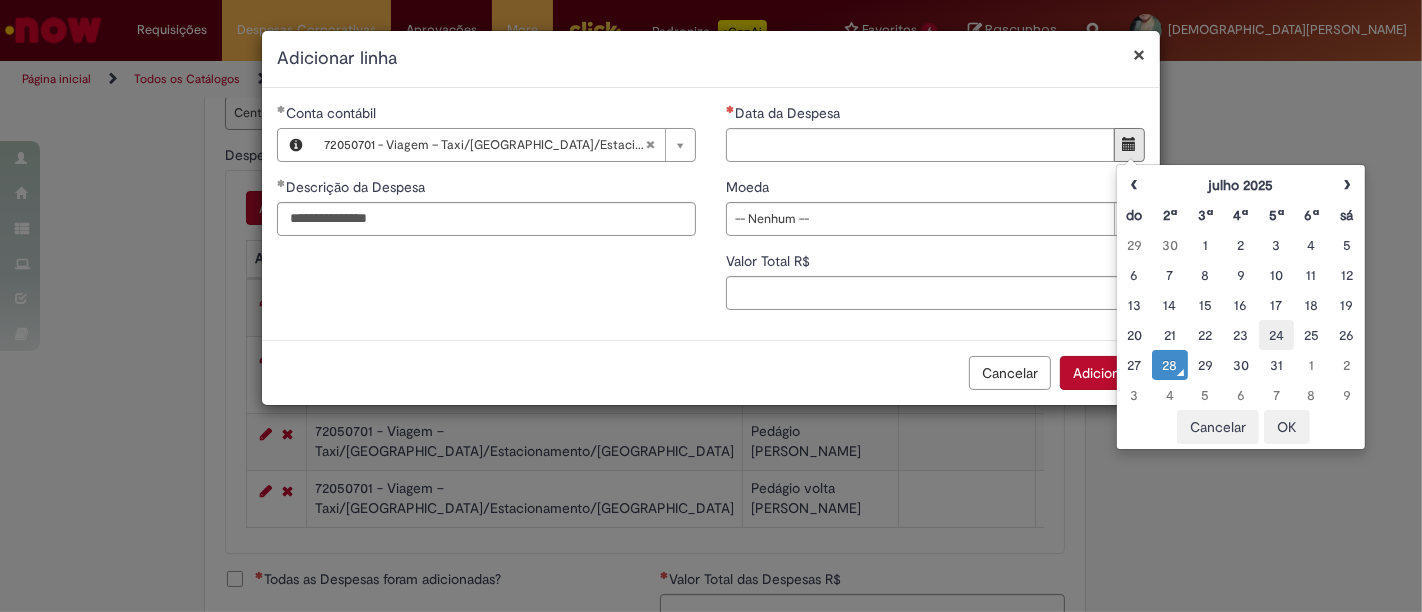 click on "24" at bounding box center (1276, 335) 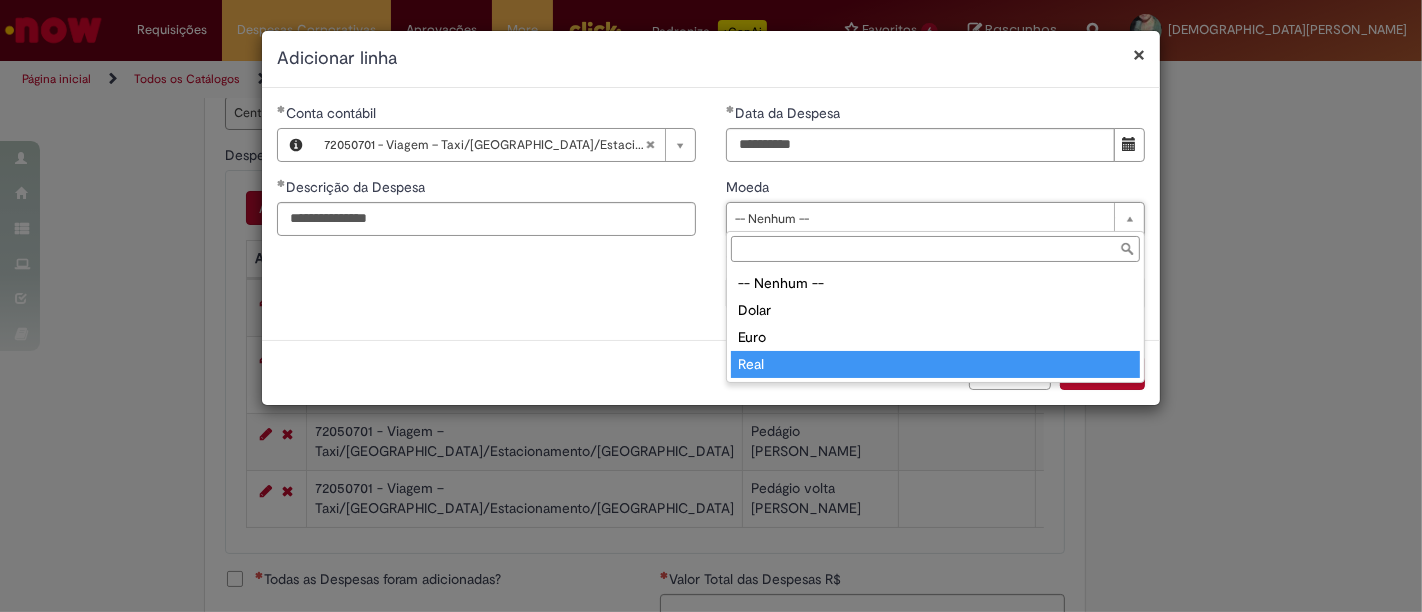 type on "****" 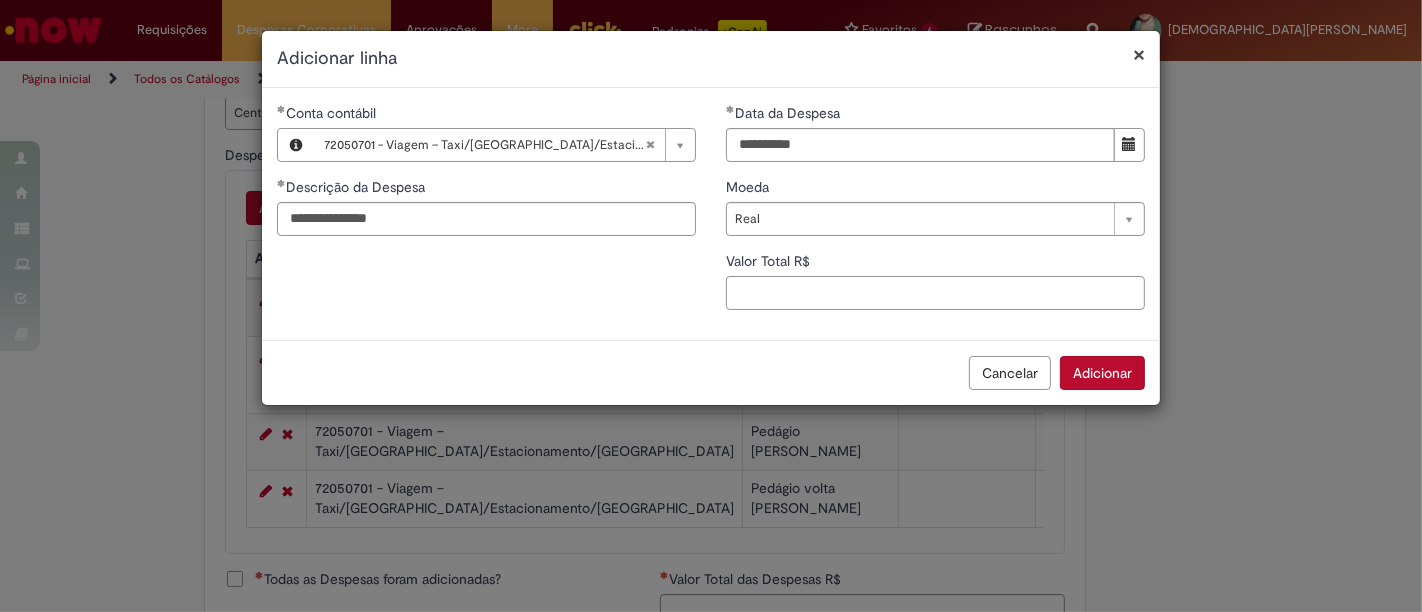 click on "Valor Total R$" at bounding box center [935, 293] 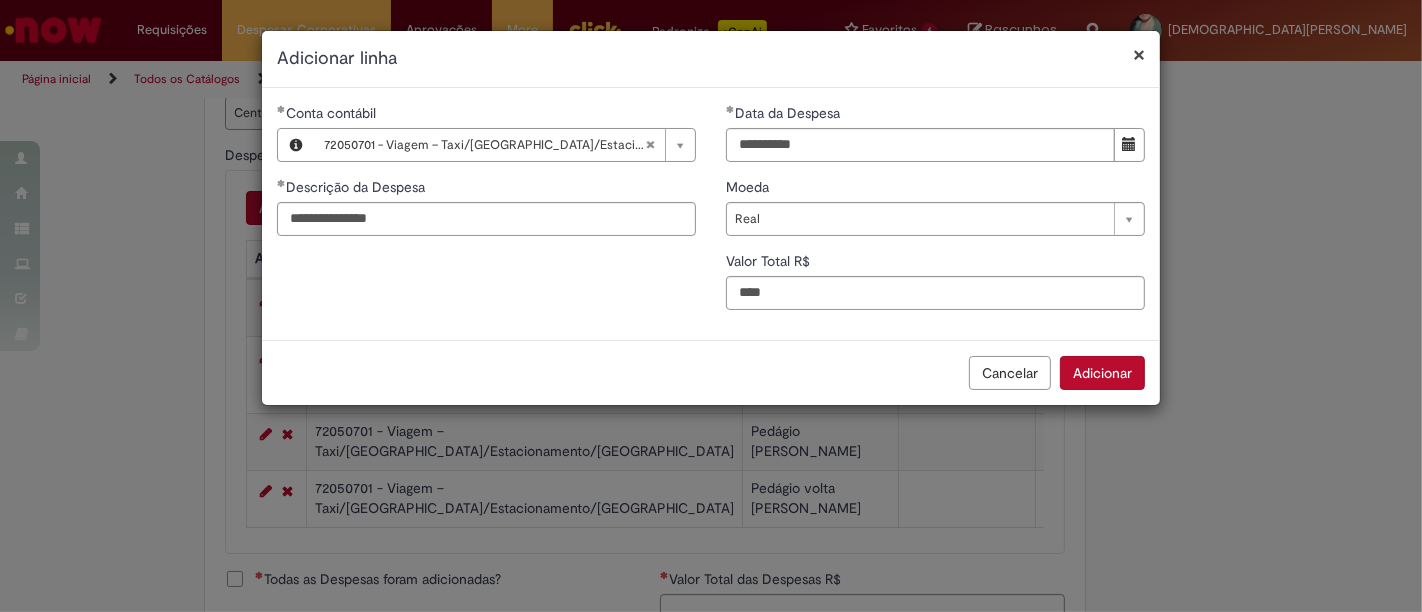click on "Adicionar" at bounding box center [1102, 373] 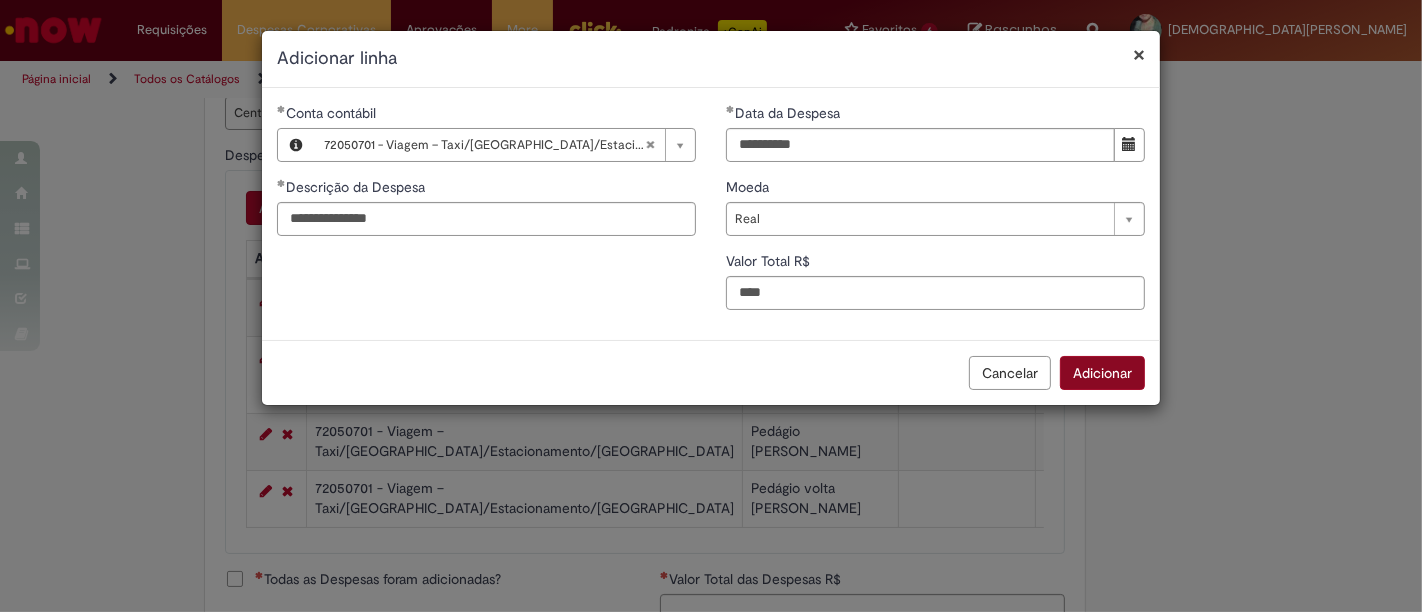type on "***" 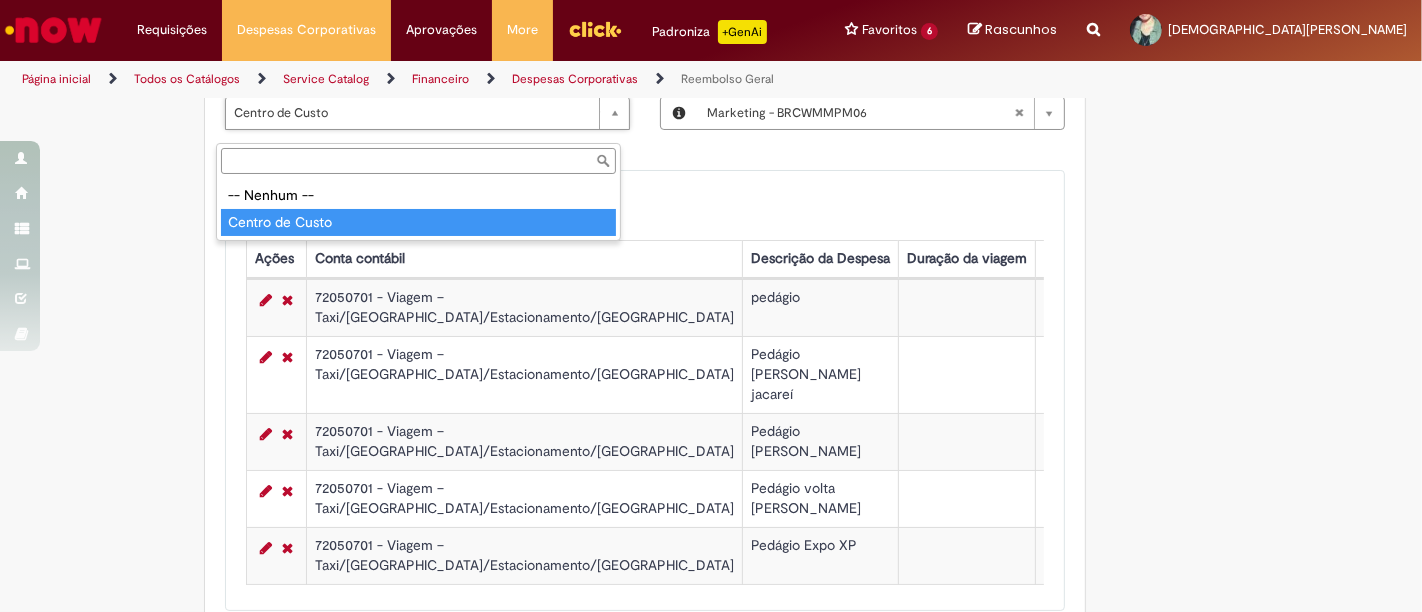 type on "**********" 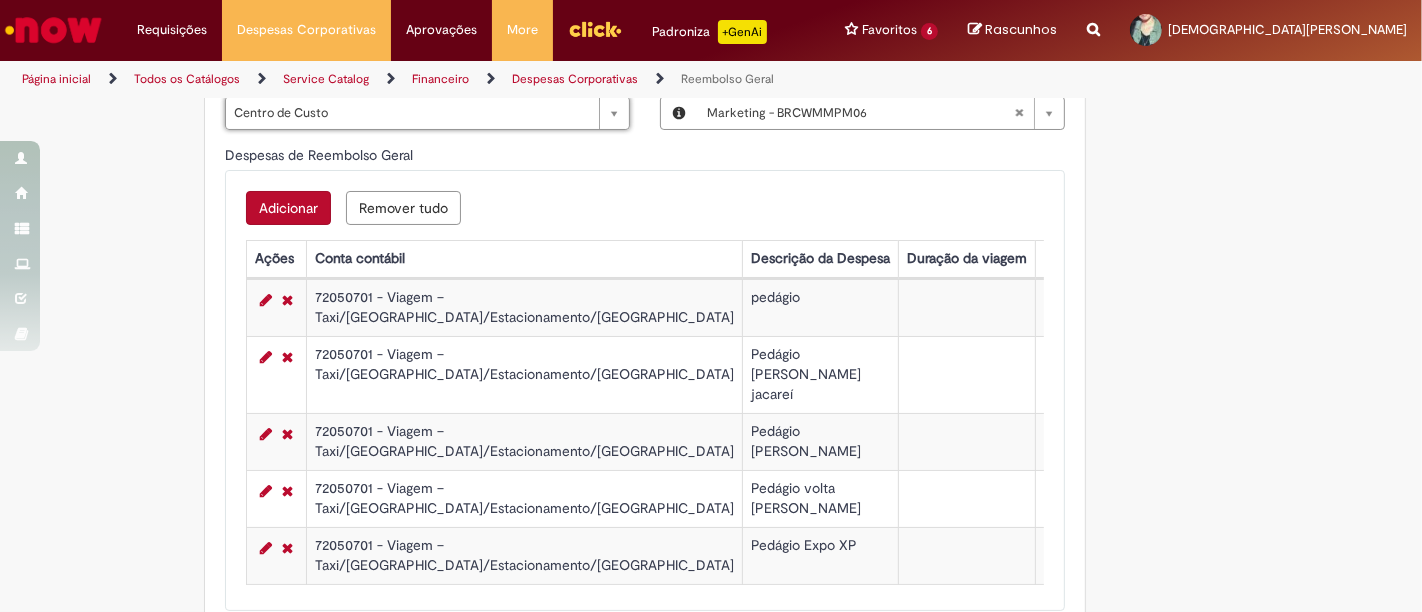 click on "Adicionar" at bounding box center [288, 208] 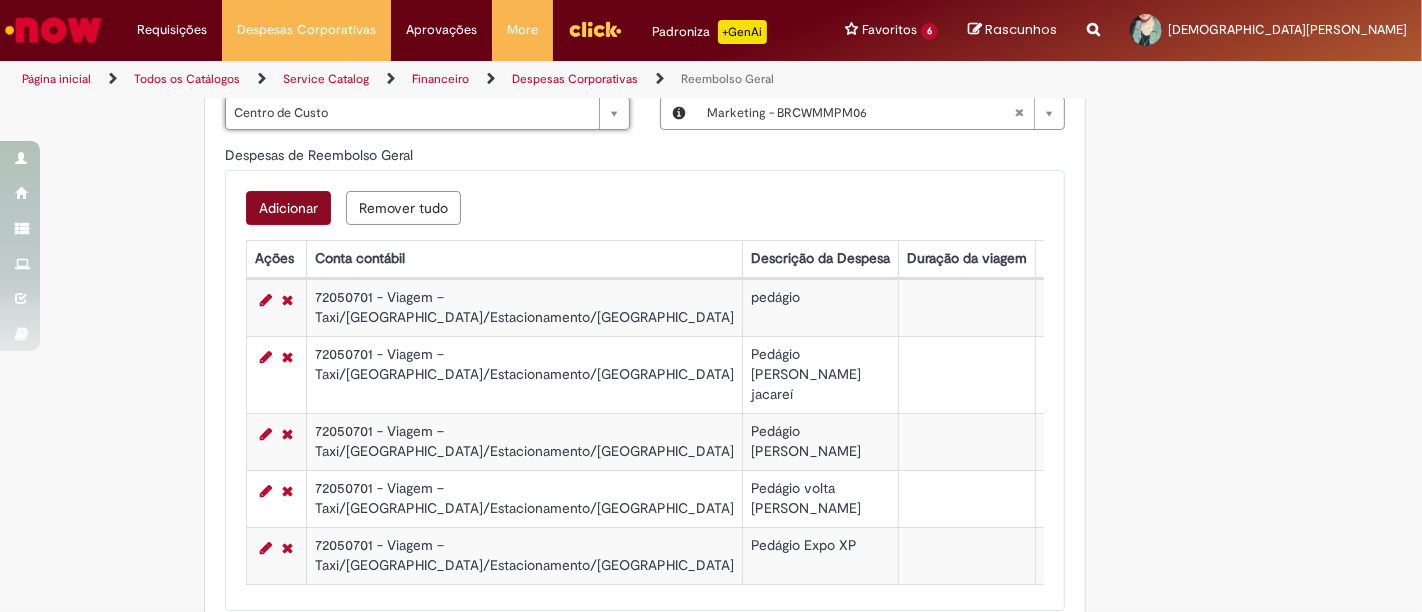 scroll, scrollTop: 0, scrollLeft: 0, axis: both 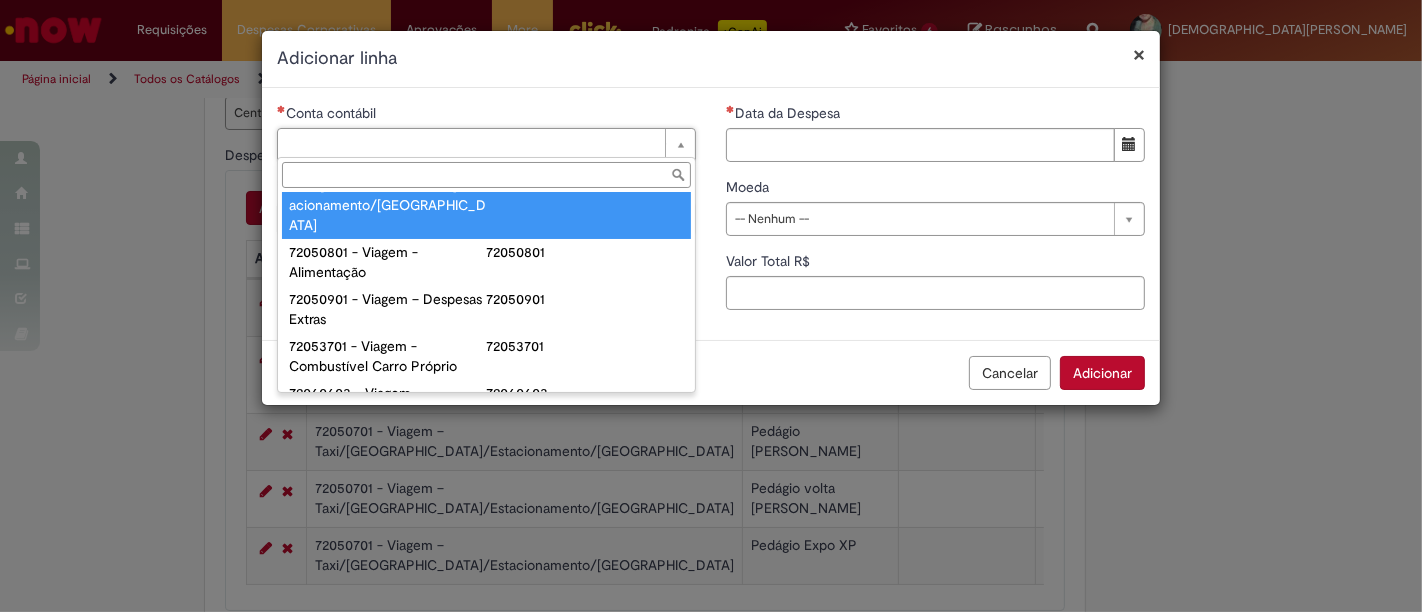 type on "**********" 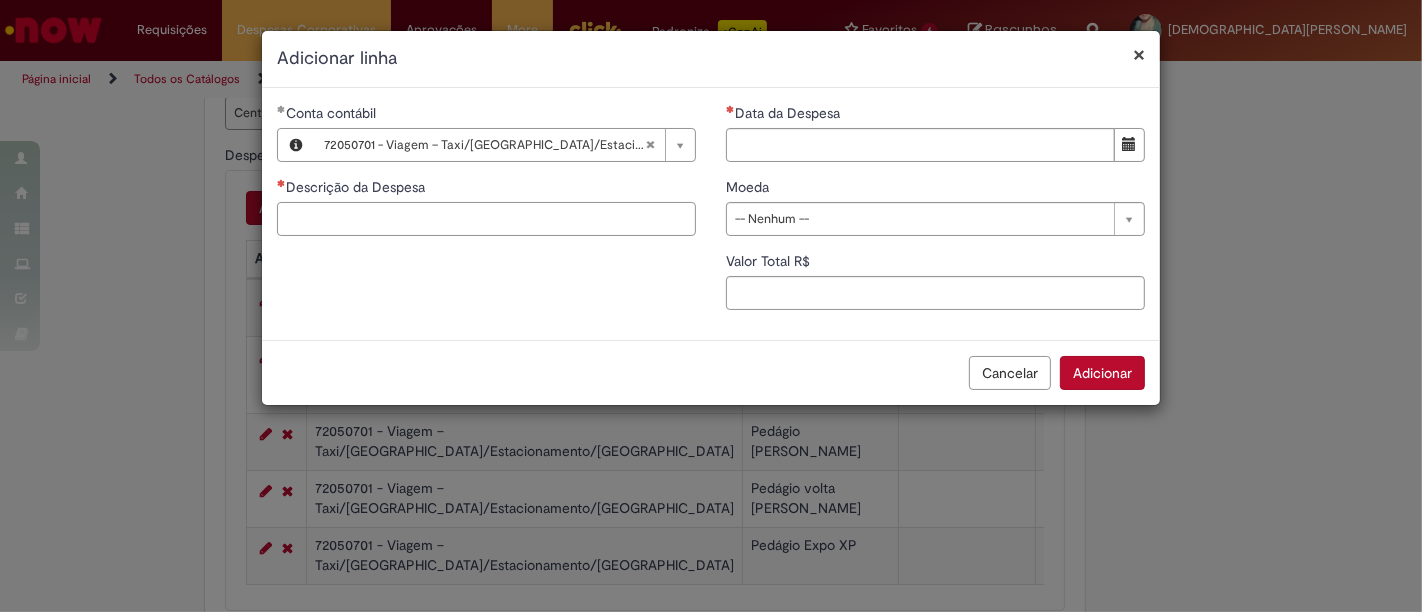 click on "Descrição da Despesa" at bounding box center (486, 219) 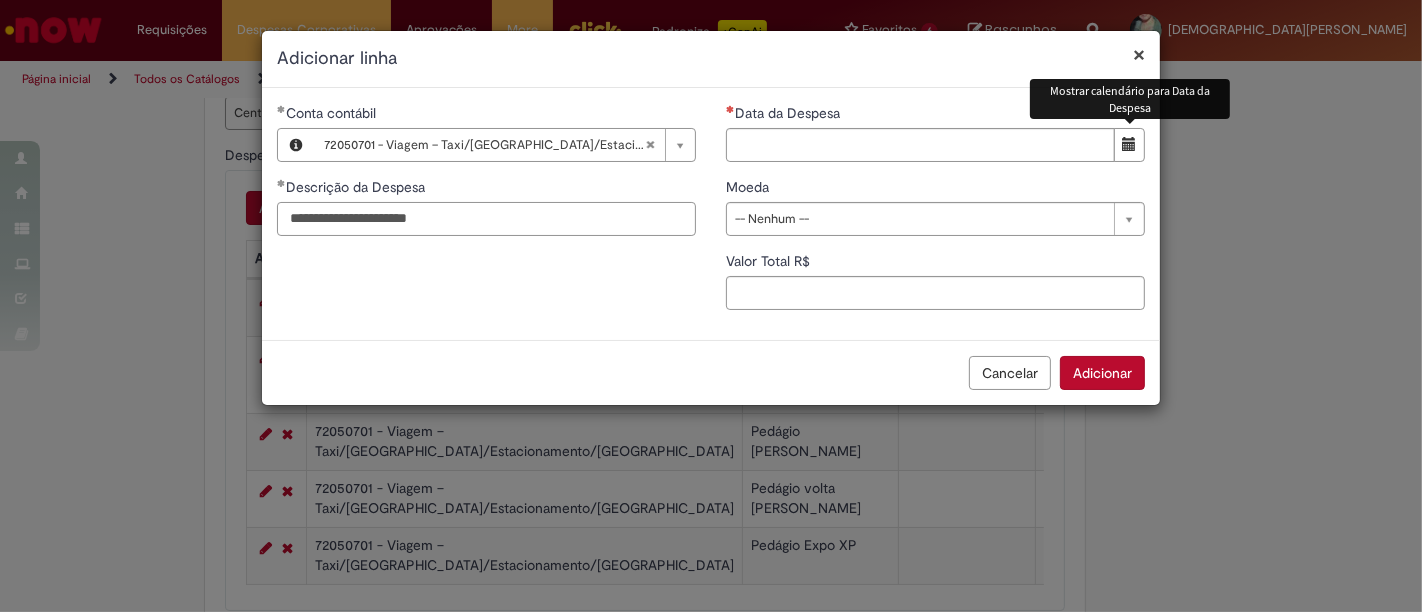 type on "**********" 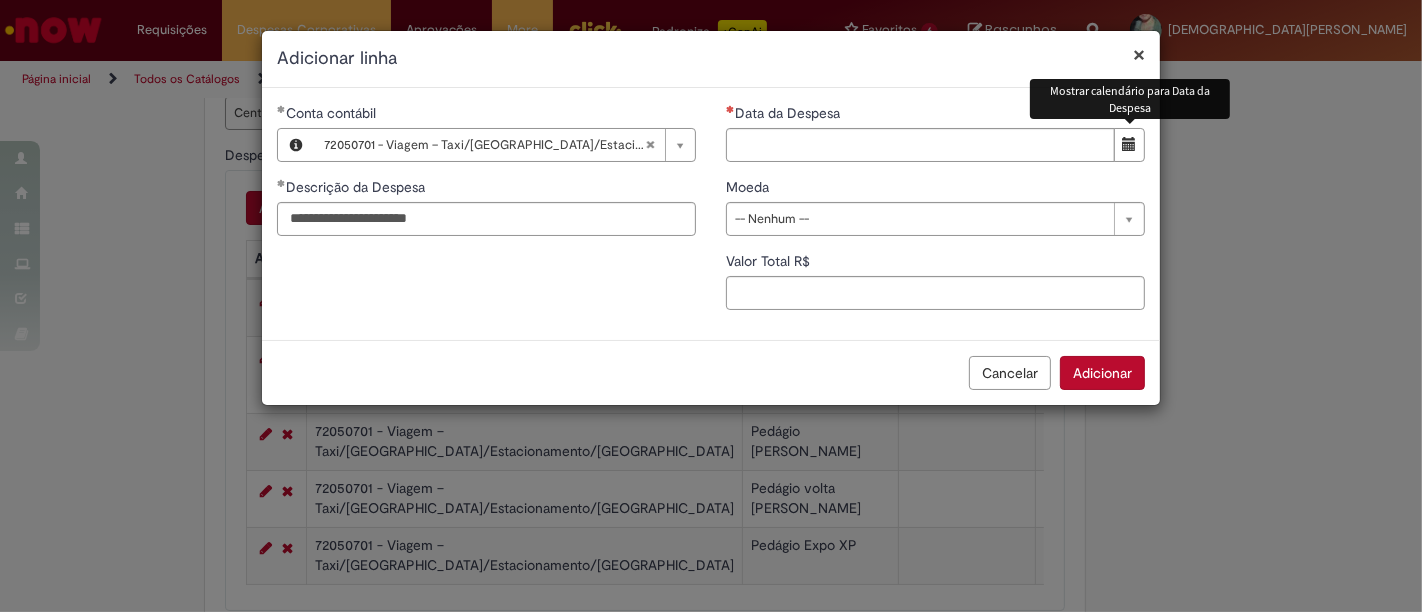 click at bounding box center (1130, 144) 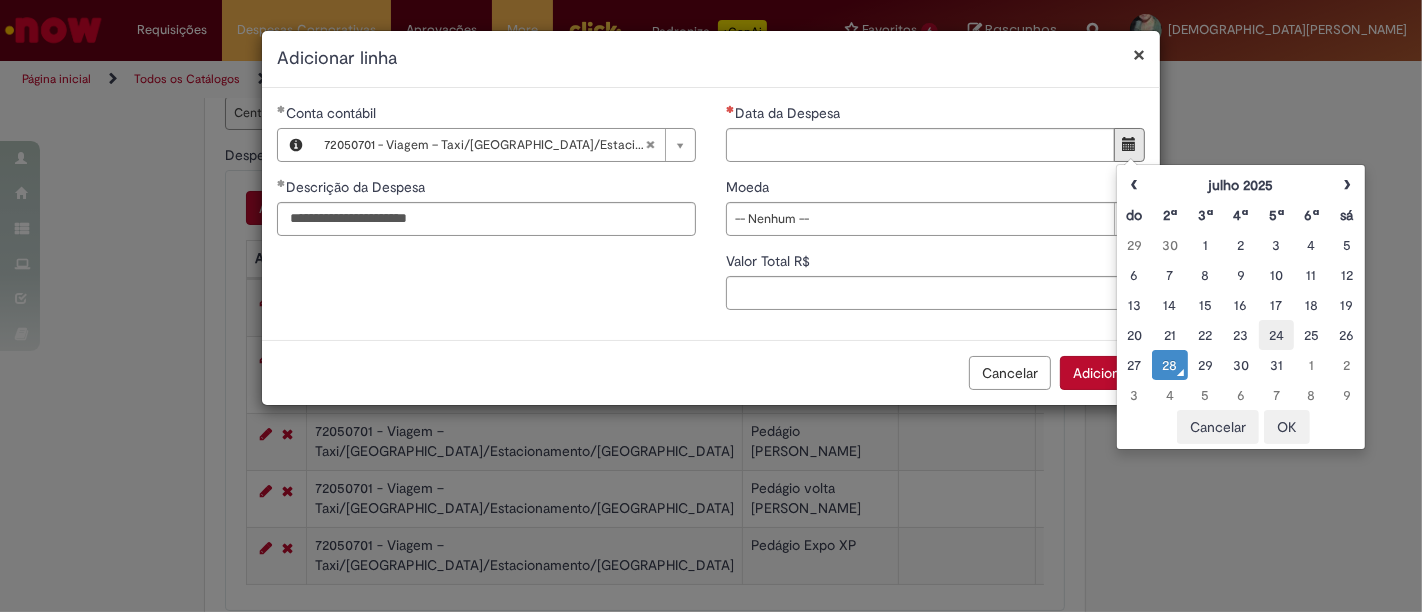 click on "24" at bounding box center [1276, 335] 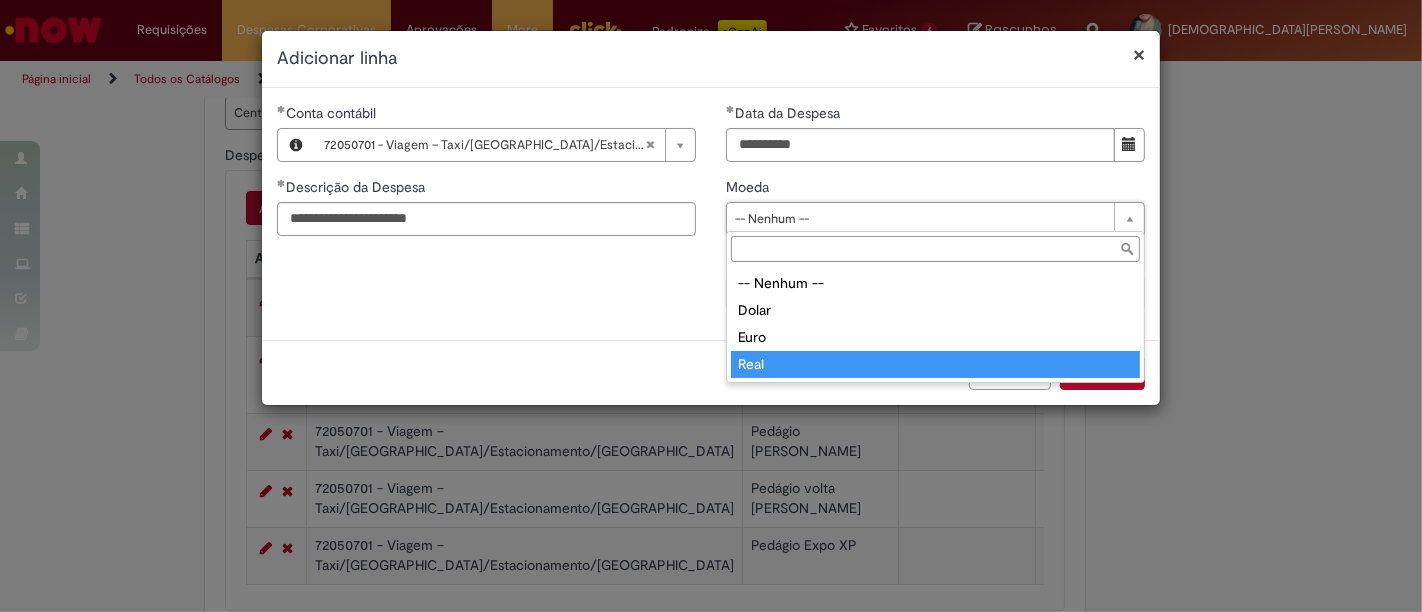 type on "****" 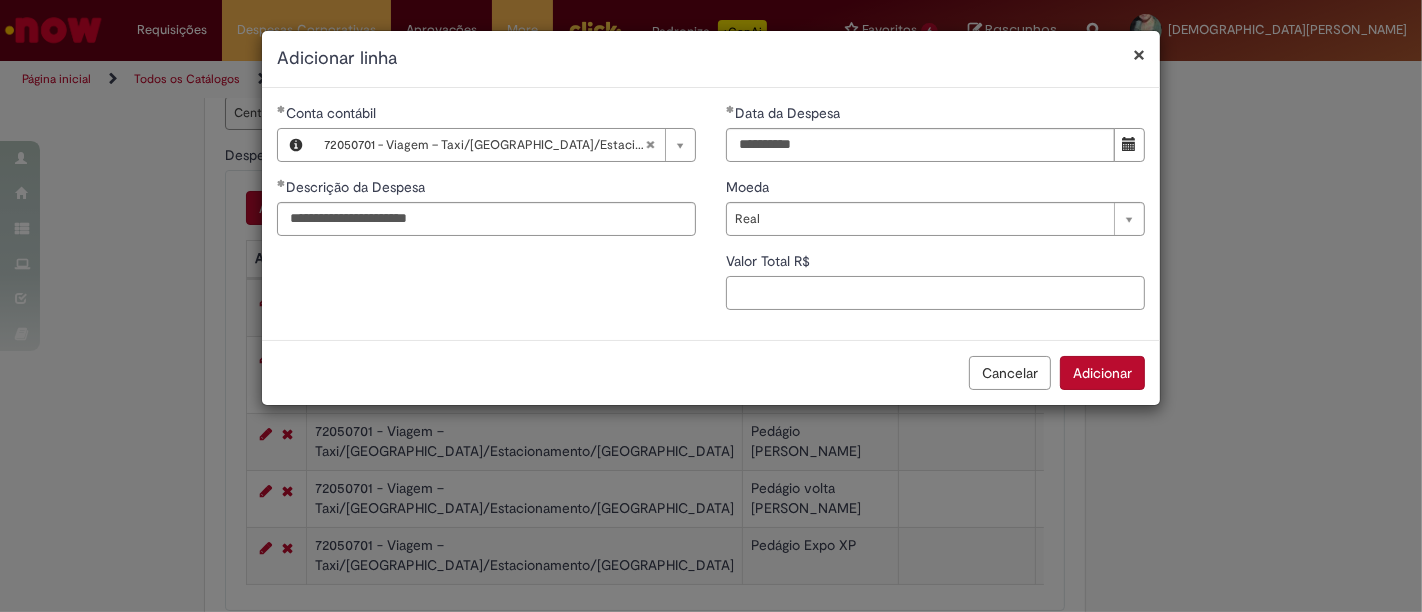 click on "Valor Total R$" at bounding box center [935, 293] 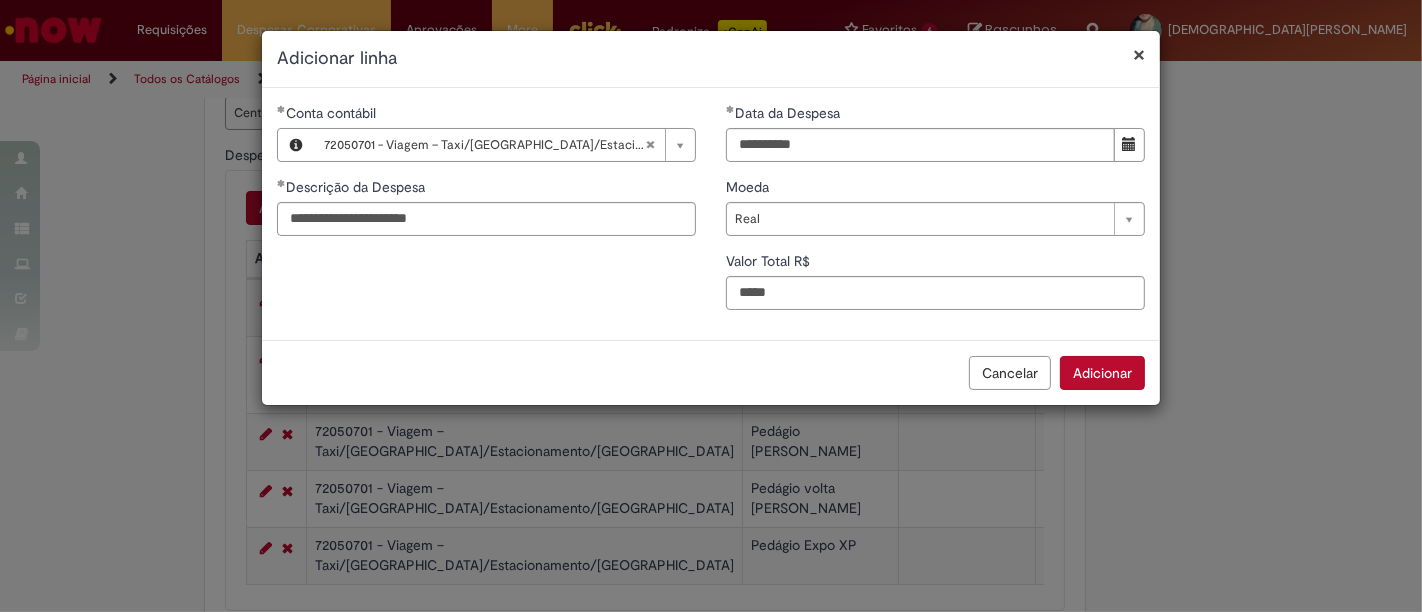 type on "**" 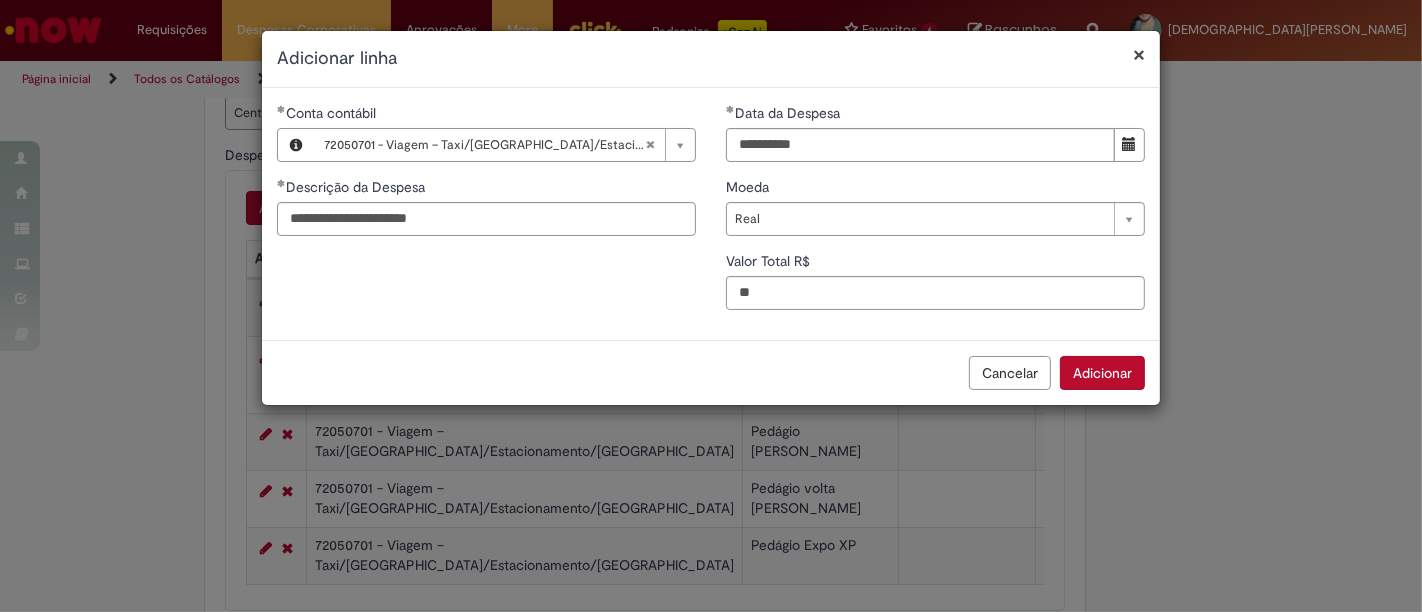 click on "Adicionar" at bounding box center [1102, 373] 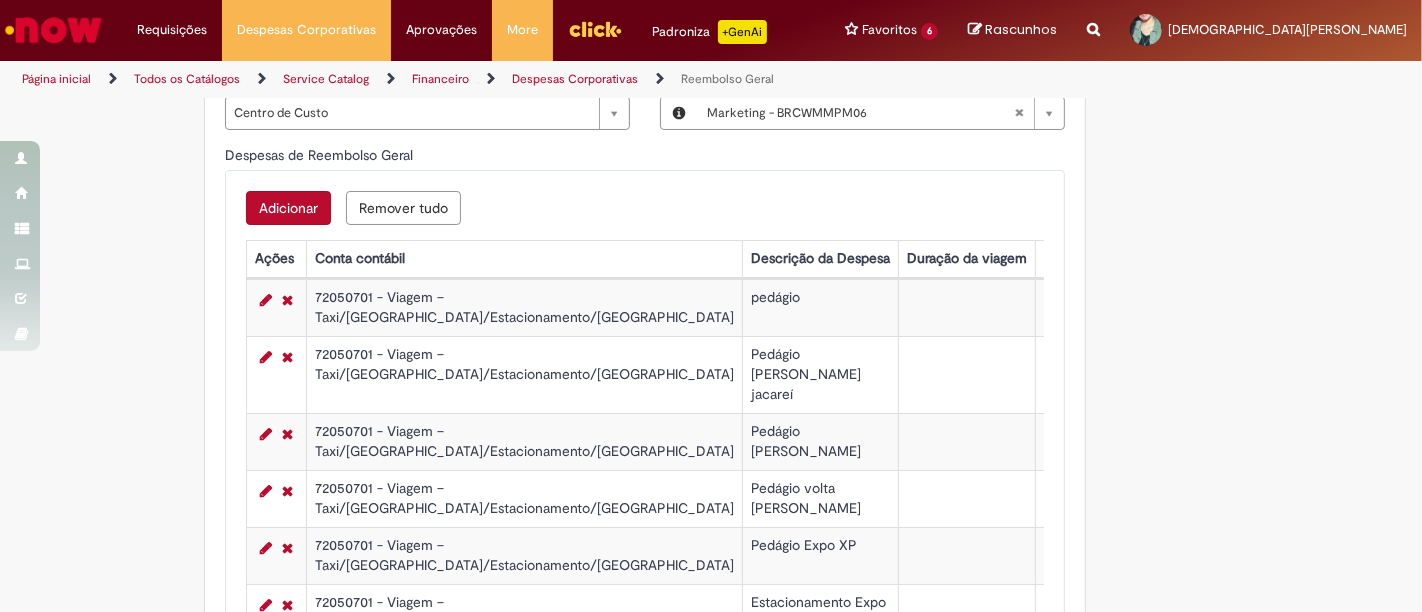 click on "Adicionar" at bounding box center (288, 208) 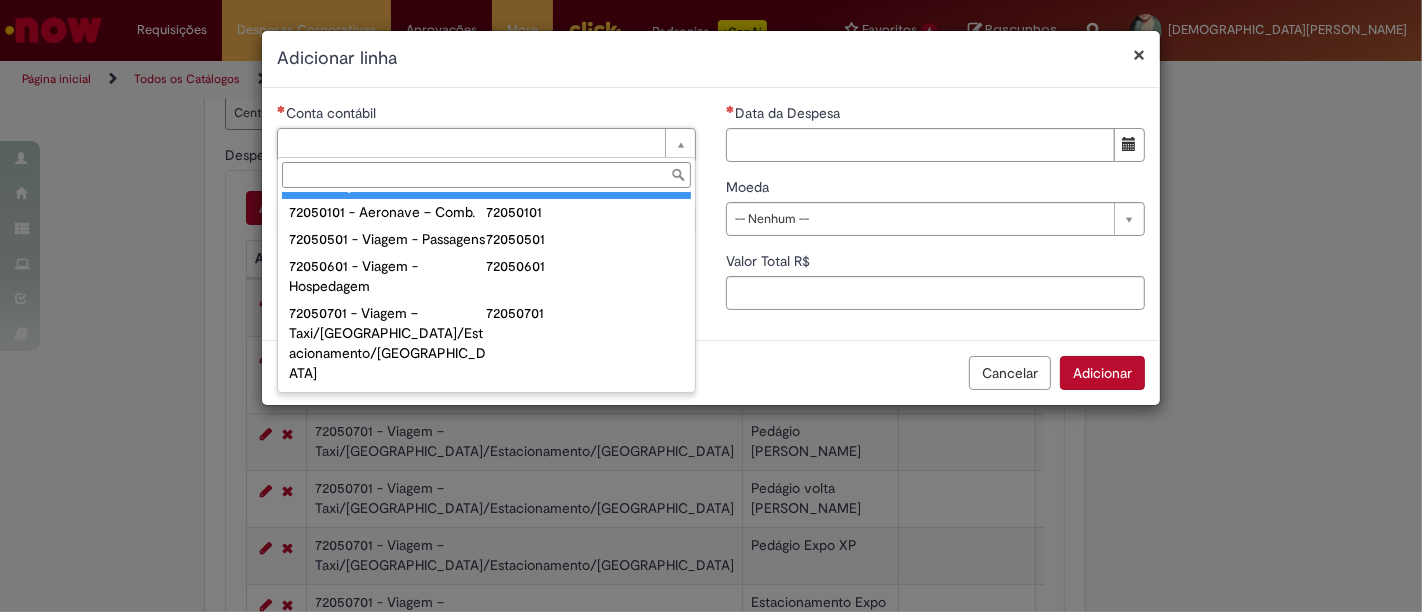scroll, scrollTop: 1111, scrollLeft: 0, axis: vertical 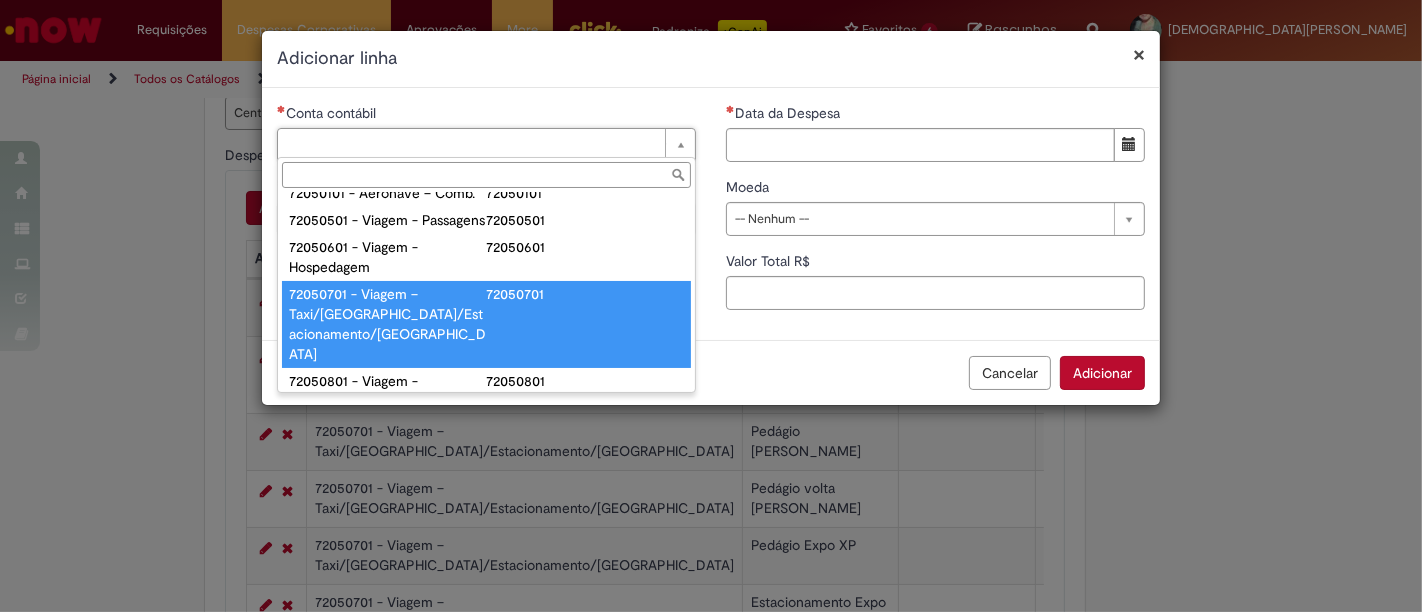 type on "**********" 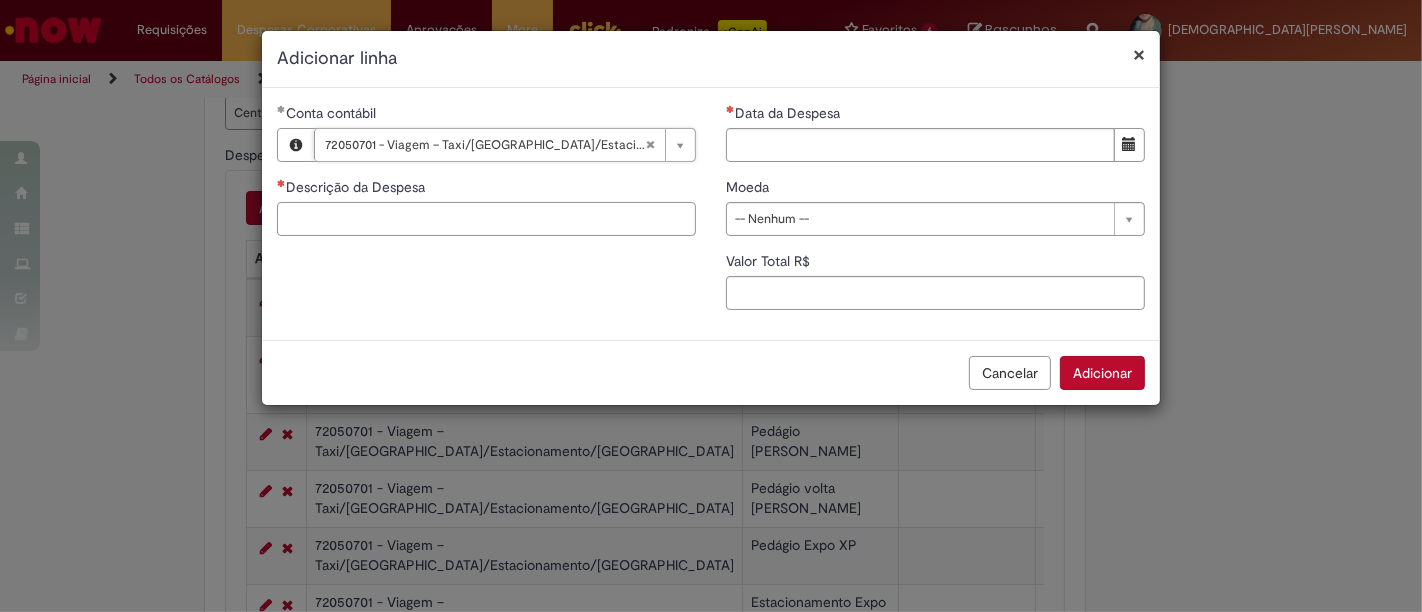 click on "Descrição da Despesa" at bounding box center (486, 219) 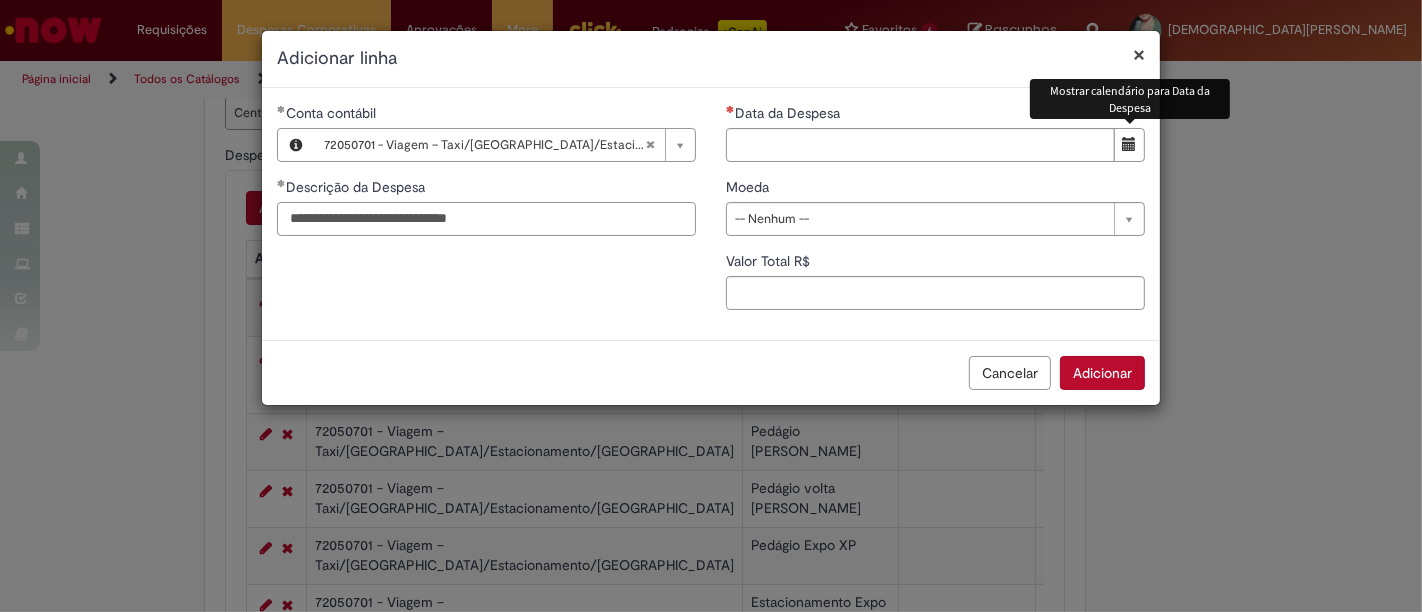 type on "**********" 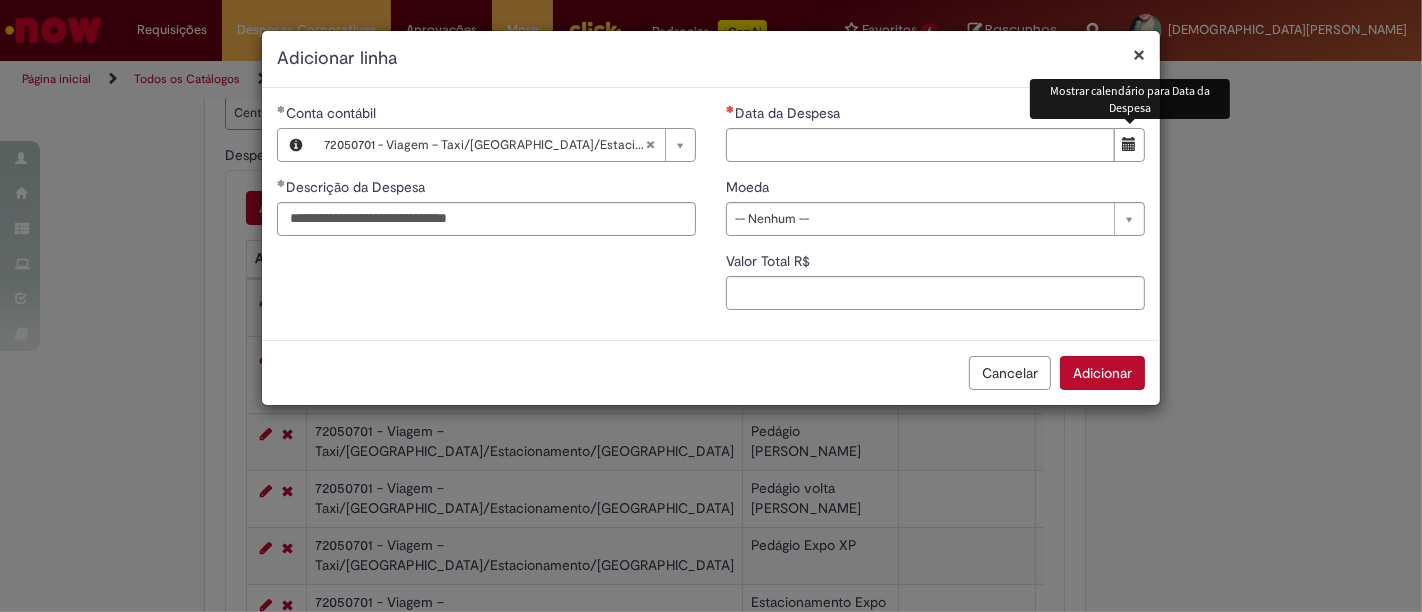 click at bounding box center [1130, 144] 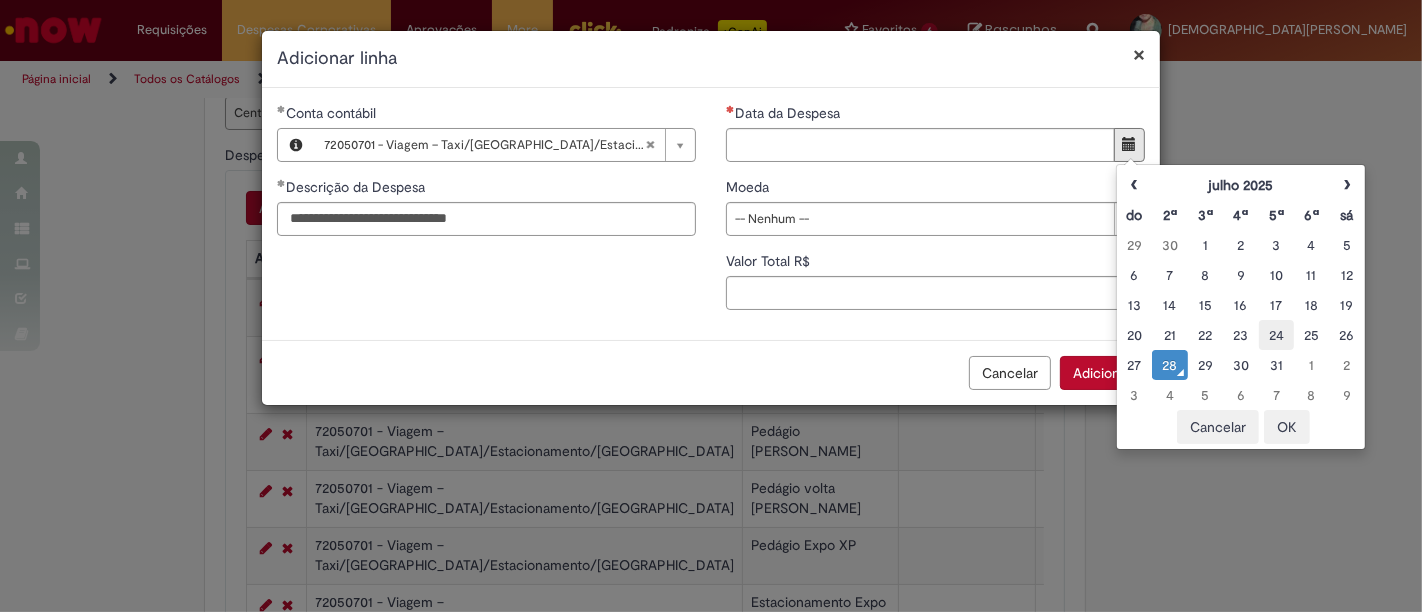click on "24" at bounding box center [1276, 335] 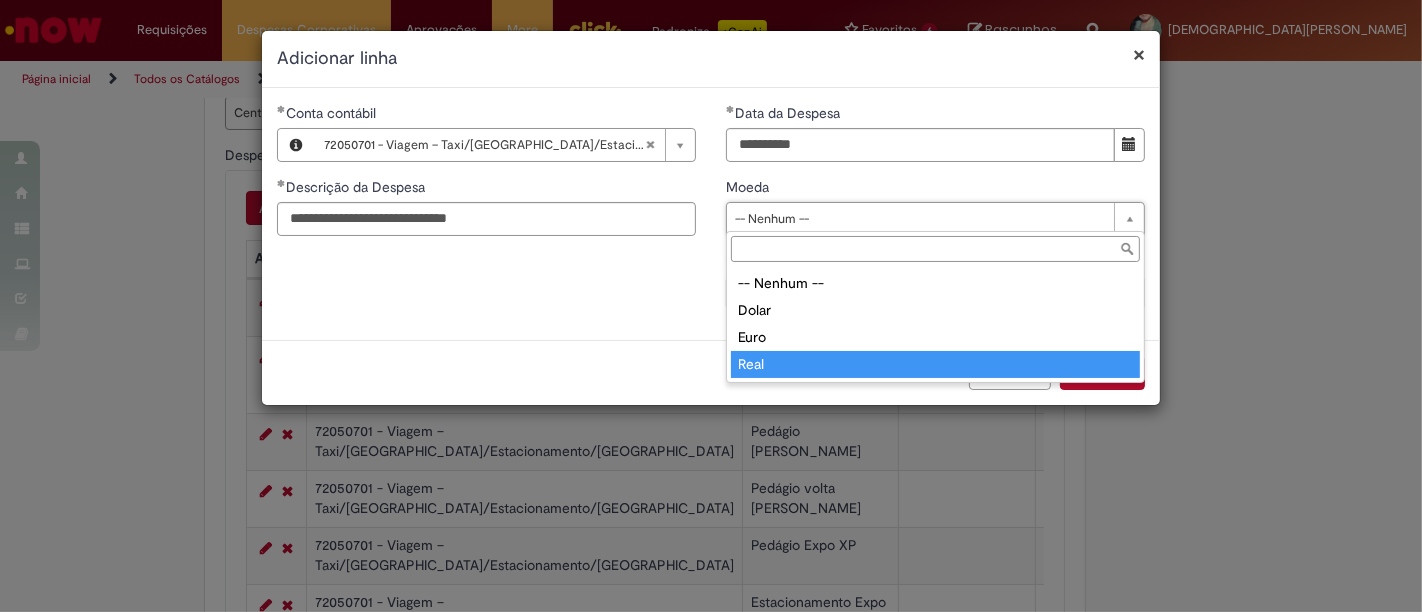 type on "****" 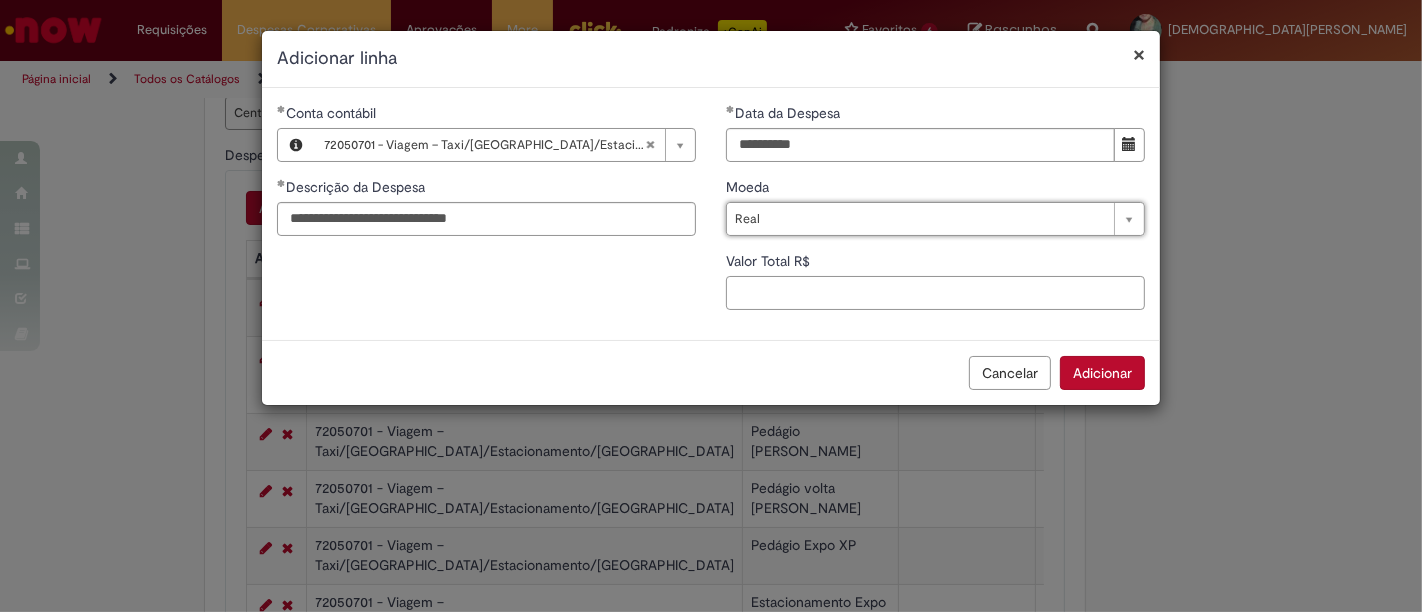 click on "Valor Total R$" at bounding box center (935, 293) 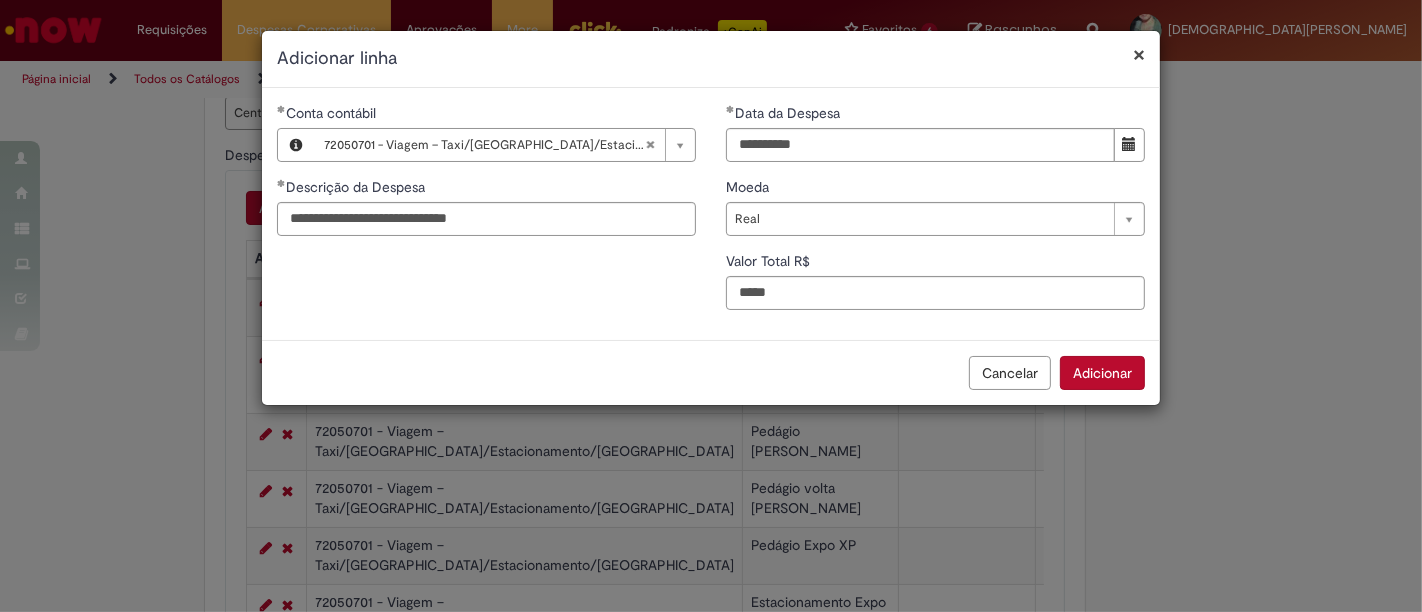 type on "**" 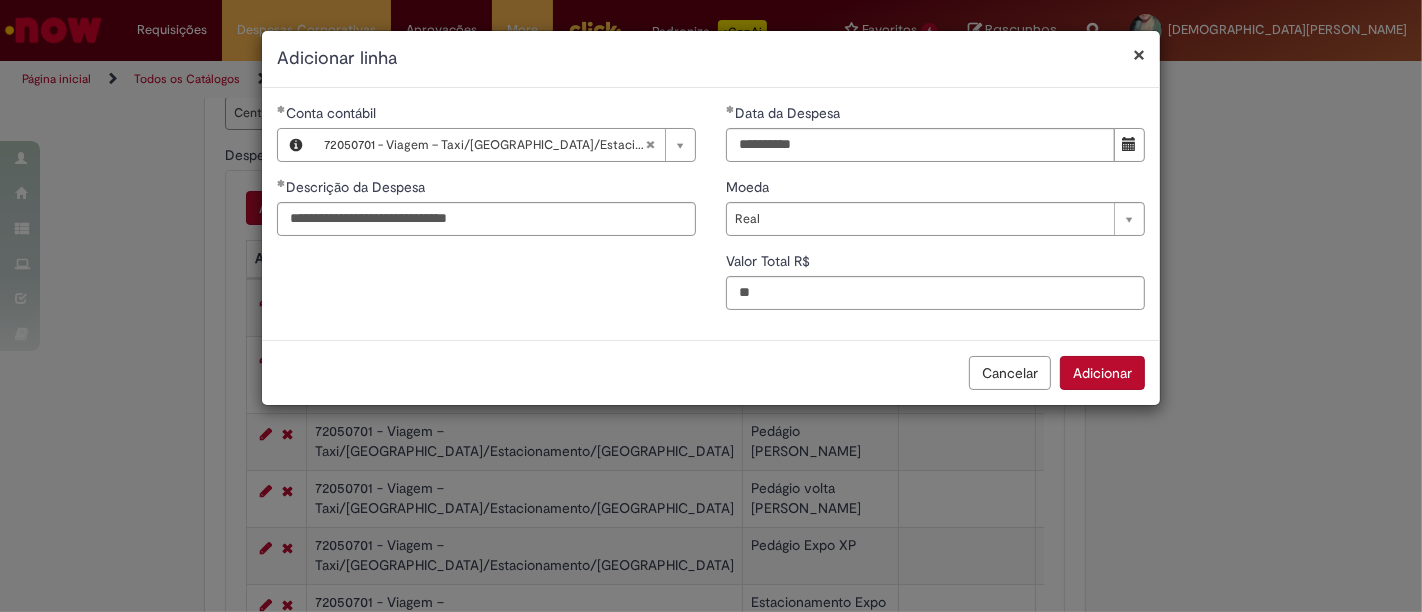 click on "Adicionar" at bounding box center (1102, 373) 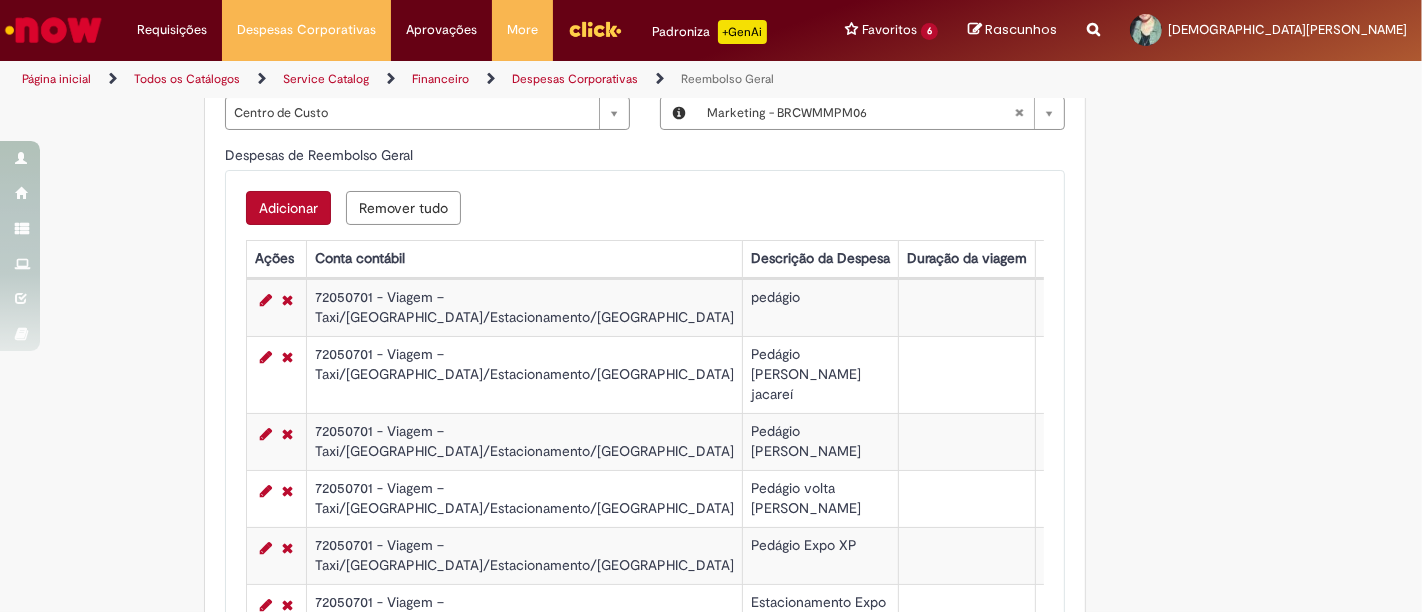 click on "Adicionar" at bounding box center [288, 208] 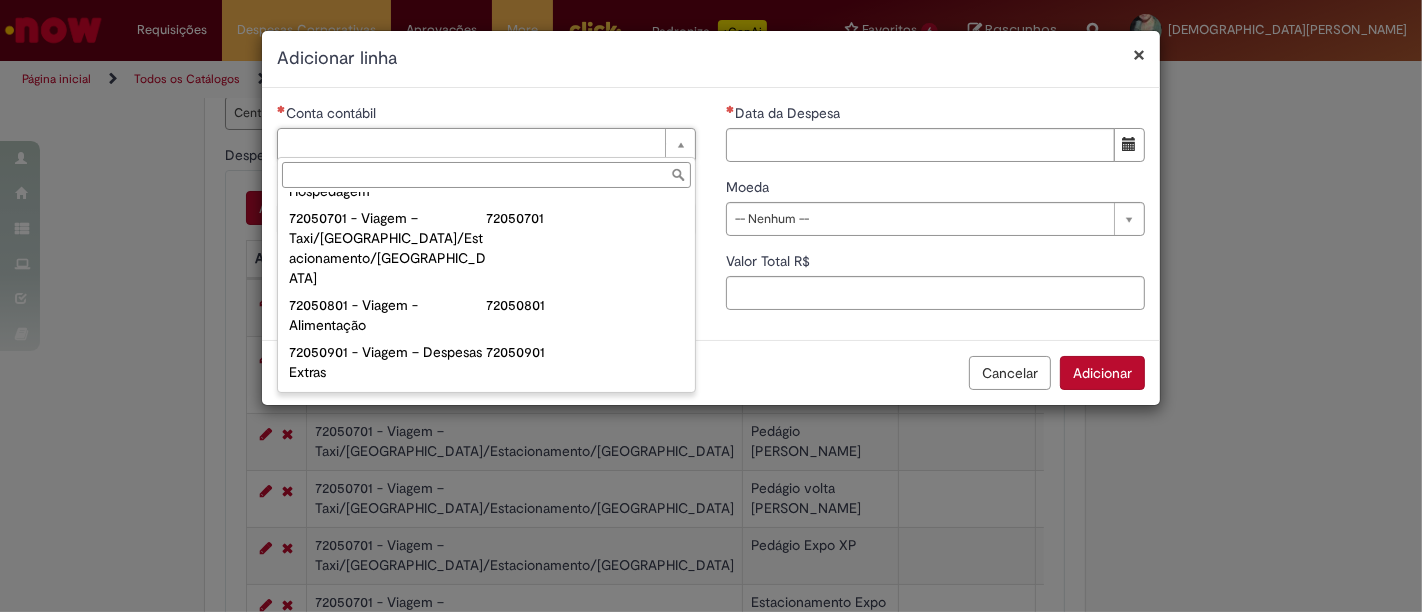 scroll, scrollTop: 1222, scrollLeft: 0, axis: vertical 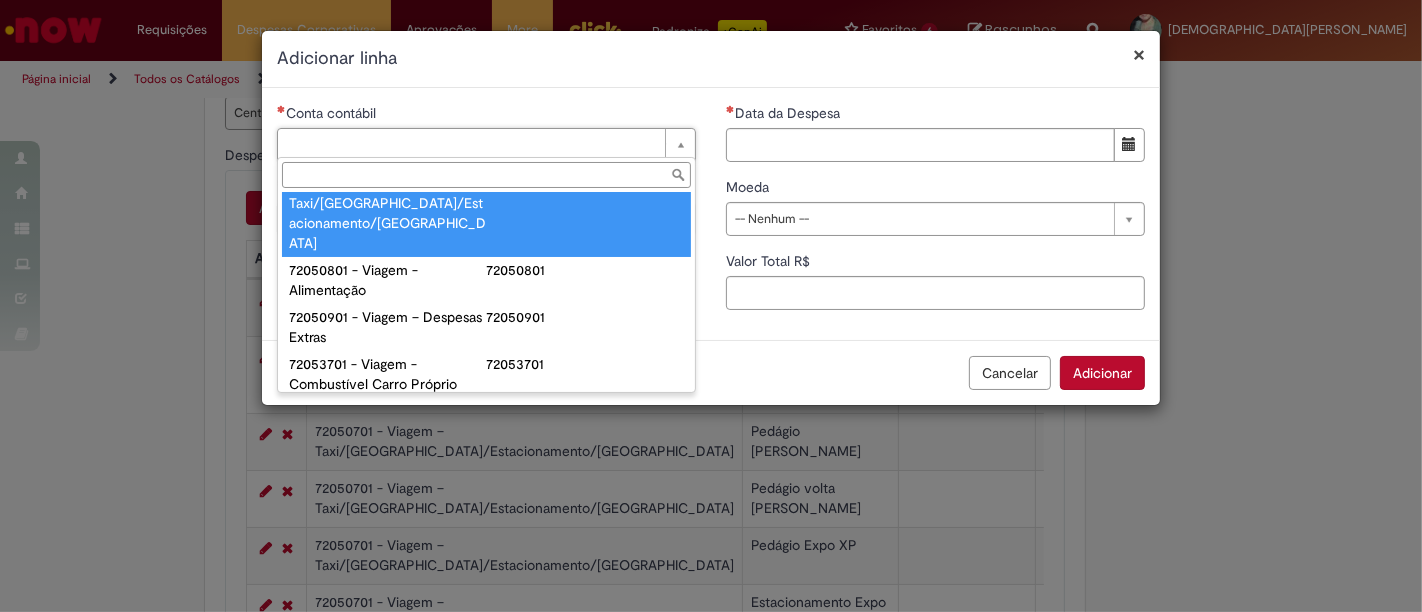 type on "**********" 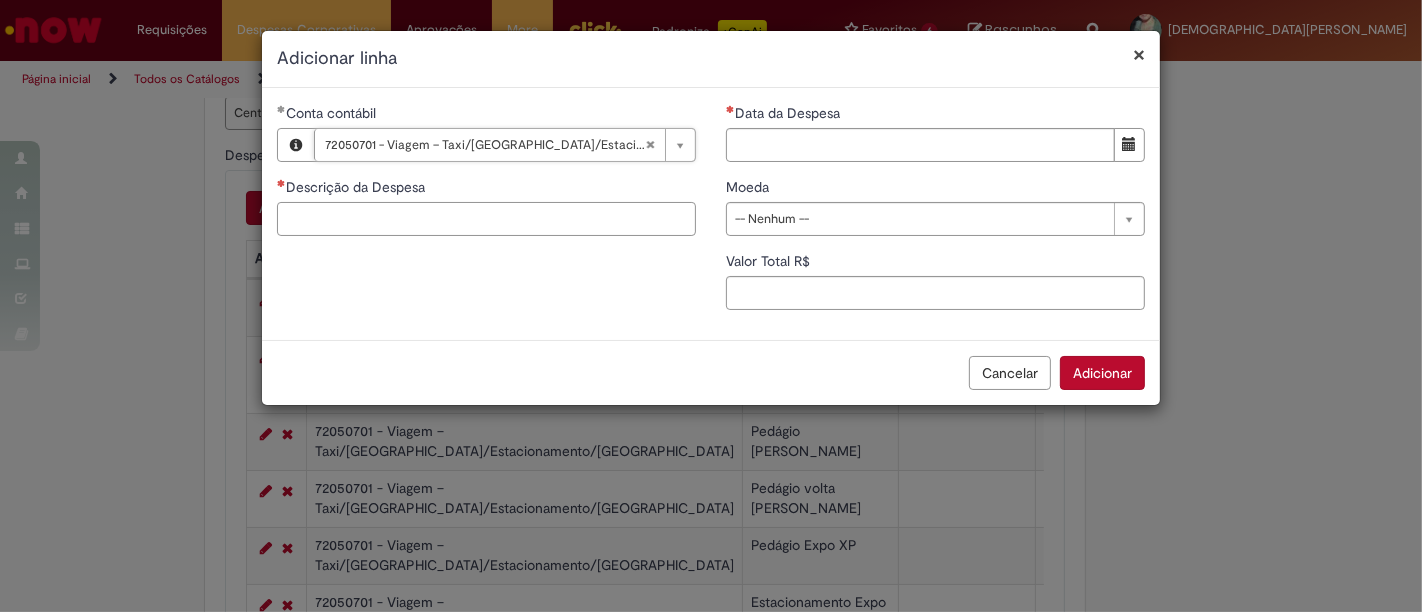 click on "Descrição da Despesa" at bounding box center (486, 219) 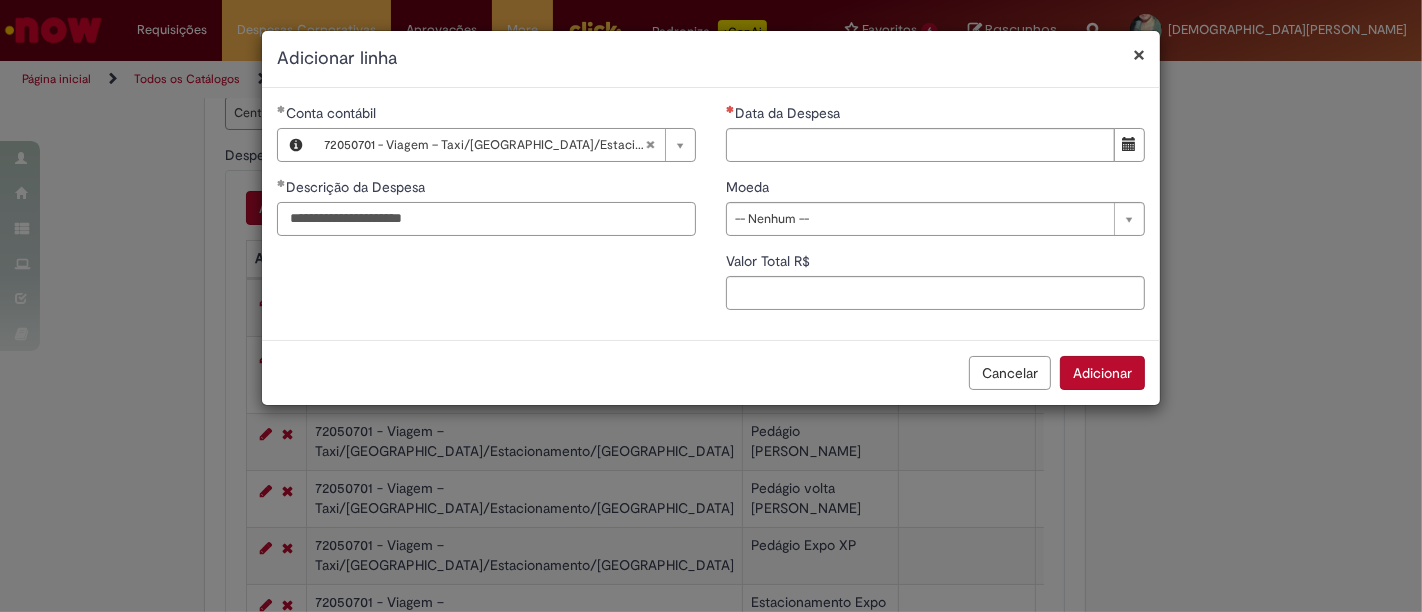type on "**********" 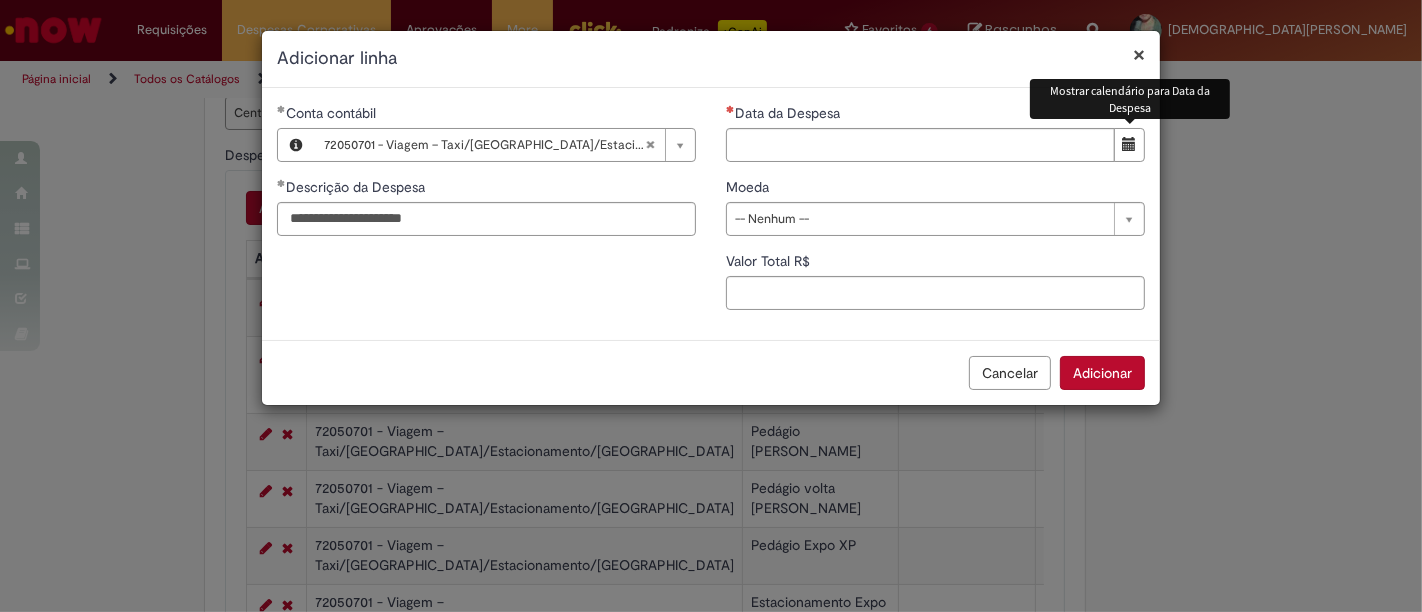 click at bounding box center (1130, 144) 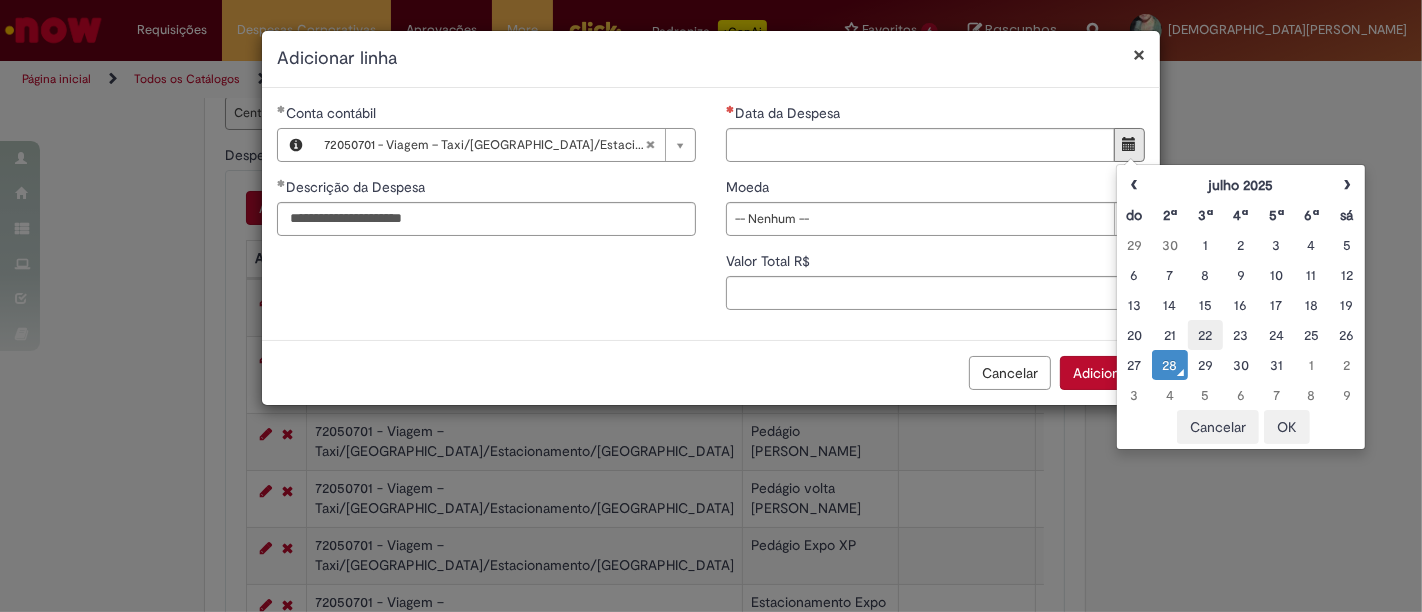 click on "22" at bounding box center (1205, 335) 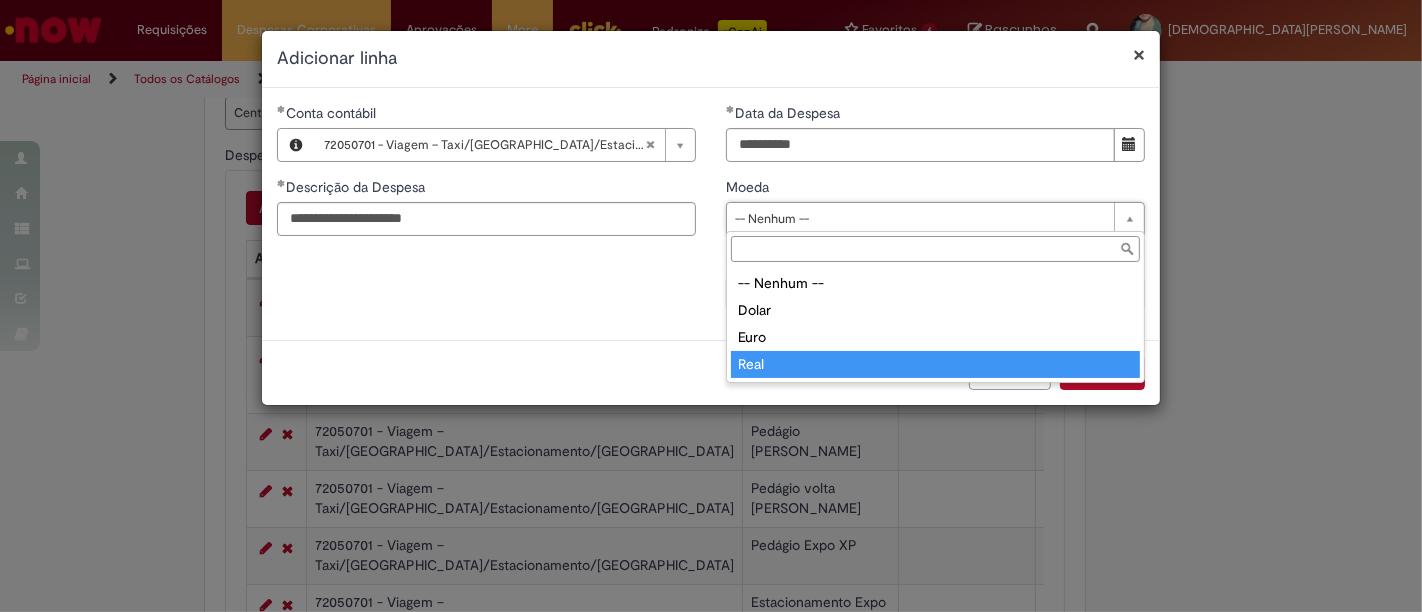 type on "****" 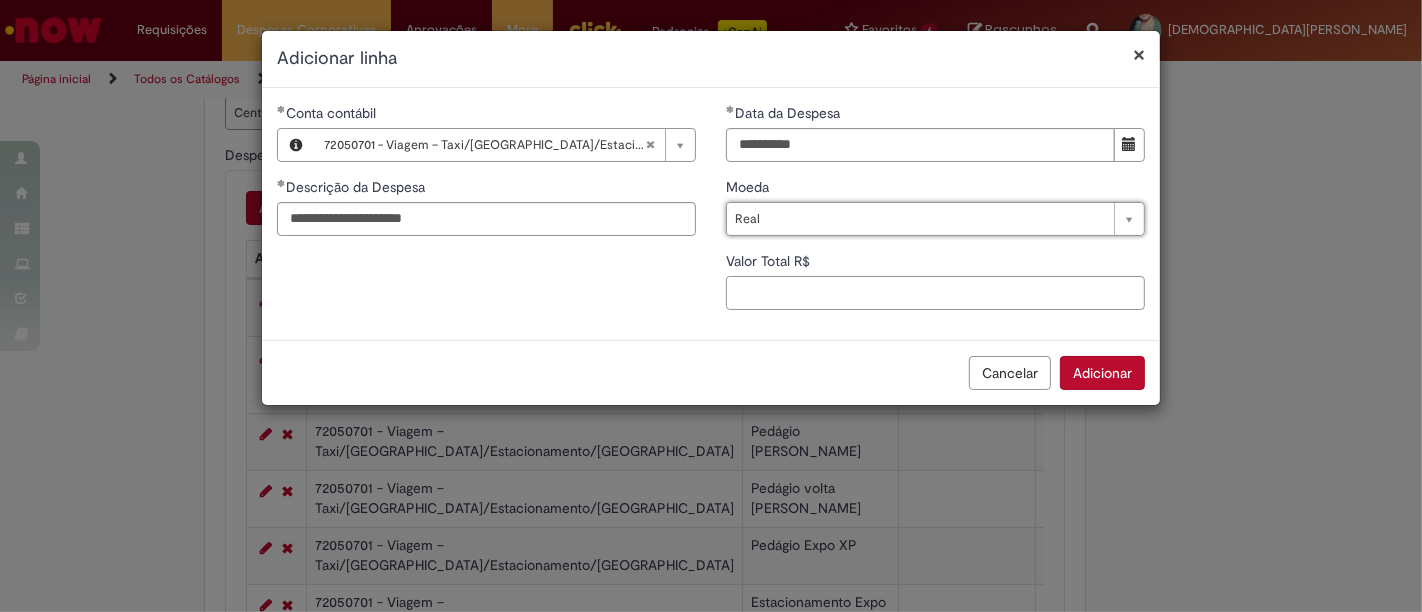 click on "Valor Total R$" at bounding box center (935, 293) 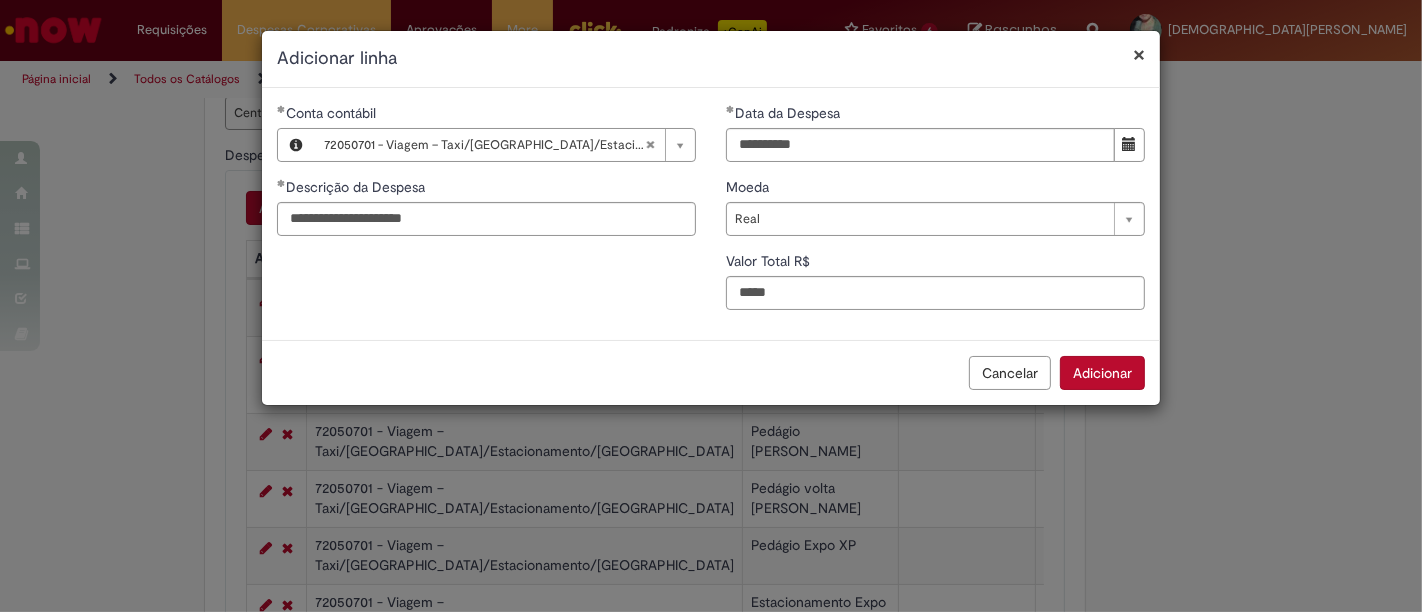 type on "**" 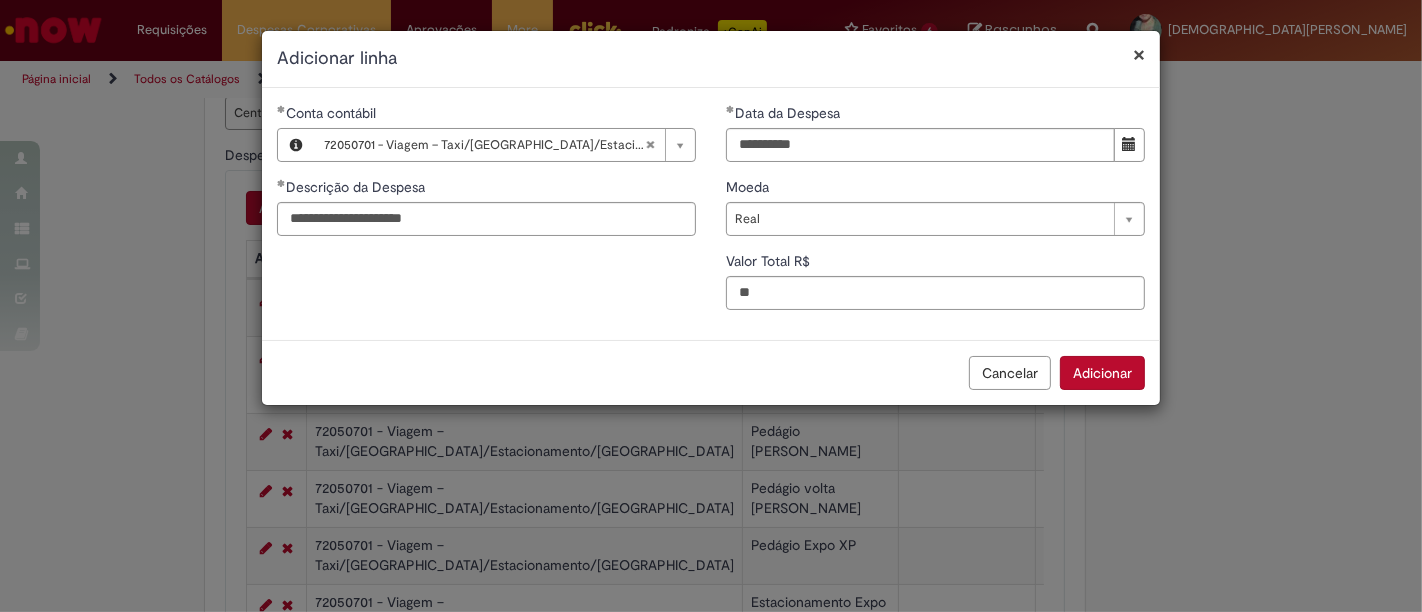 click on "Adicionar" at bounding box center (1102, 373) 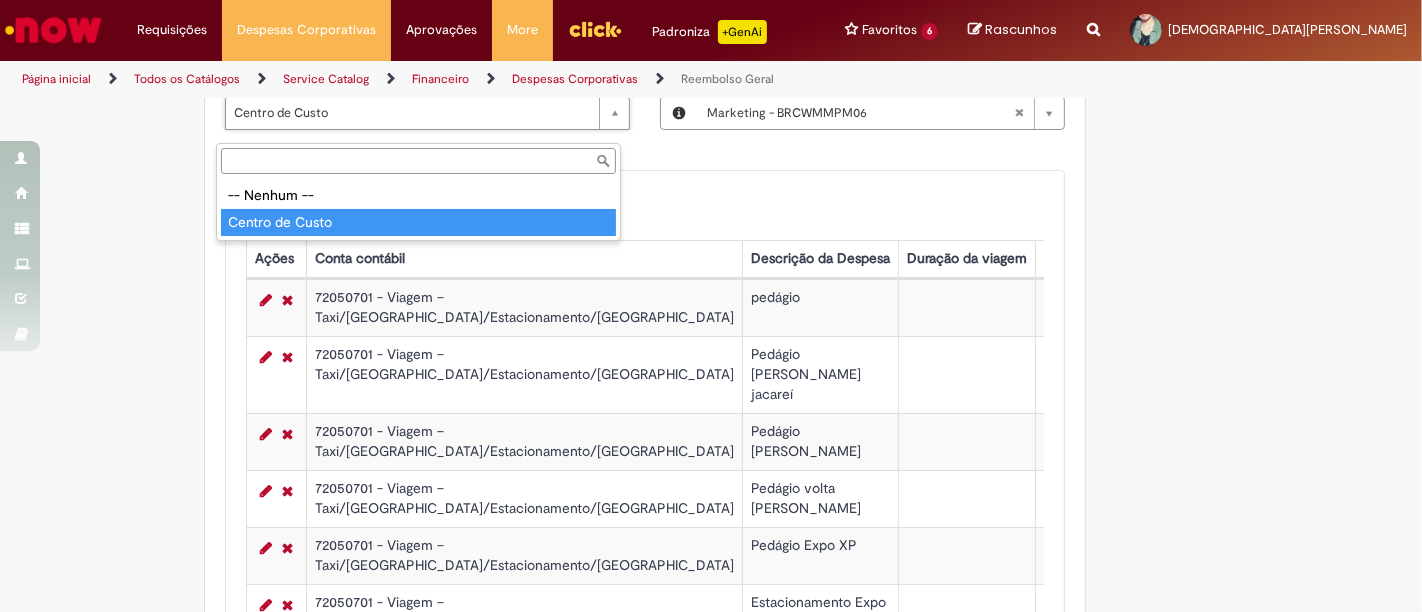 type on "**********" 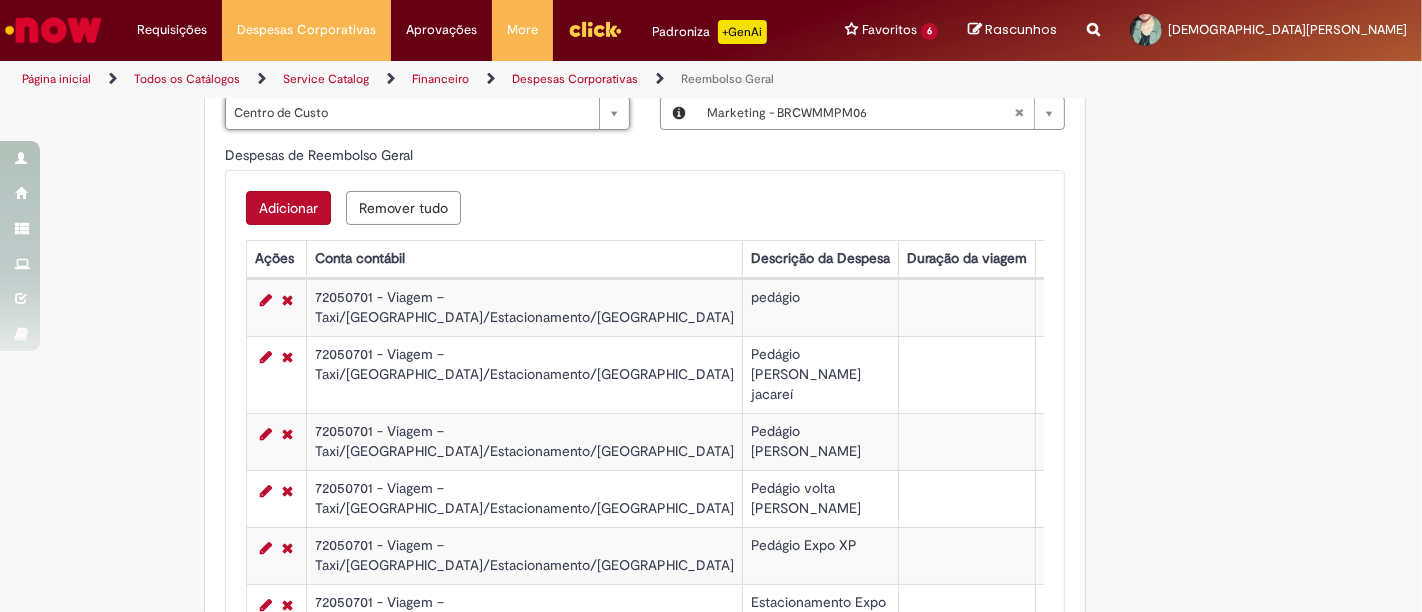 click on "Adicionar" at bounding box center [288, 208] 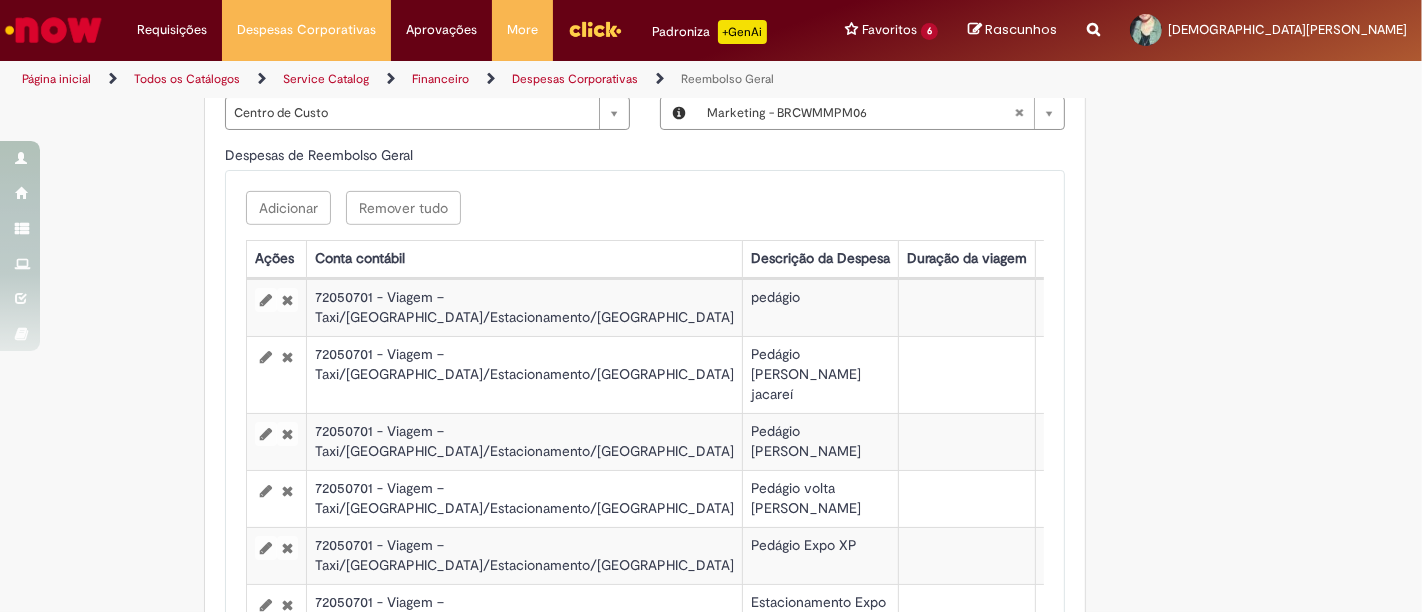 scroll, scrollTop: 0, scrollLeft: 0, axis: both 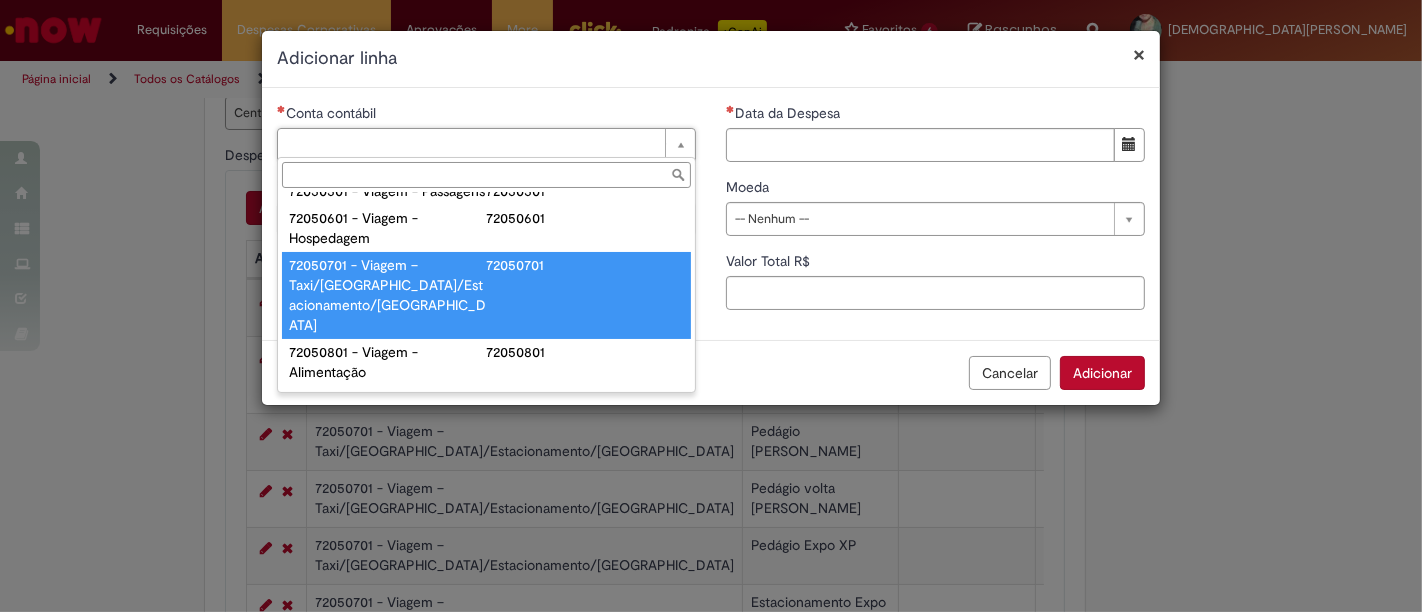 type on "**********" 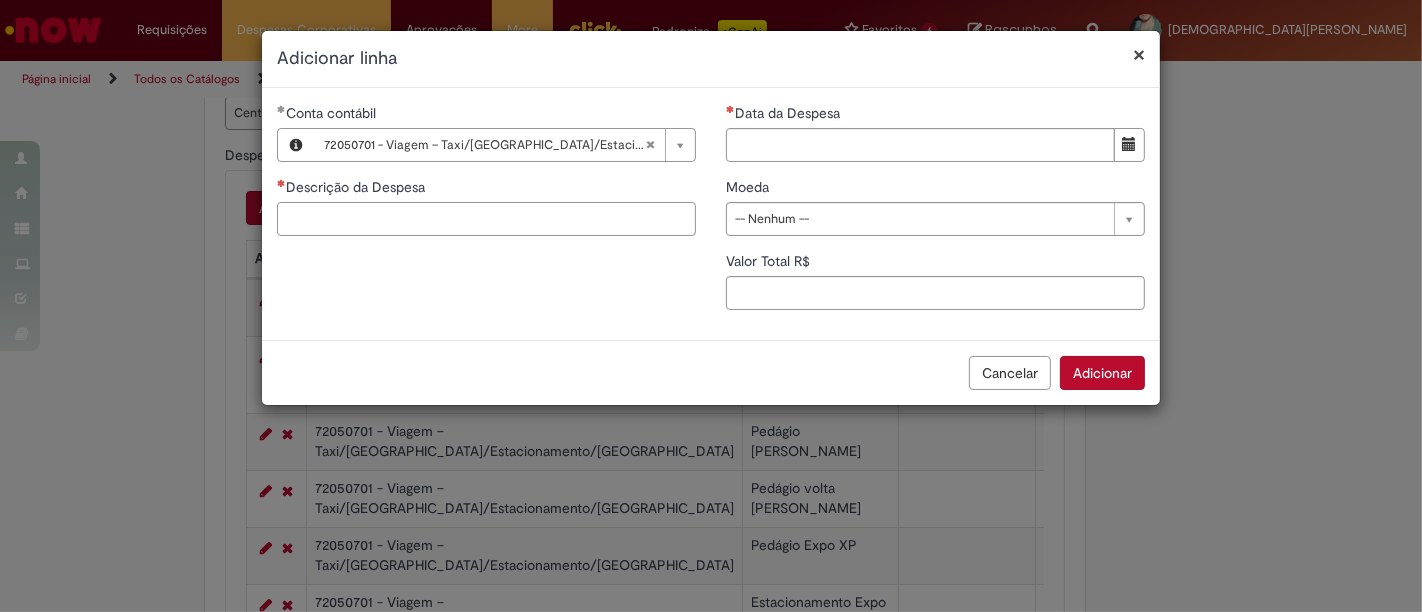 click on "Descrição da Despesa" at bounding box center [486, 219] 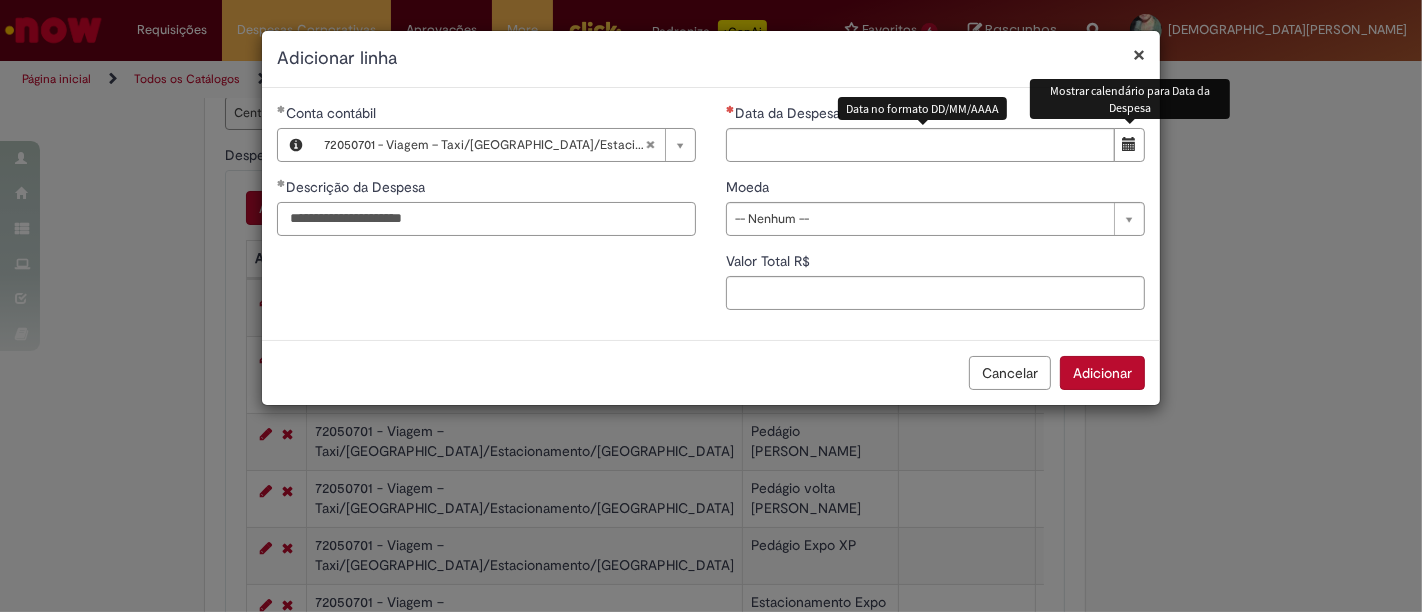 type on "**********" 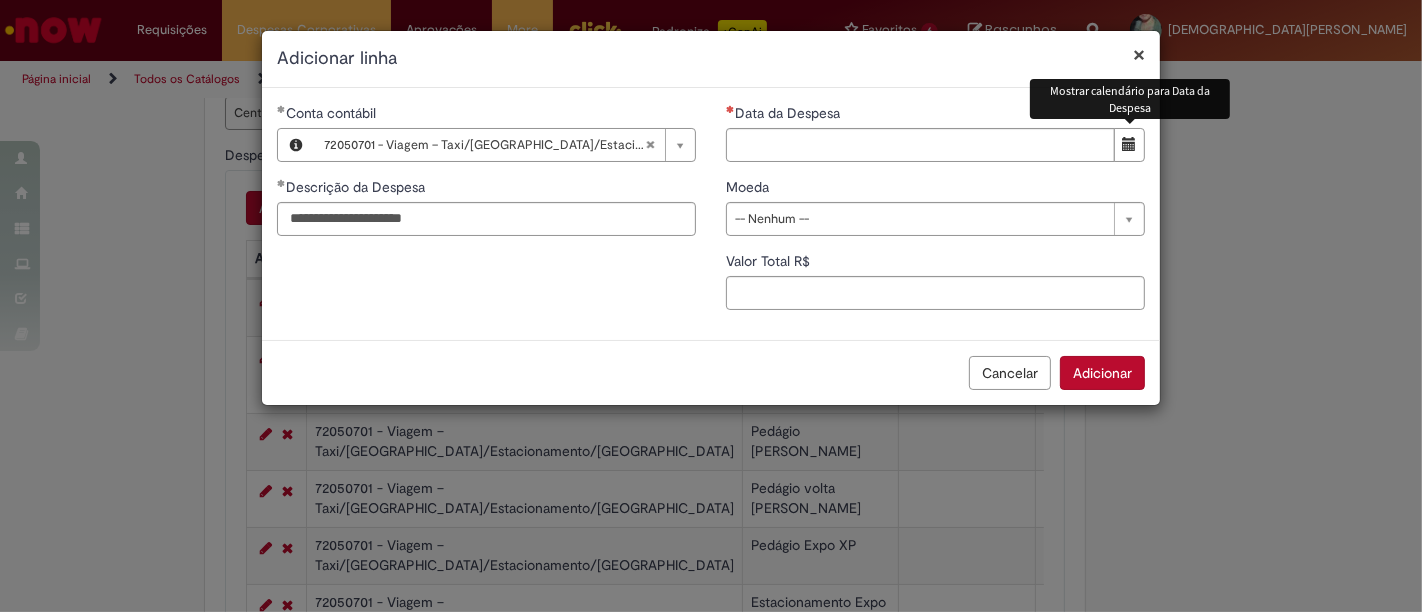 click at bounding box center [1129, 145] 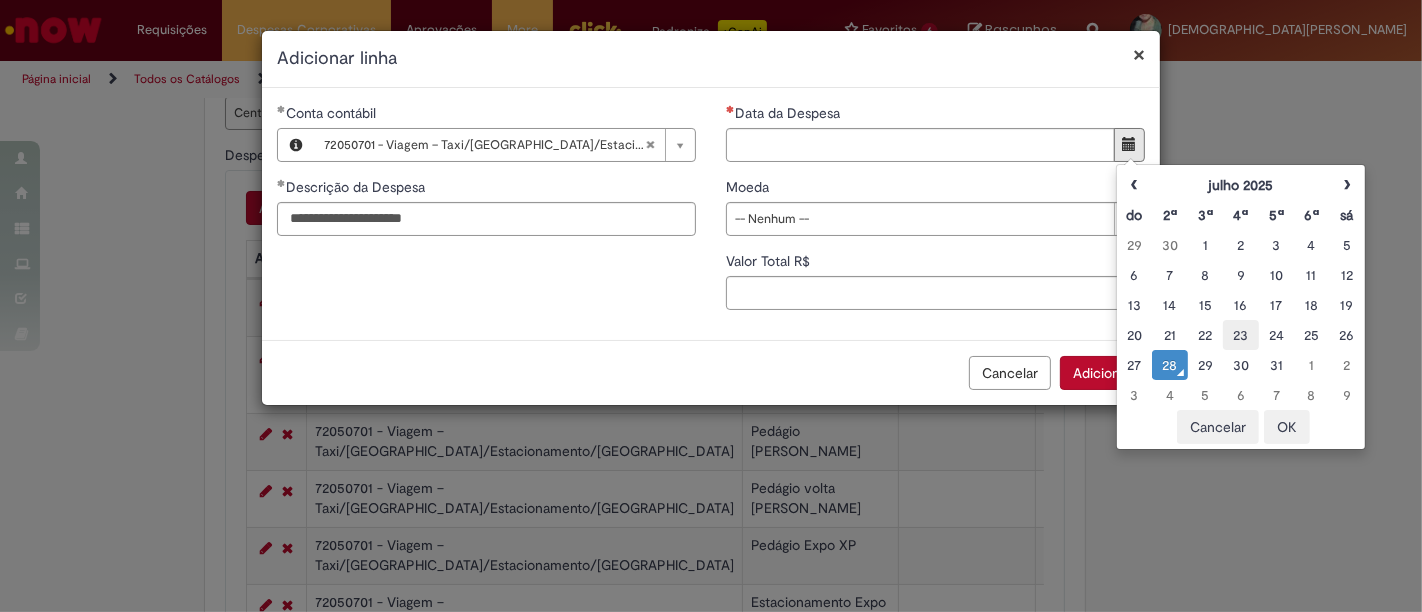 click on "23" at bounding box center (1240, 335) 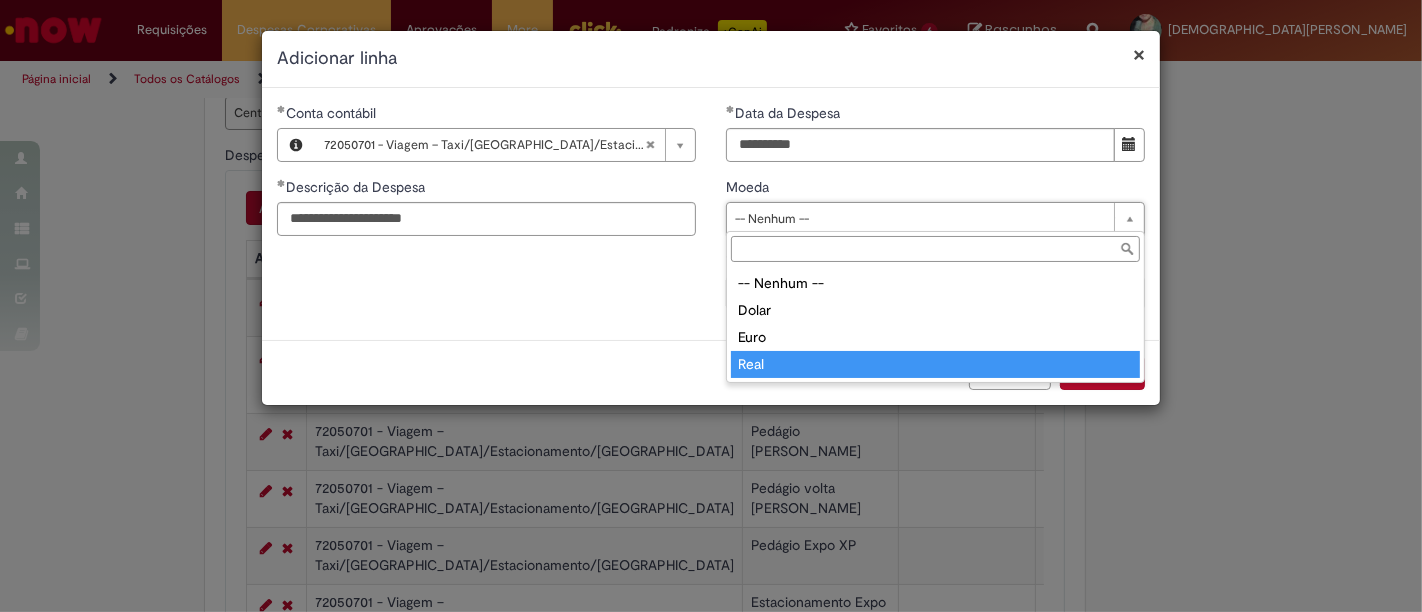 type on "****" 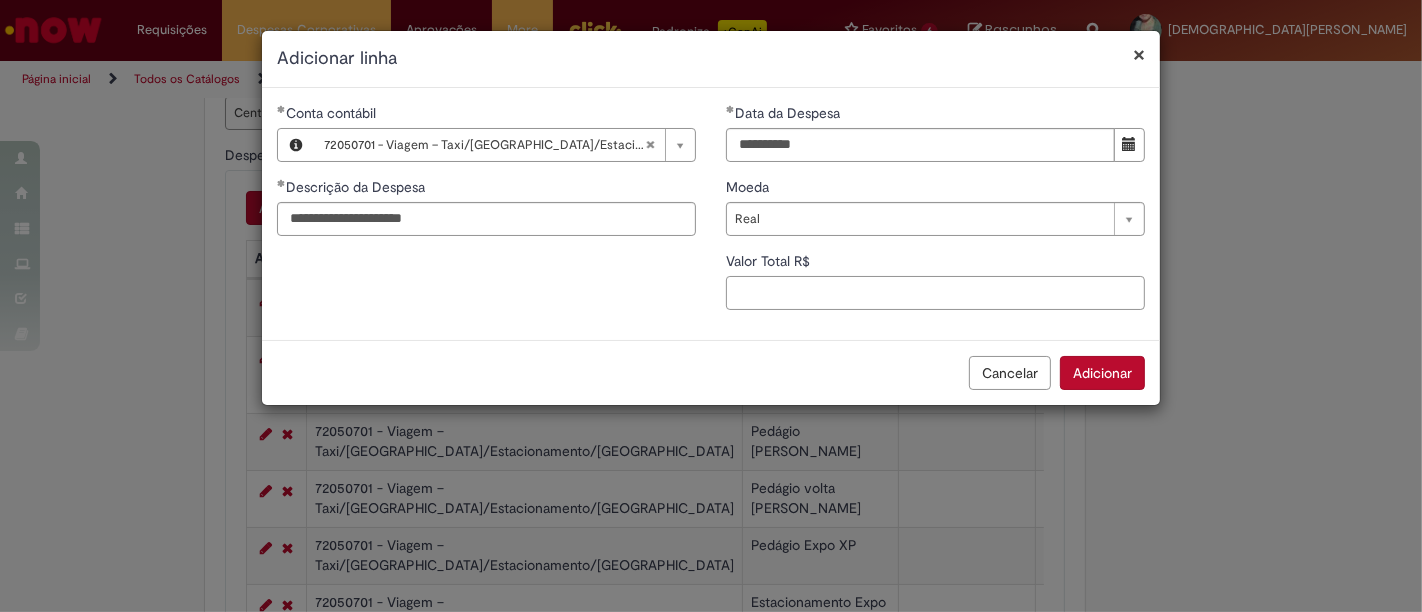 click on "Valor Total R$" at bounding box center (935, 293) 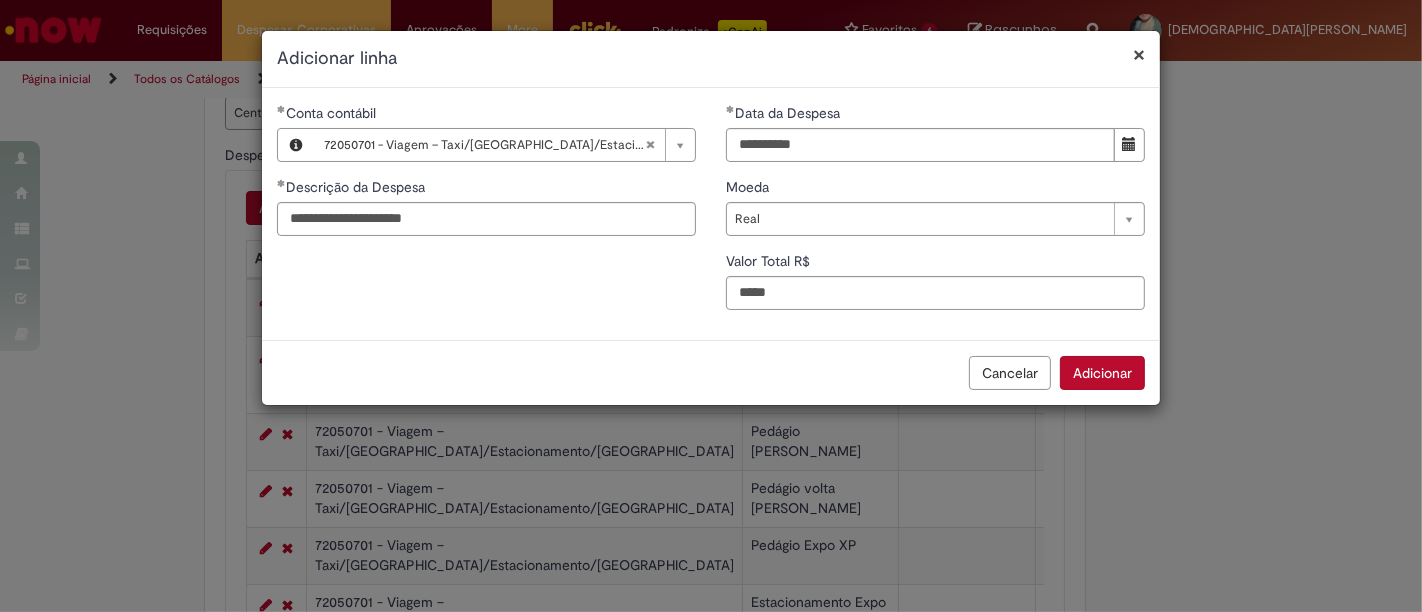 type on "**" 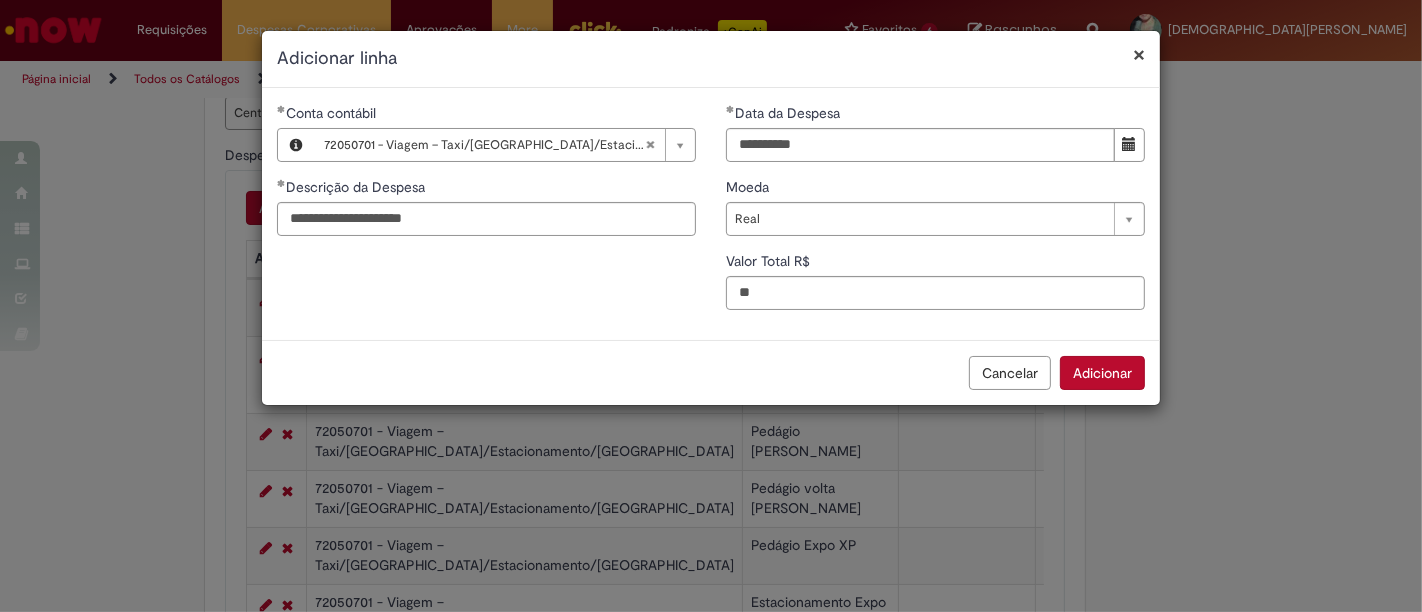 click on "Adicionar" at bounding box center (1102, 373) 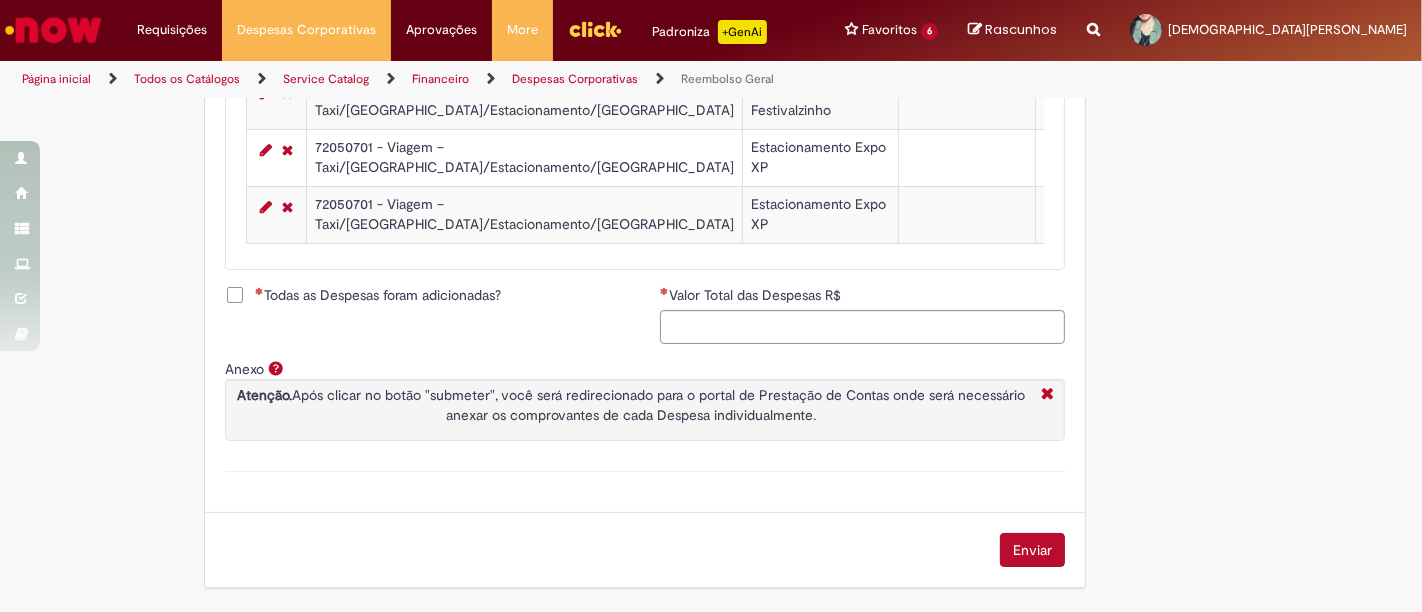 scroll, scrollTop: 1531, scrollLeft: 0, axis: vertical 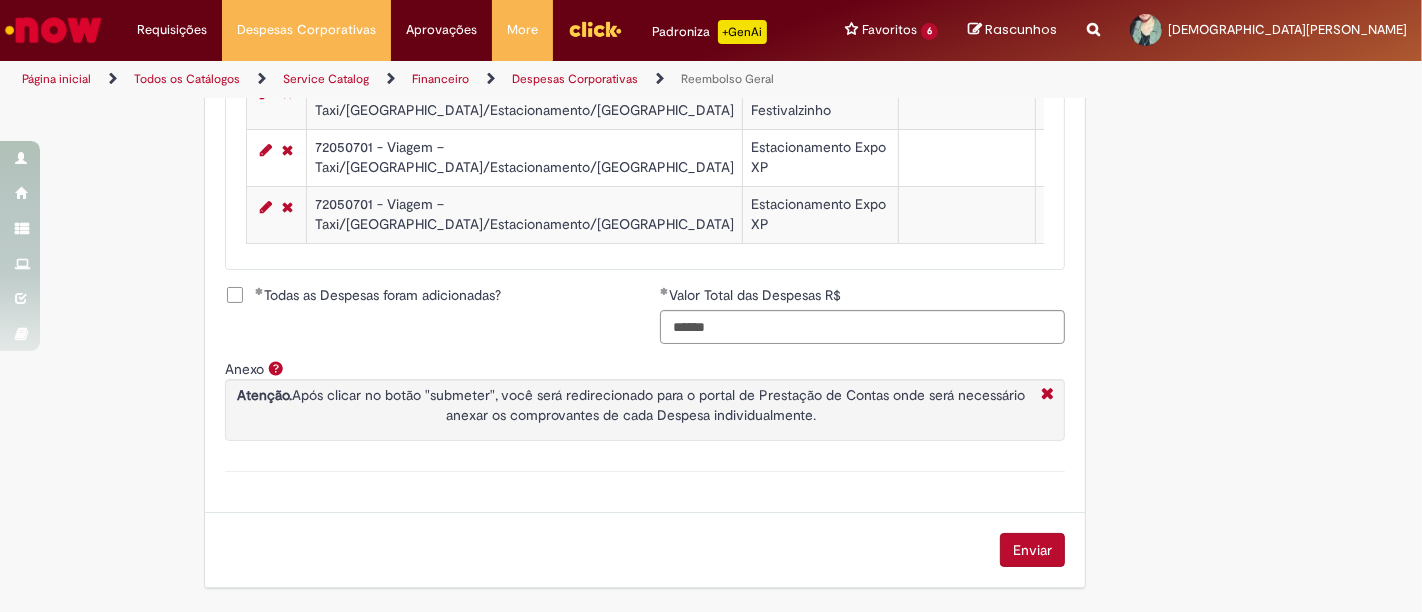 click on "Enviar" at bounding box center (1032, 550) 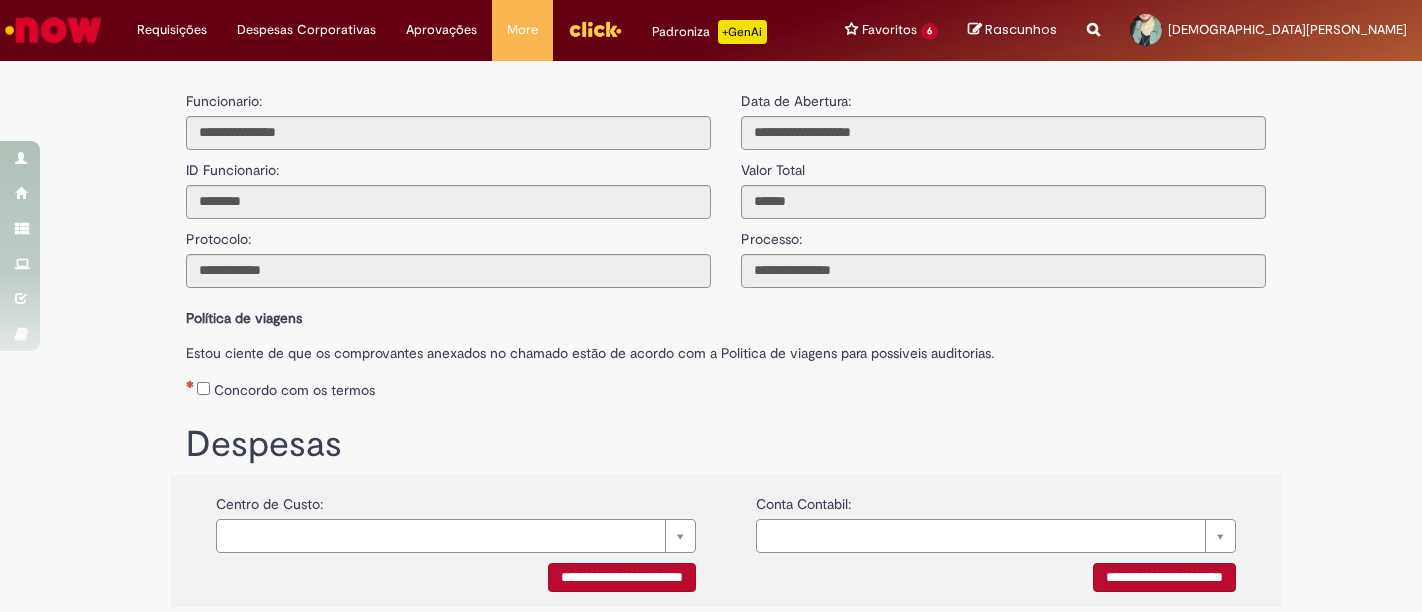 scroll, scrollTop: 0, scrollLeft: 0, axis: both 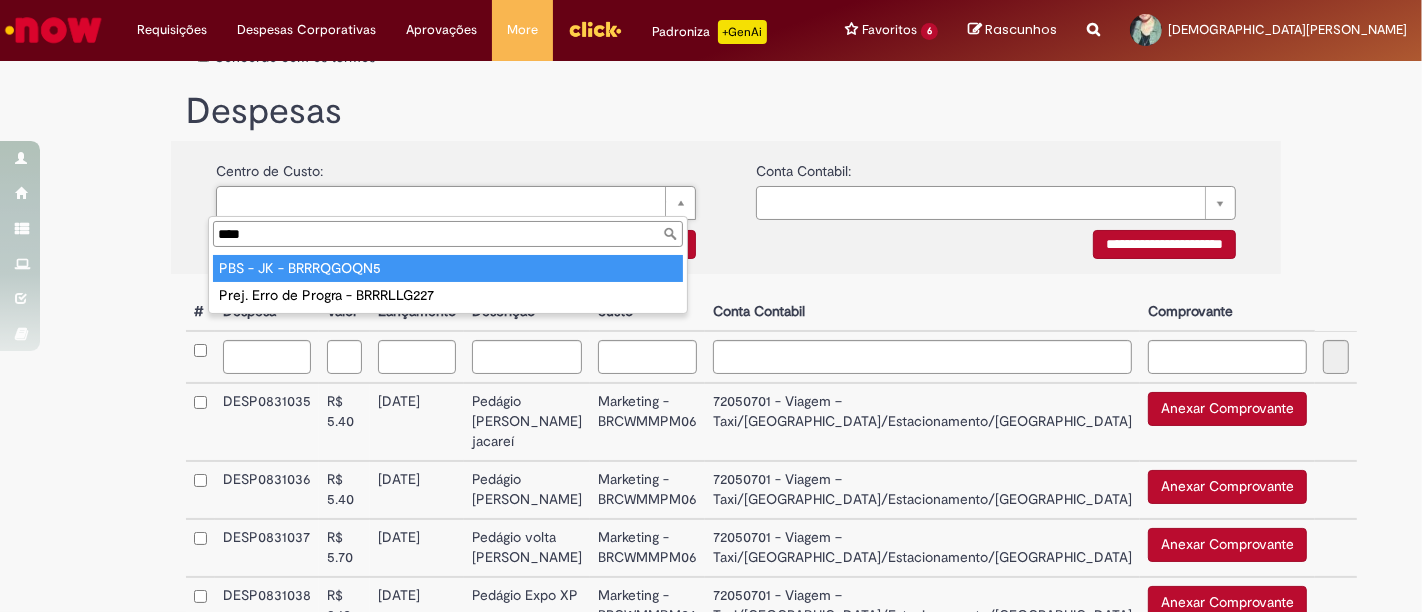 type on "***" 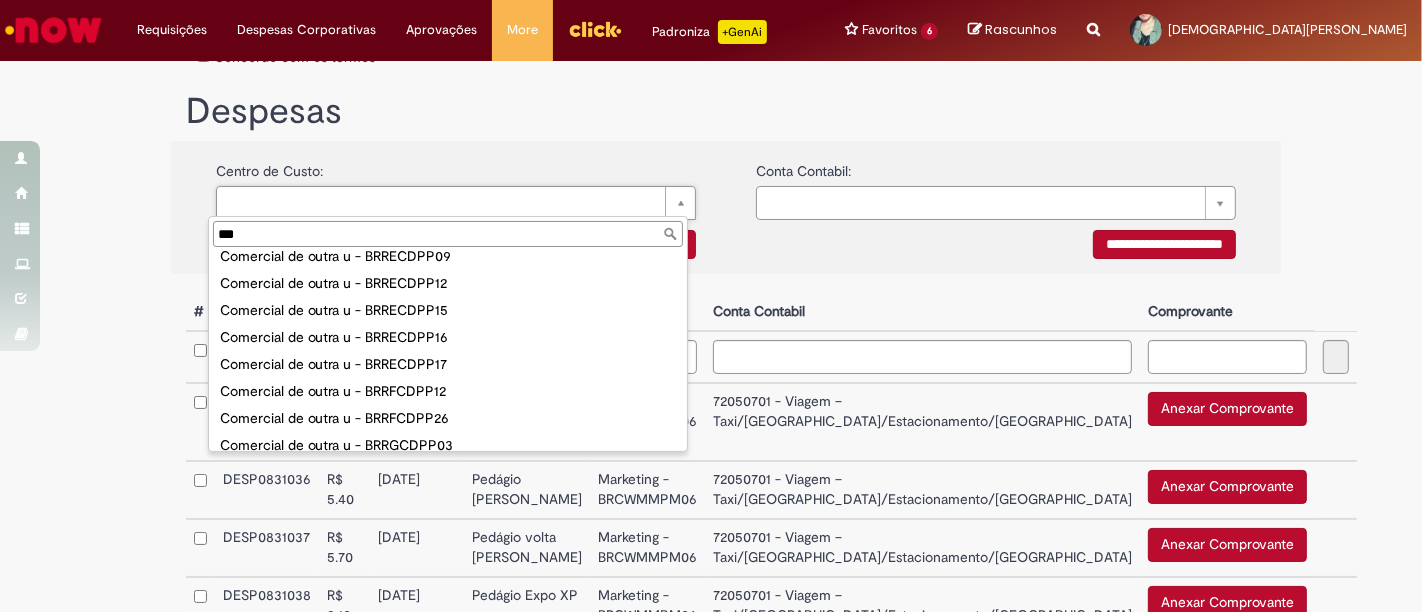 scroll, scrollTop: 666, scrollLeft: 0, axis: vertical 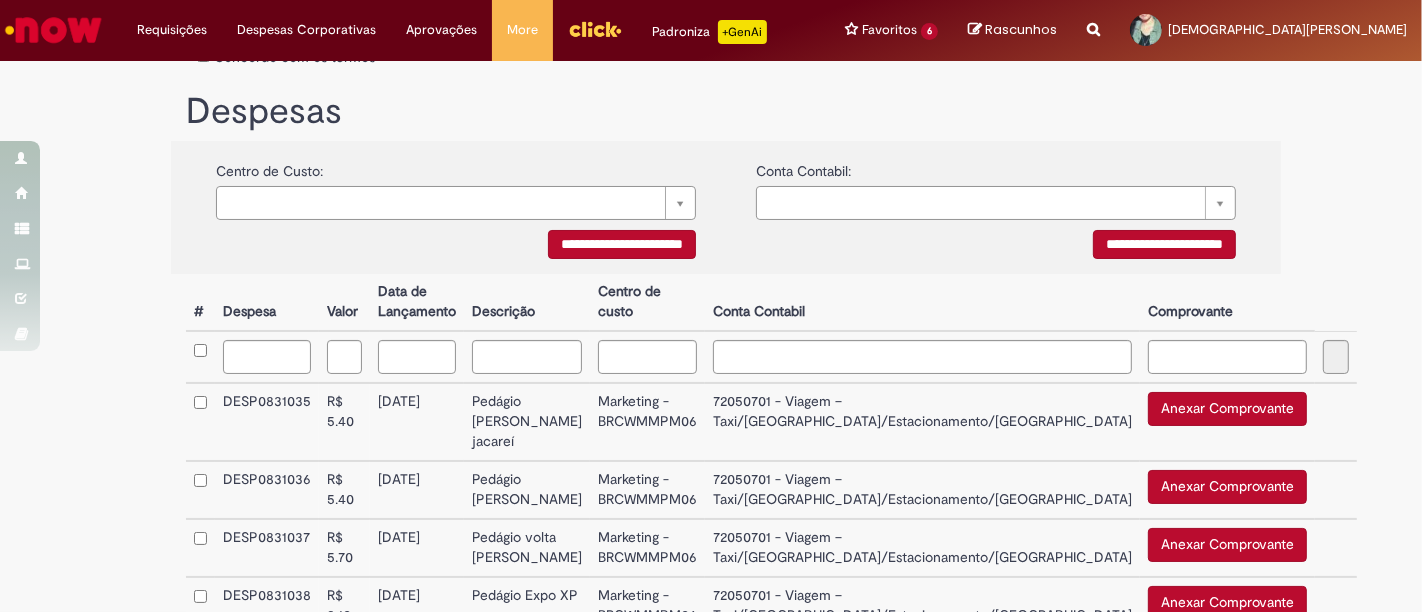 click on "**********" at bounding box center [622, 244] 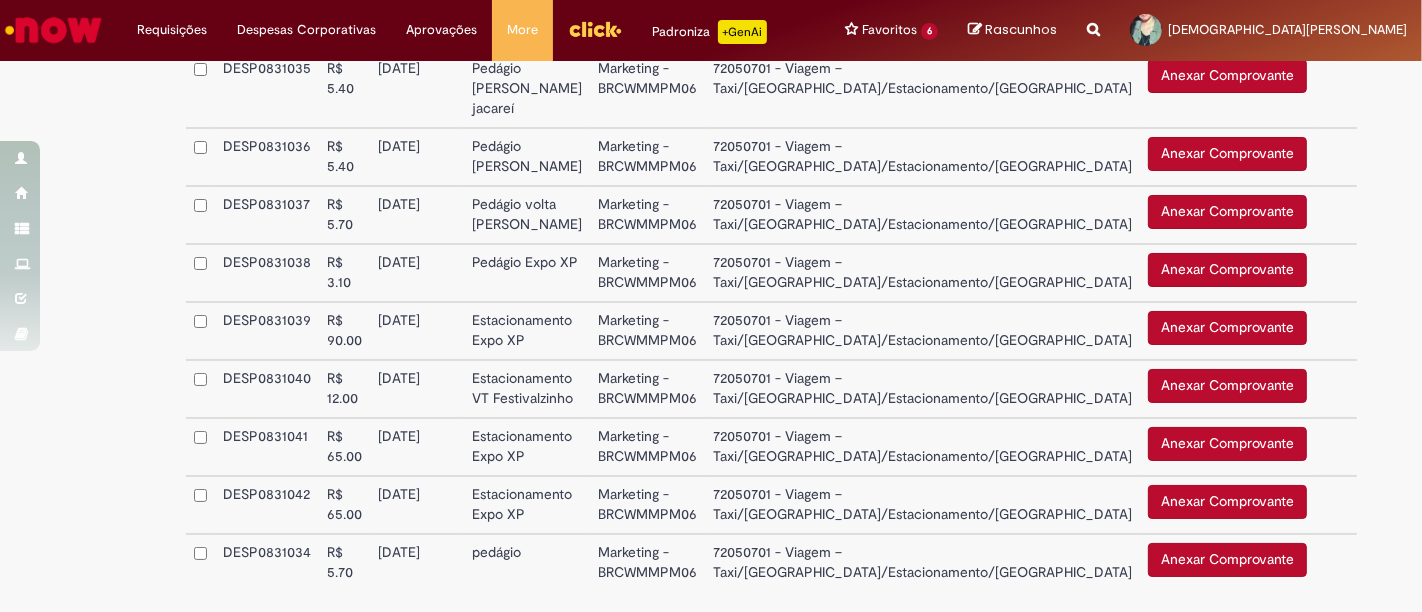 scroll, scrollTop: 777, scrollLeft: 0, axis: vertical 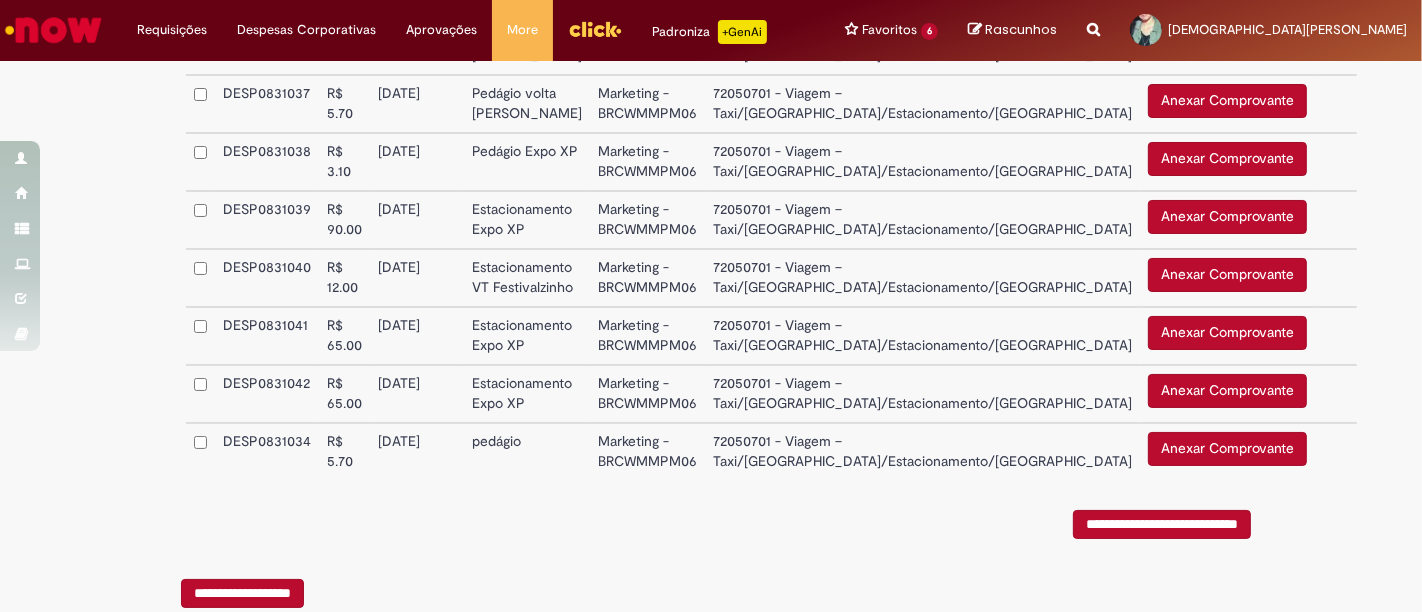 click on "Anexar Comprovante" at bounding box center (1227, 159) 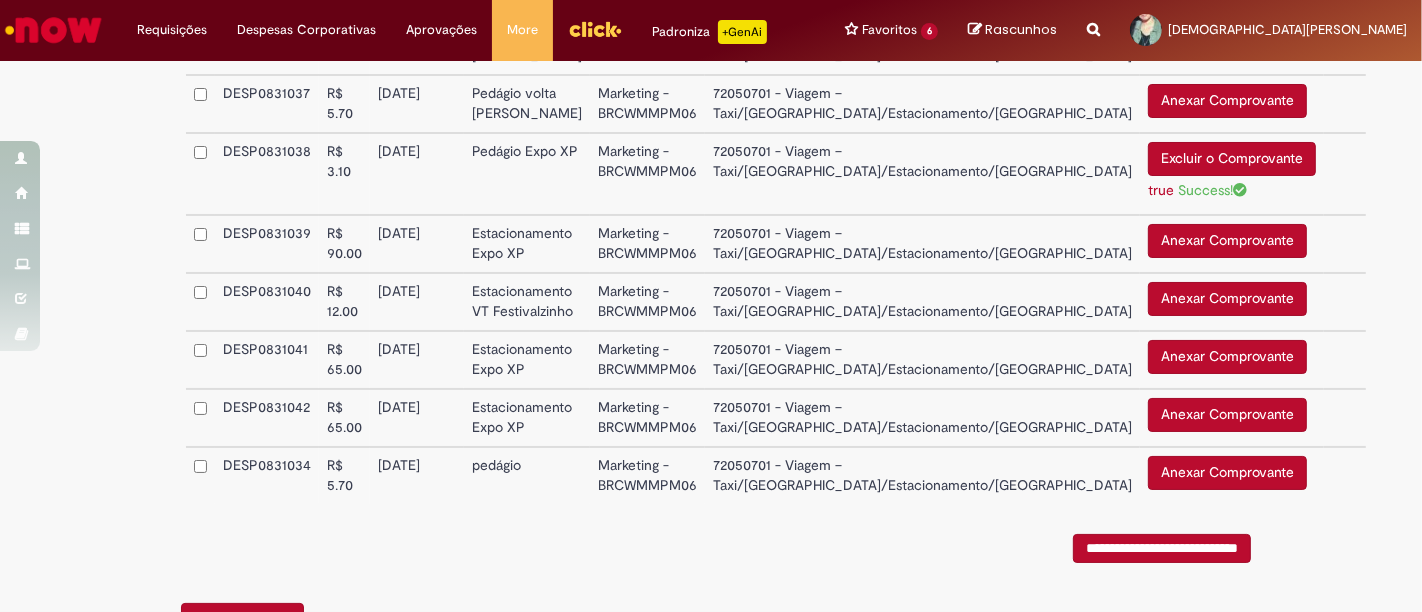 click on "Anexar Comprovante" at bounding box center [1227, 241] 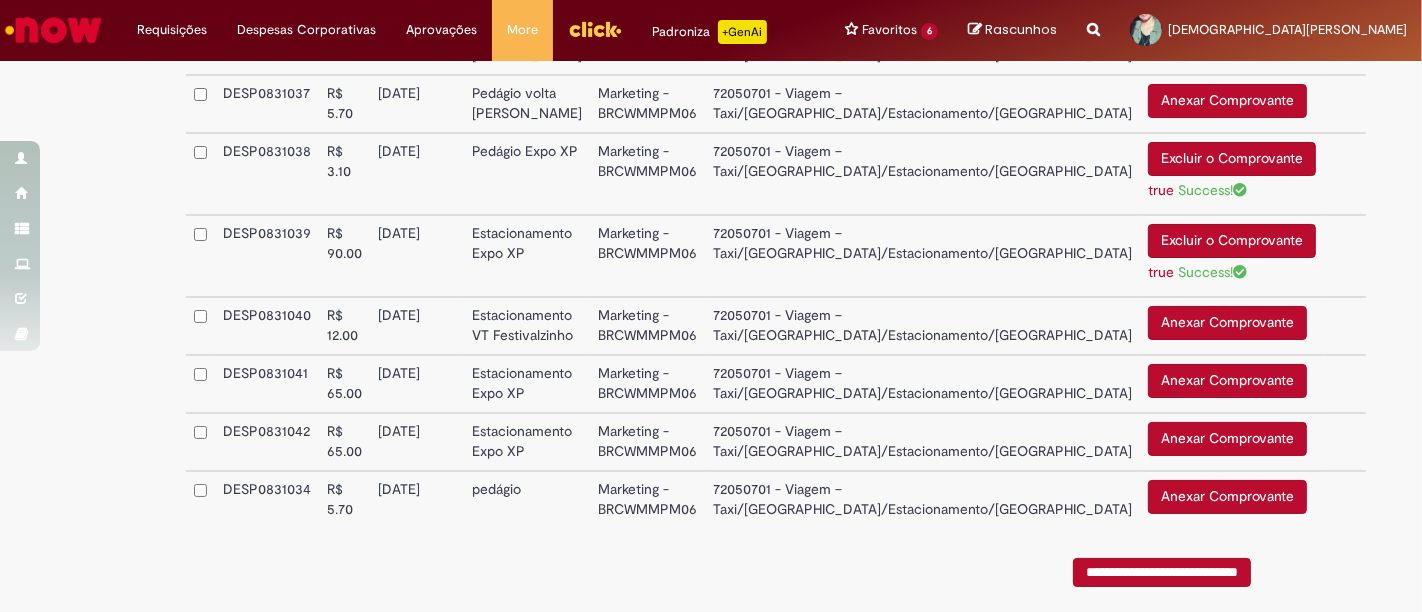 click on "Anexar Comprovante" at bounding box center (1227, 323) 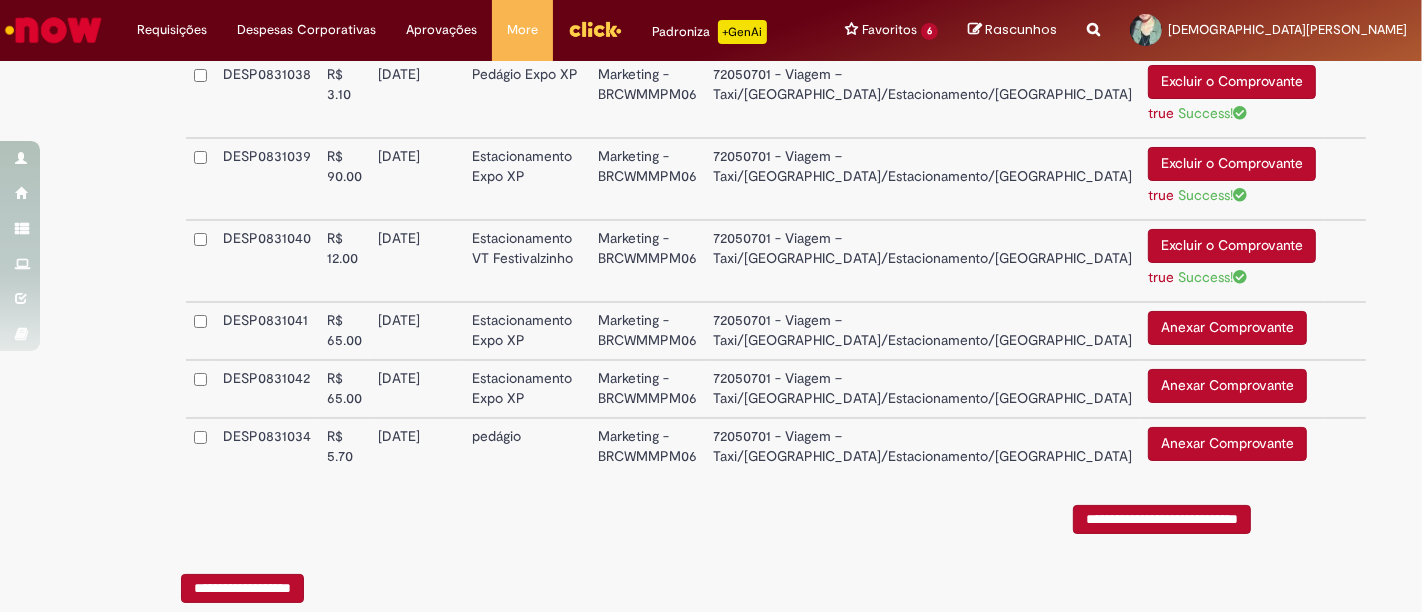 scroll, scrollTop: 991, scrollLeft: 0, axis: vertical 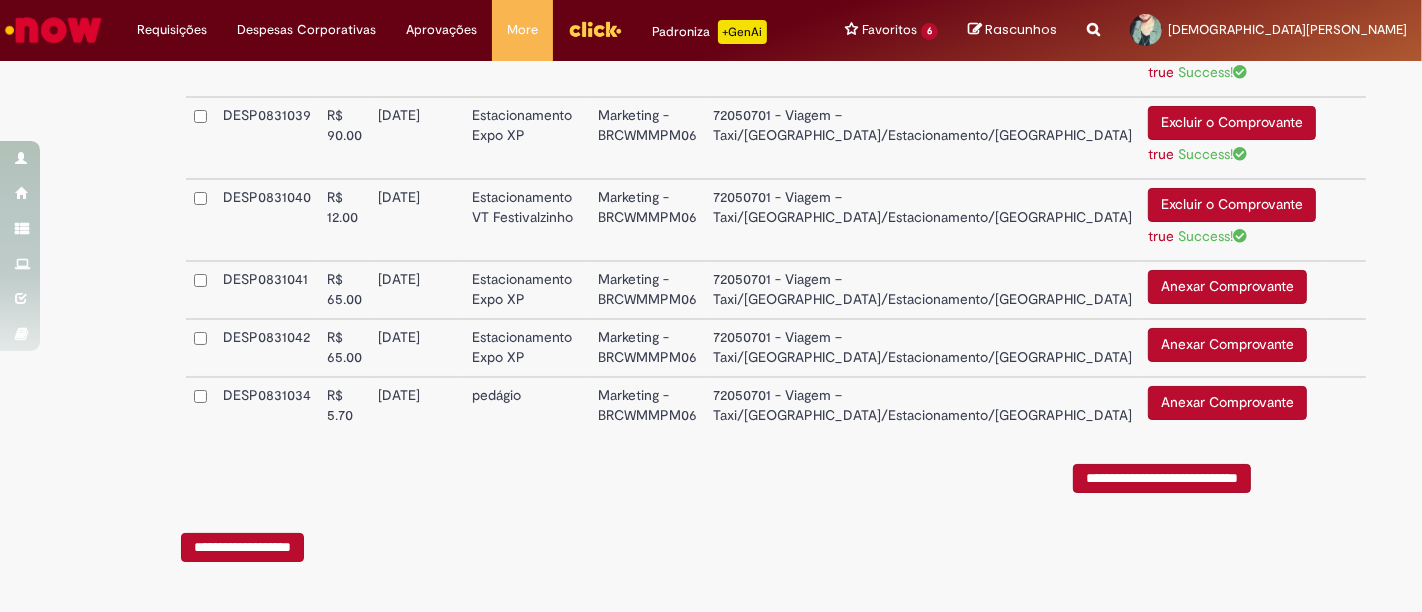 click on "Anexar Comprovante" at bounding box center (1227, 287) 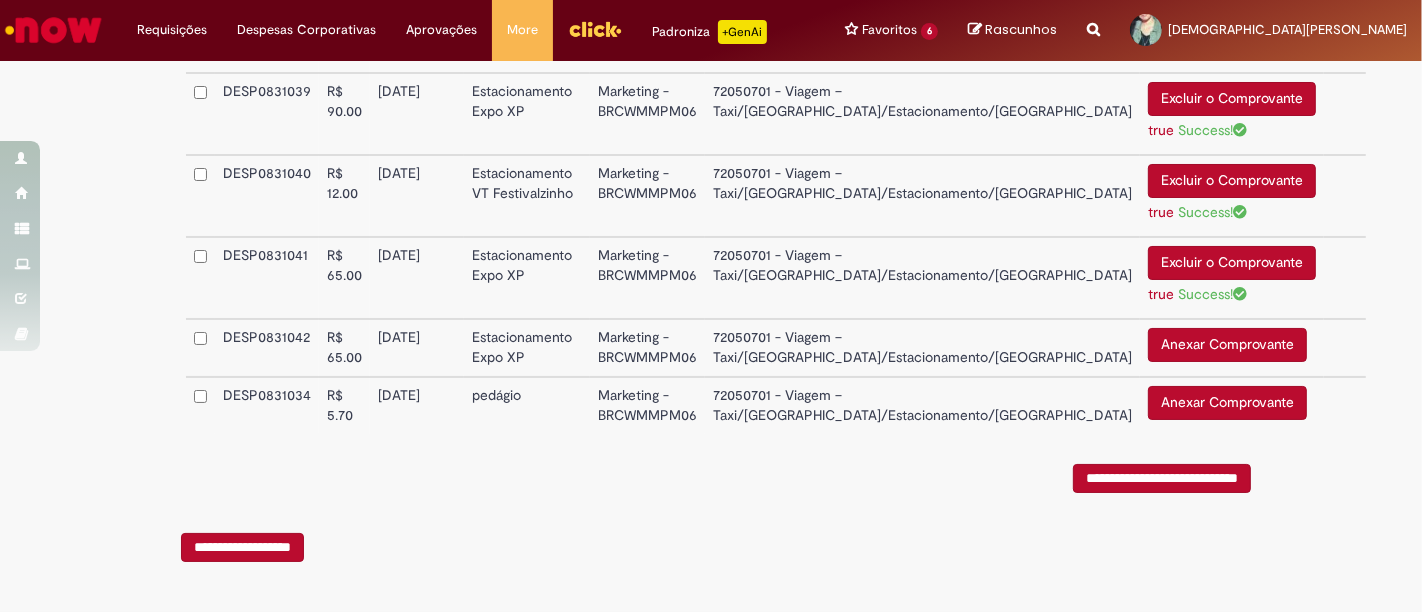 click on "Anexar Comprovante" at bounding box center (1227, 345) 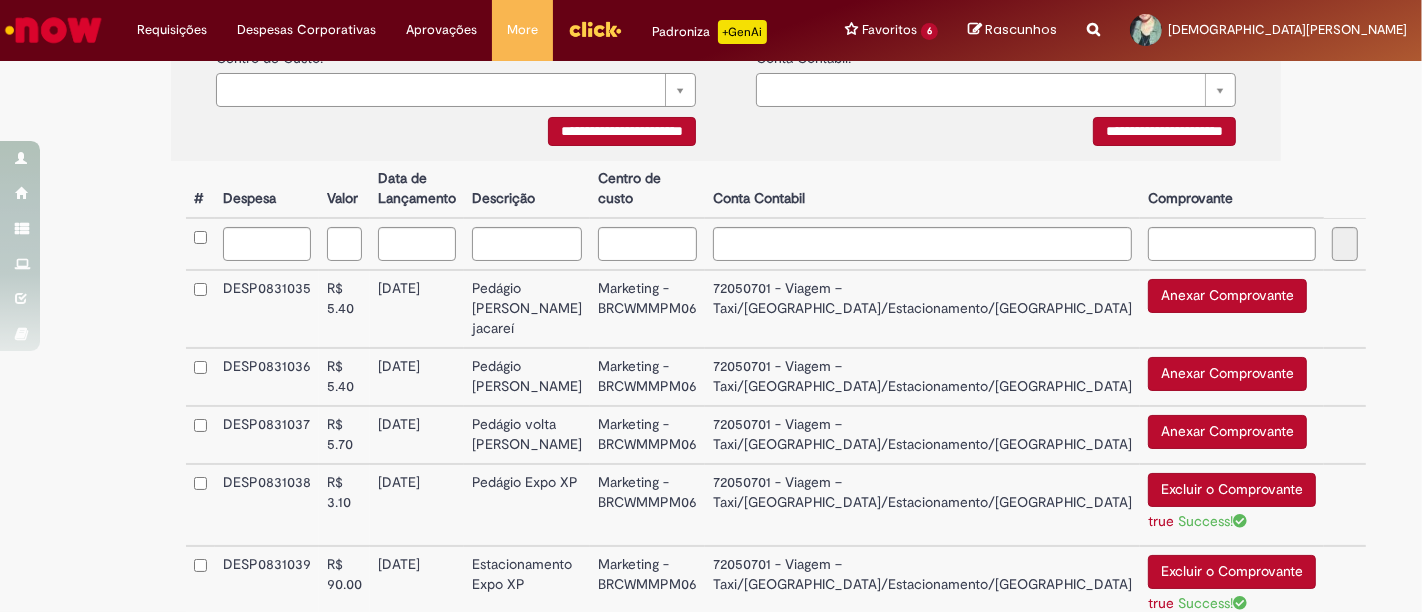 scroll, scrollTop: 214, scrollLeft: 0, axis: vertical 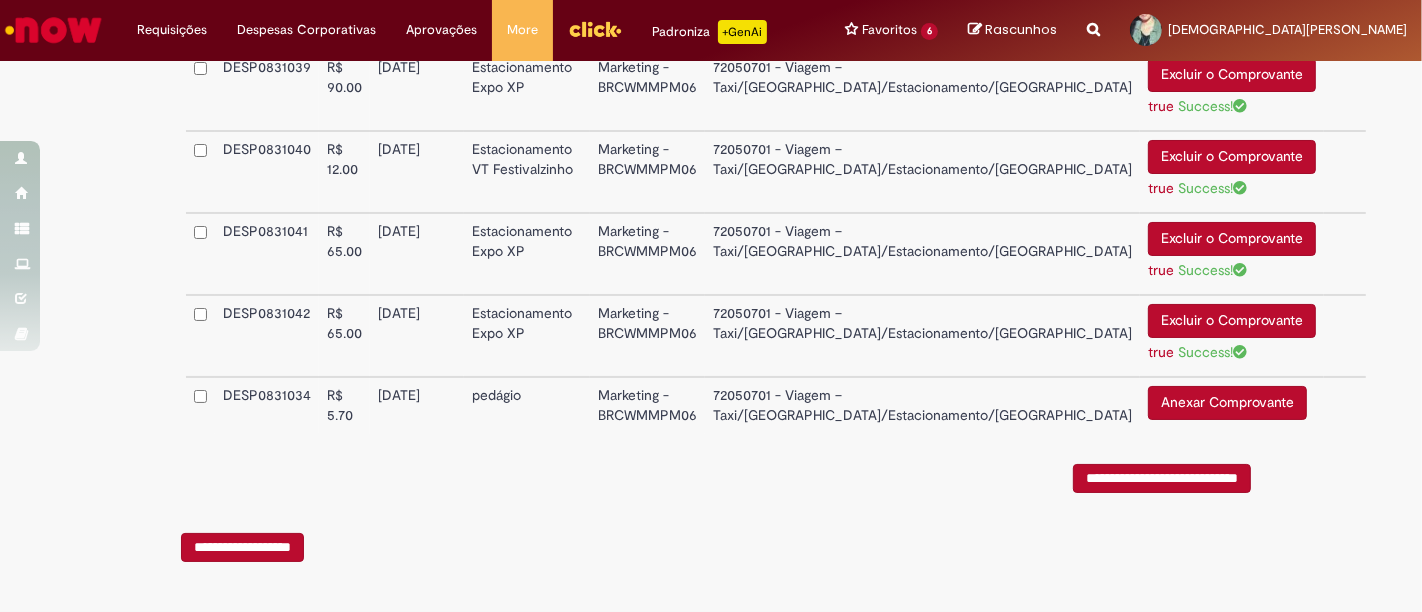 click on "**********" at bounding box center (1162, 478) 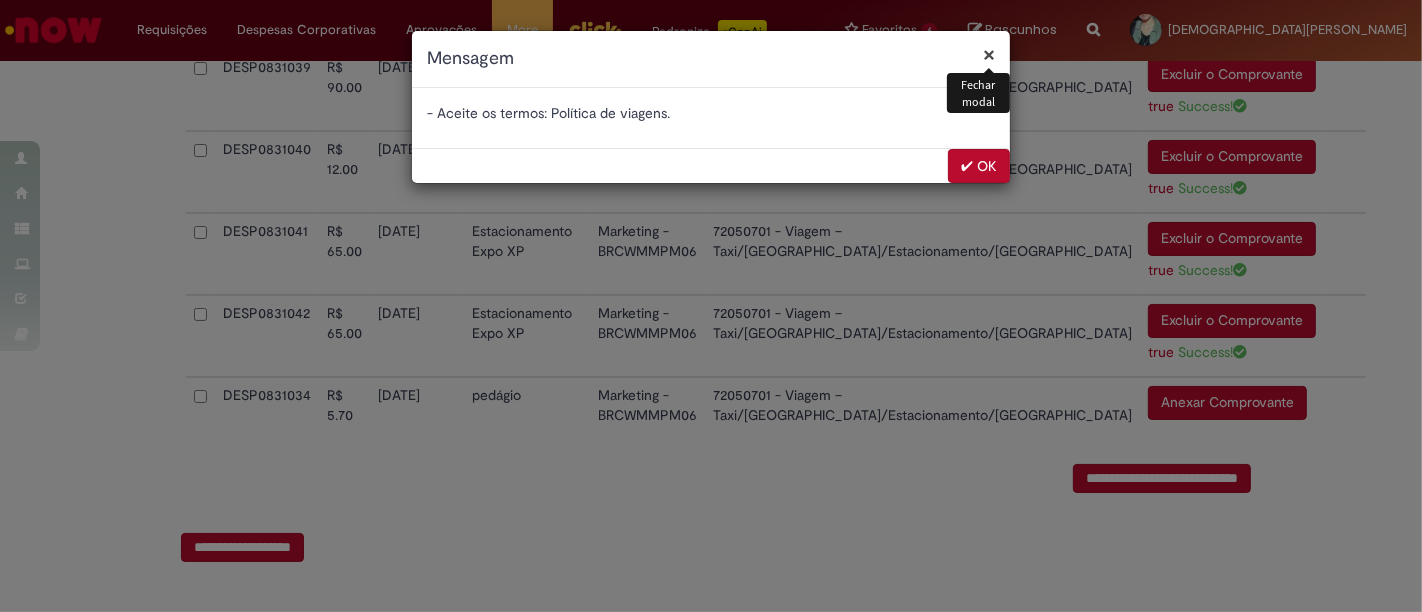 drag, startPoint x: 982, startPoint y: 158, endPoint x: 875, endPoint y: 201, distance: 115.316956 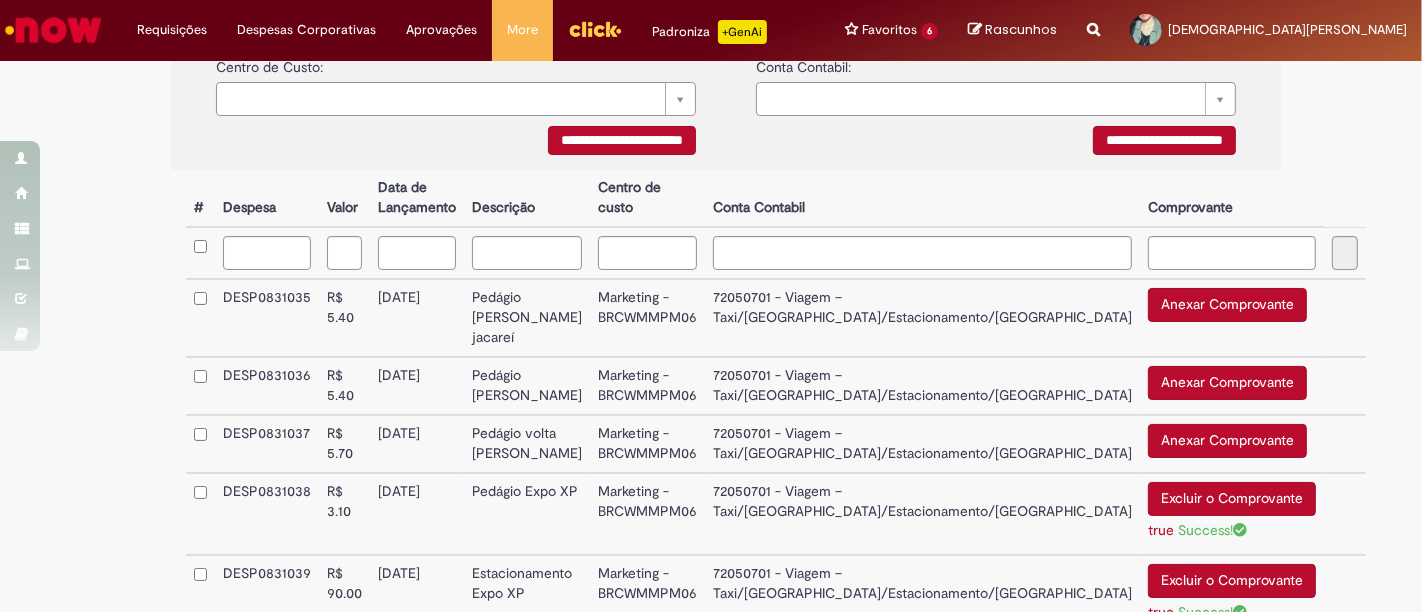 scroll, scrollTop: 224, scrollLeft: 0, axis: vertical 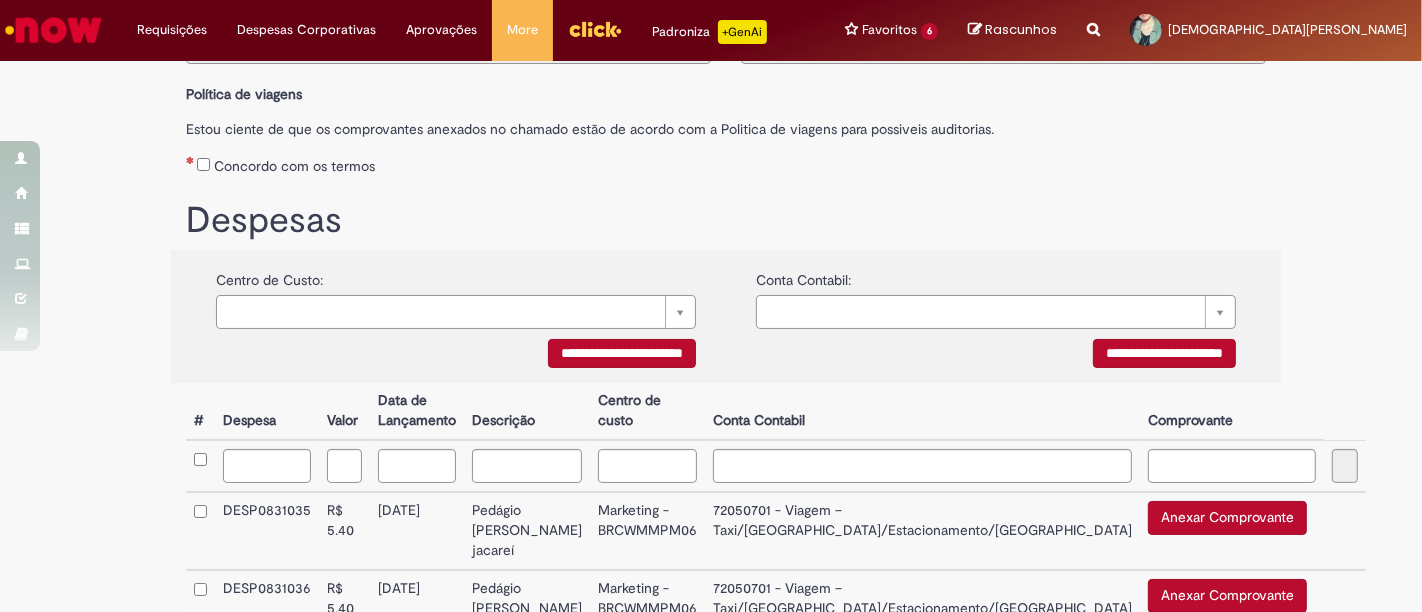 click on "Concordo com os termos" at bounding box center [726, 162] 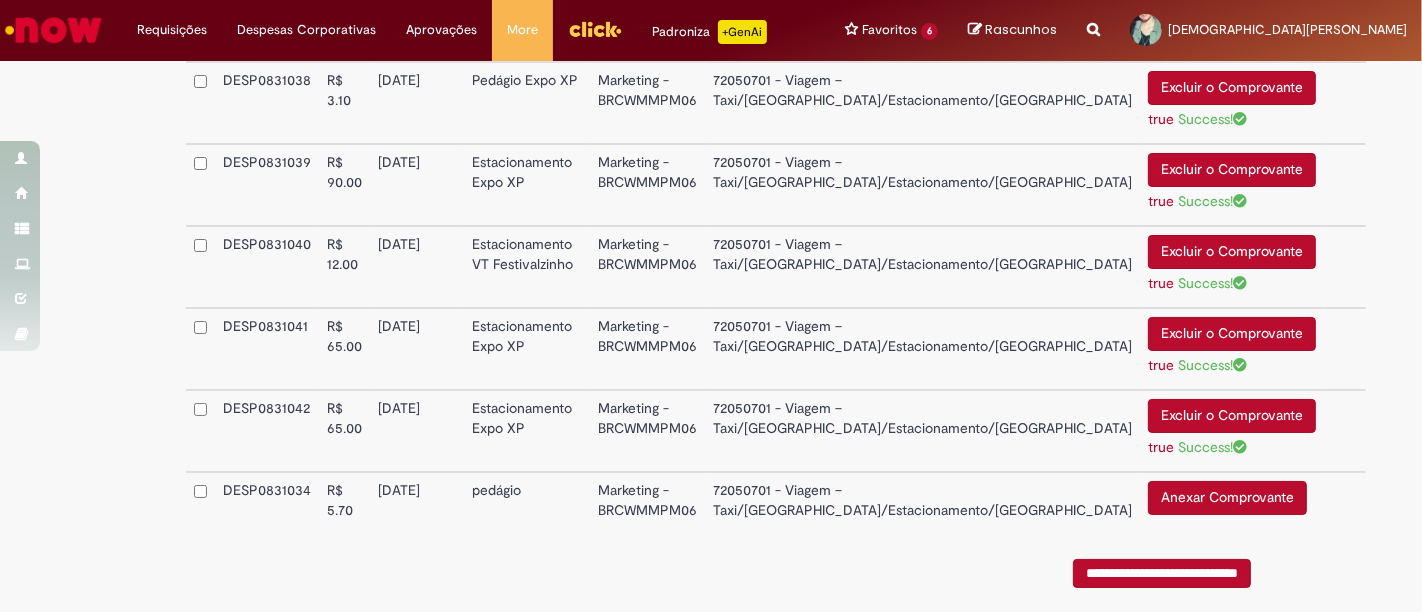 scroll, scrollTop: 1002, scrollLeft: 0, axis: vertical 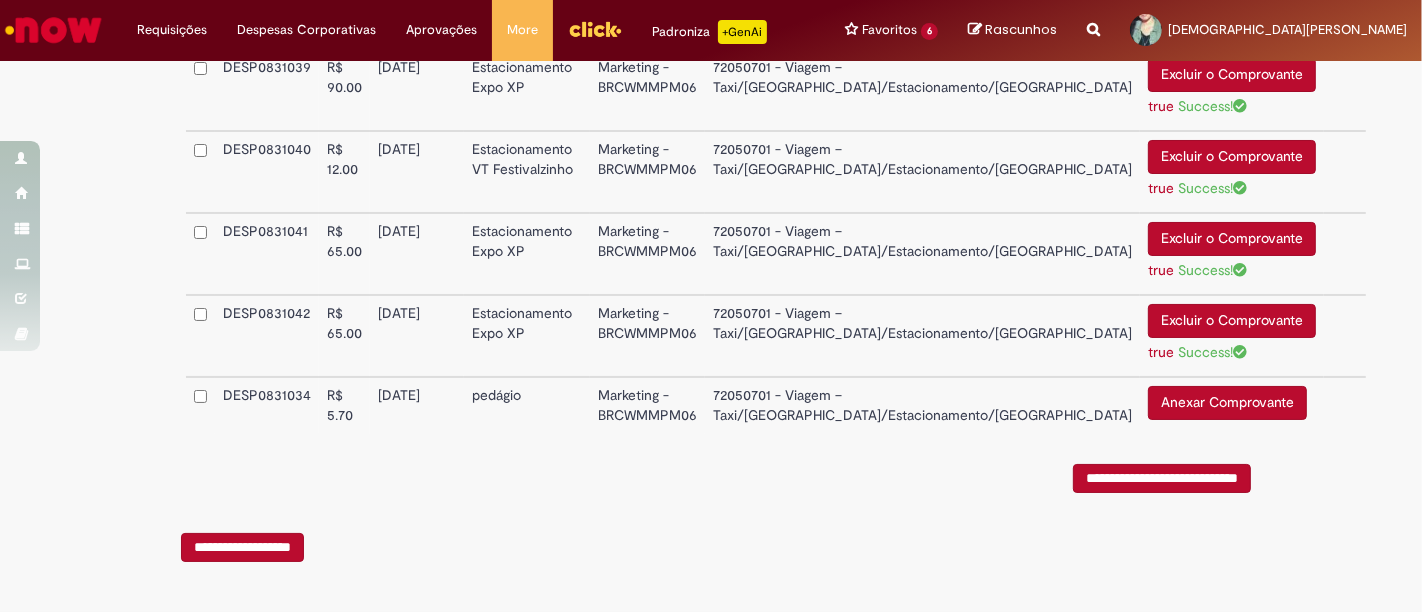 click on "**********" at bounding box center [1162, 478] 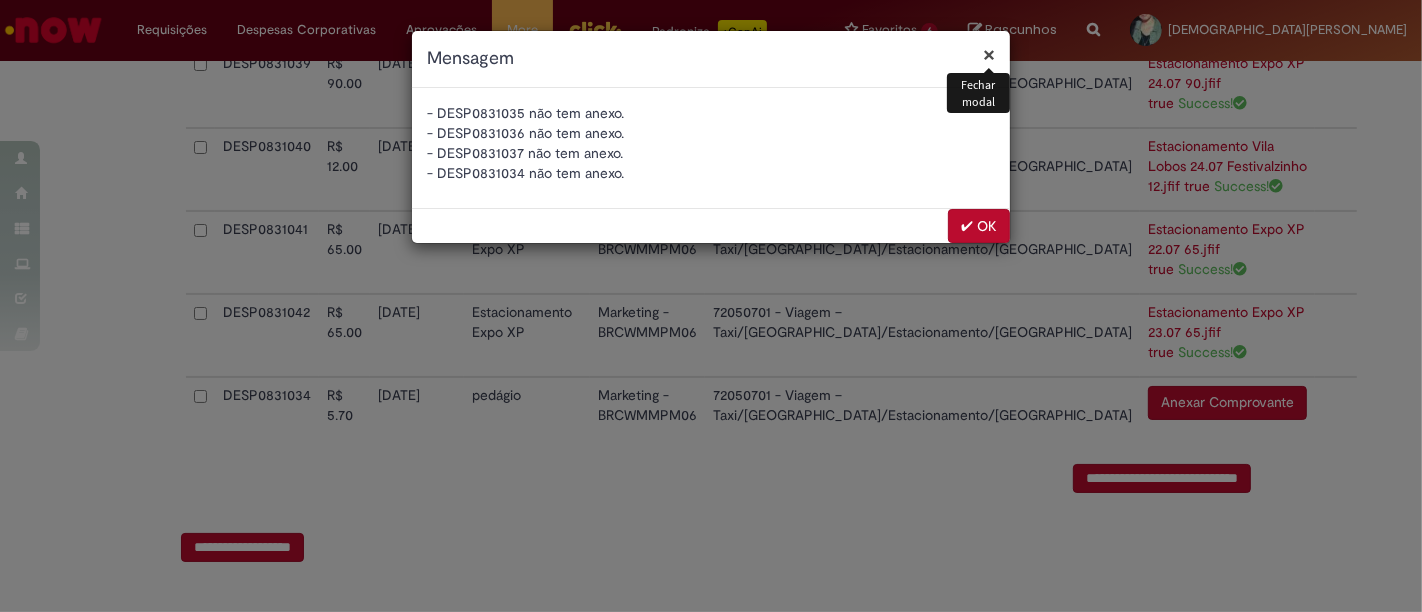 scroll, scrollTop: 0, scrollLeft: 0, axis: both 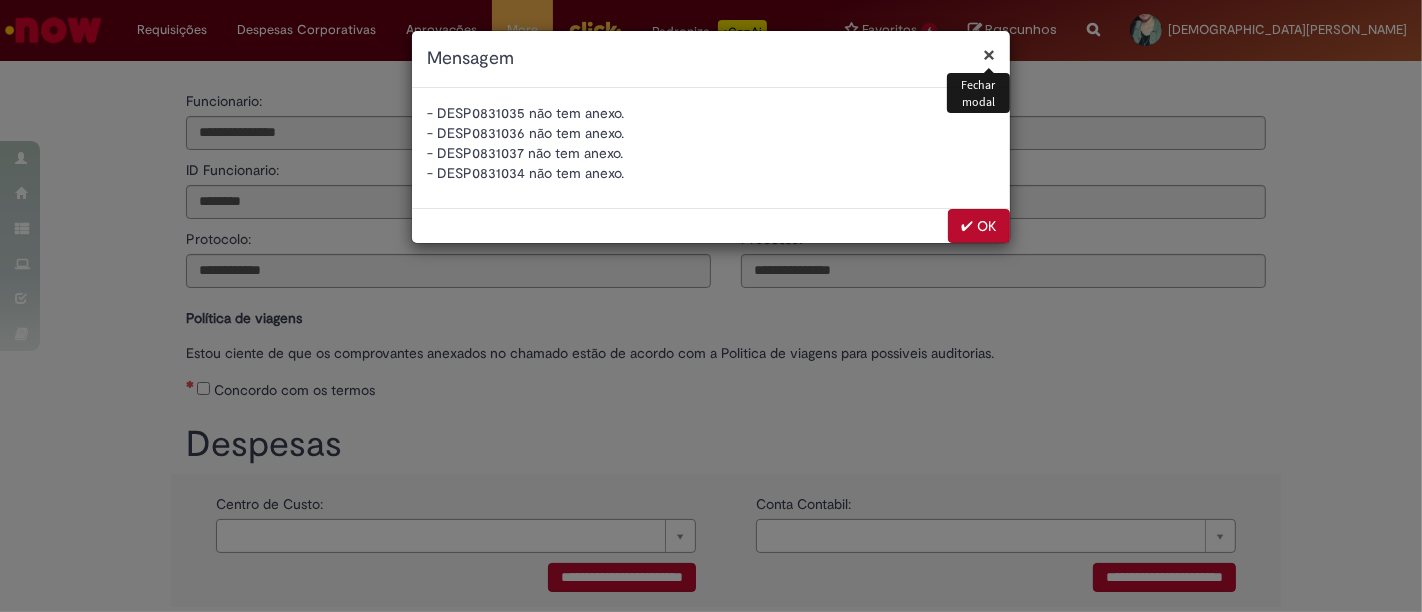 click on "✔ OK" at bounding box center (979, 226) 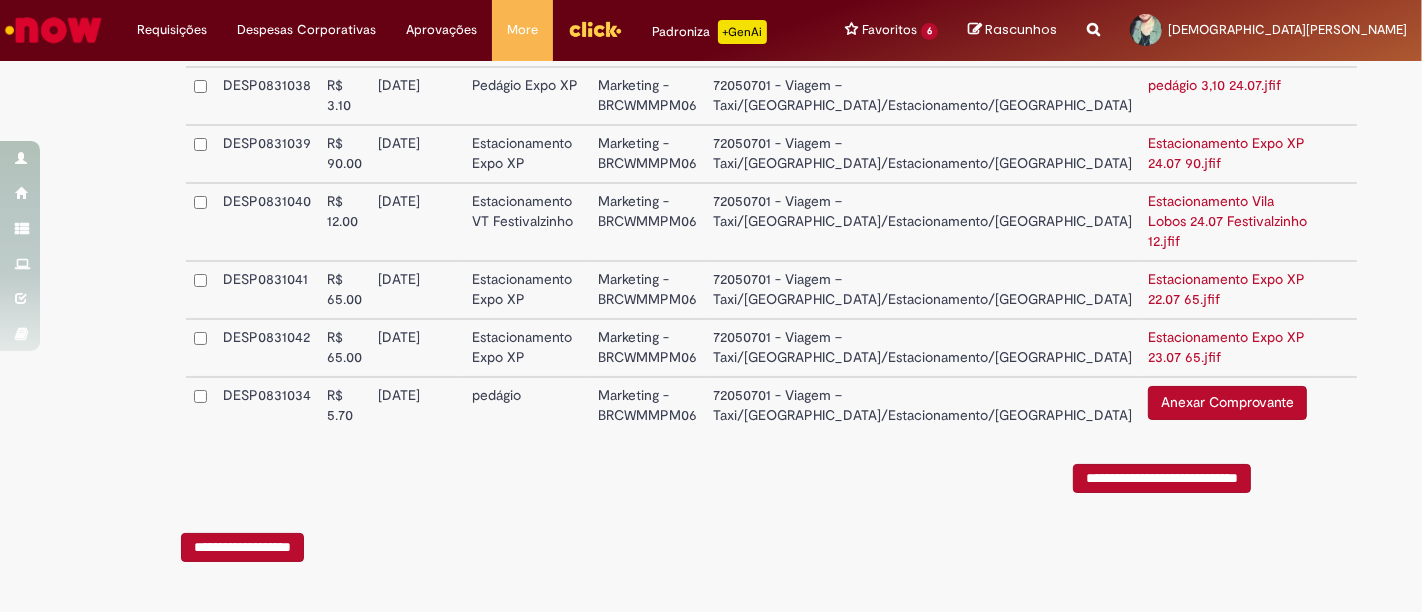scroll, scrollTop: 984, scrollLeft: 0, axis: vertical 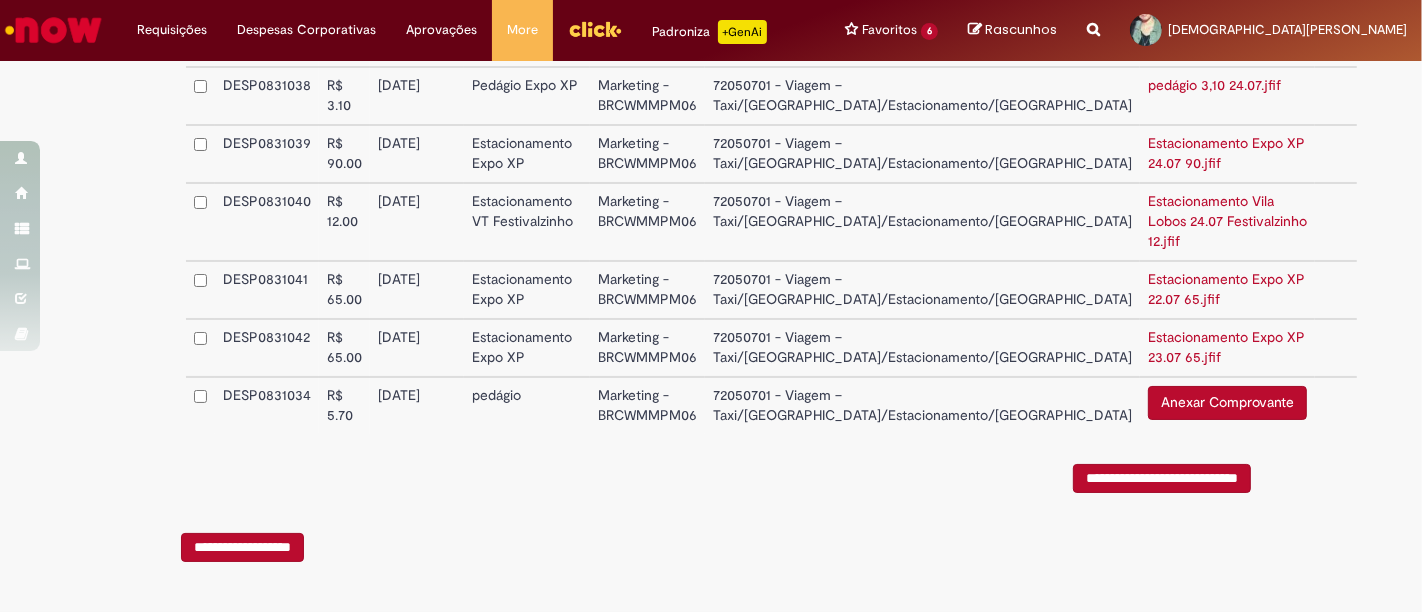 click on "**********" at bounding box center (1162, 478) 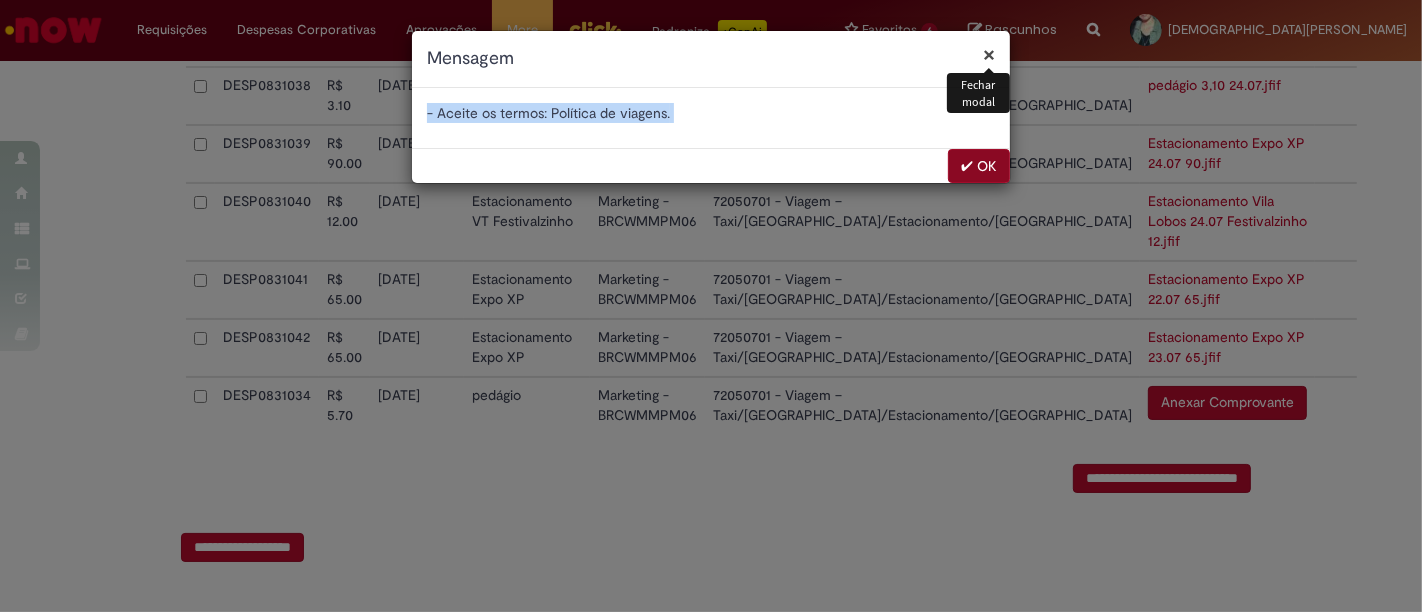 click on "× Fechar modal Mensagem - Aceite os termos: Política de viagens.  ✔ OK" at bounding box center [711, 107] 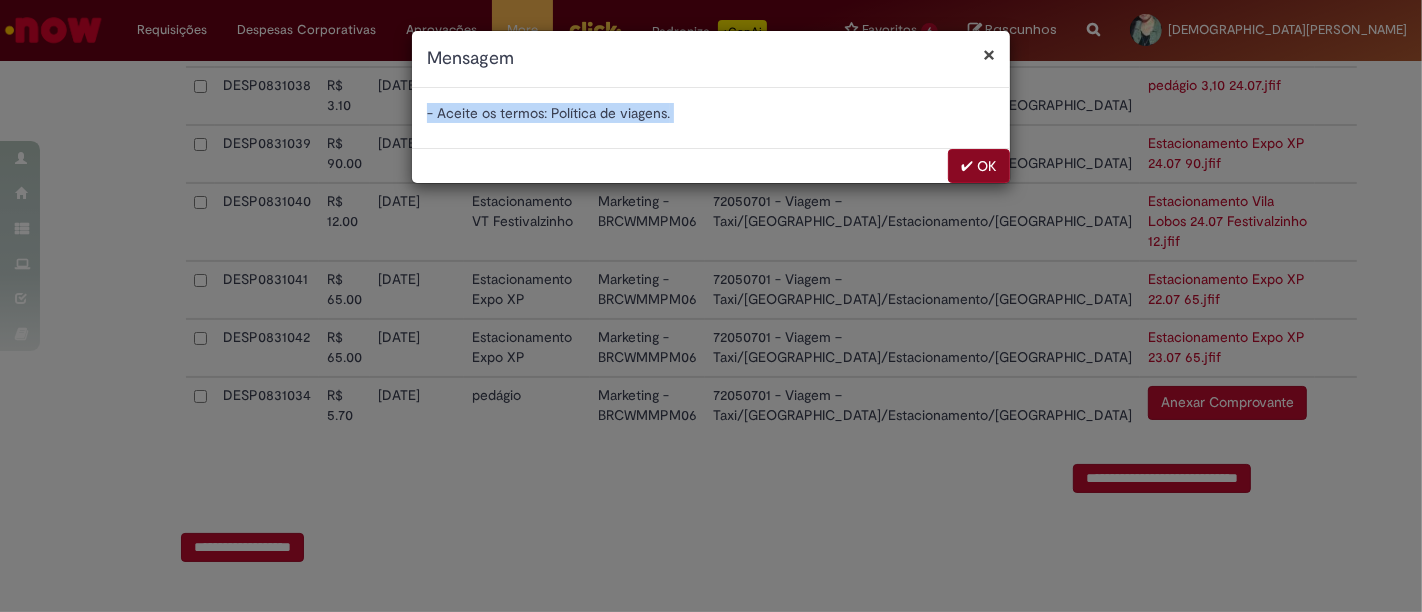 click on "✔ OK" at bounding box center (979, 166) 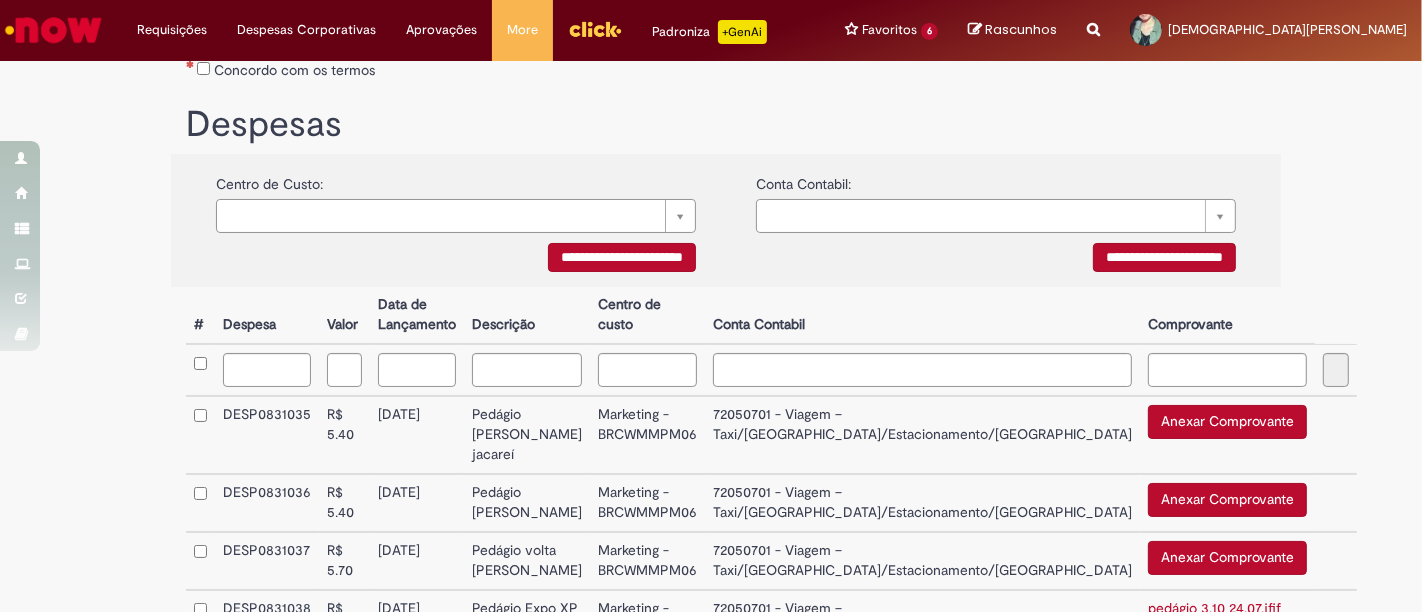 scroll, scrollTop: 317, scrollLeft: 0, axis: vertical 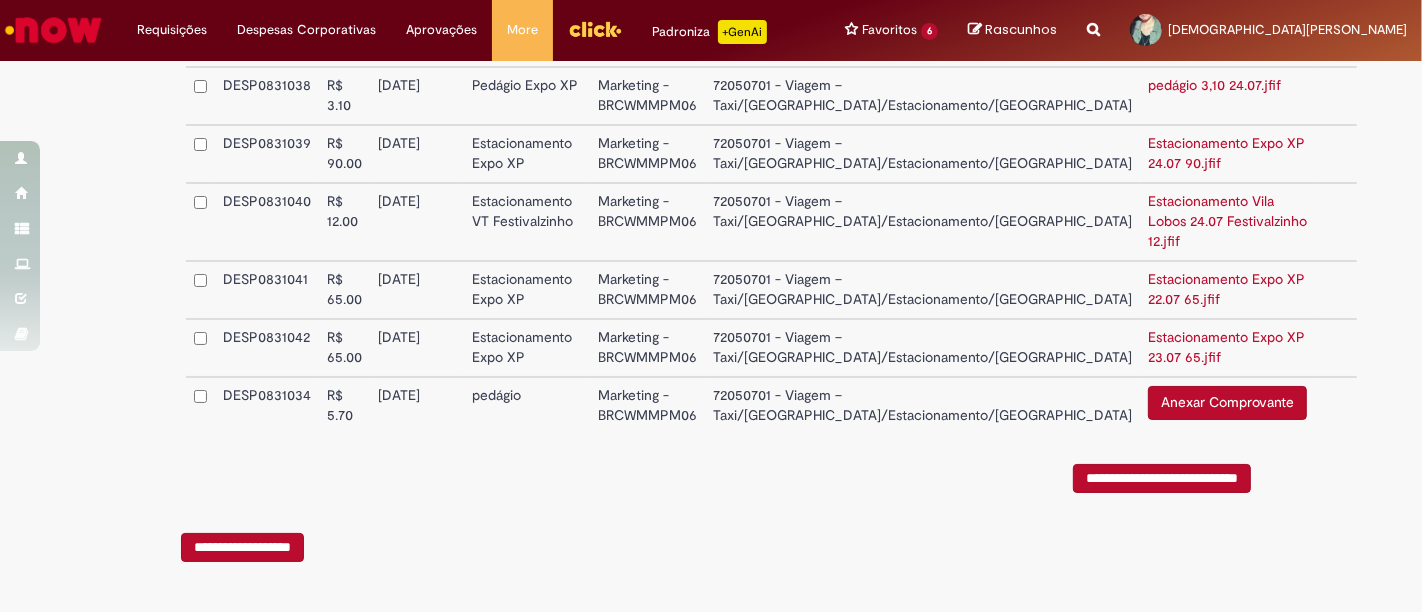 drag, startPoint x: 1162, startPoint y: 479, endPoint x: 1181, endPoint y: 483, distance: 19.416489 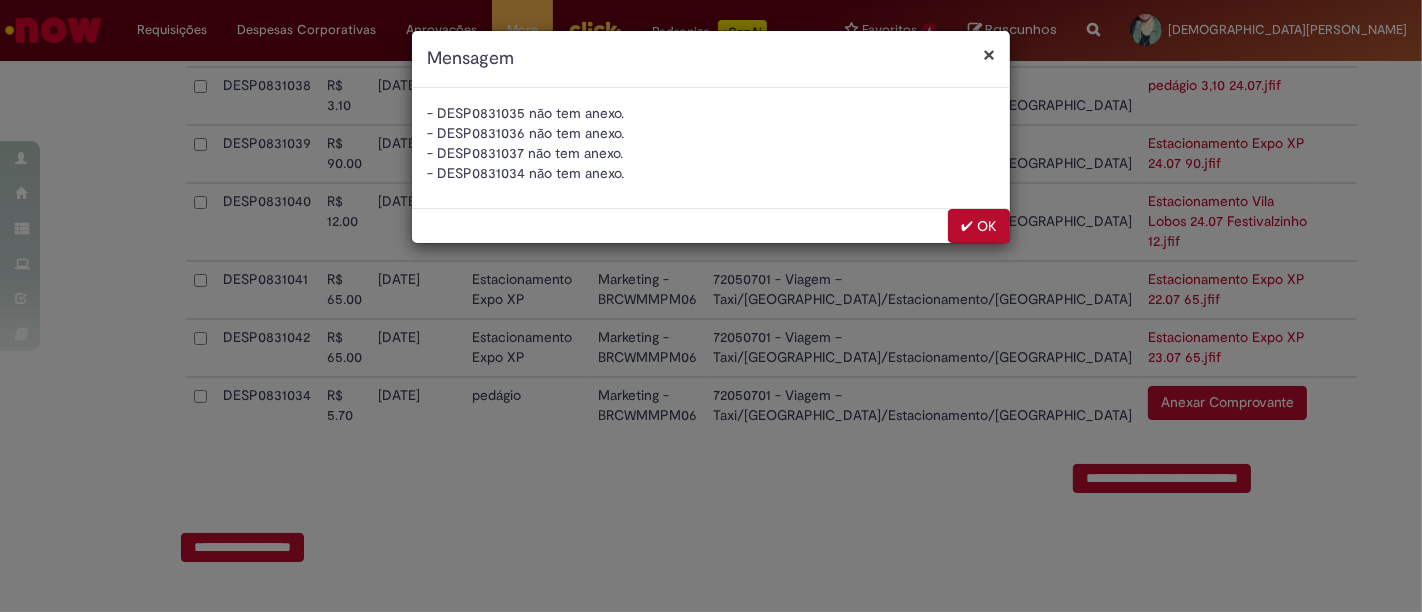 scroll, scrollTop: 0, scrollLeft: 0, axis: both 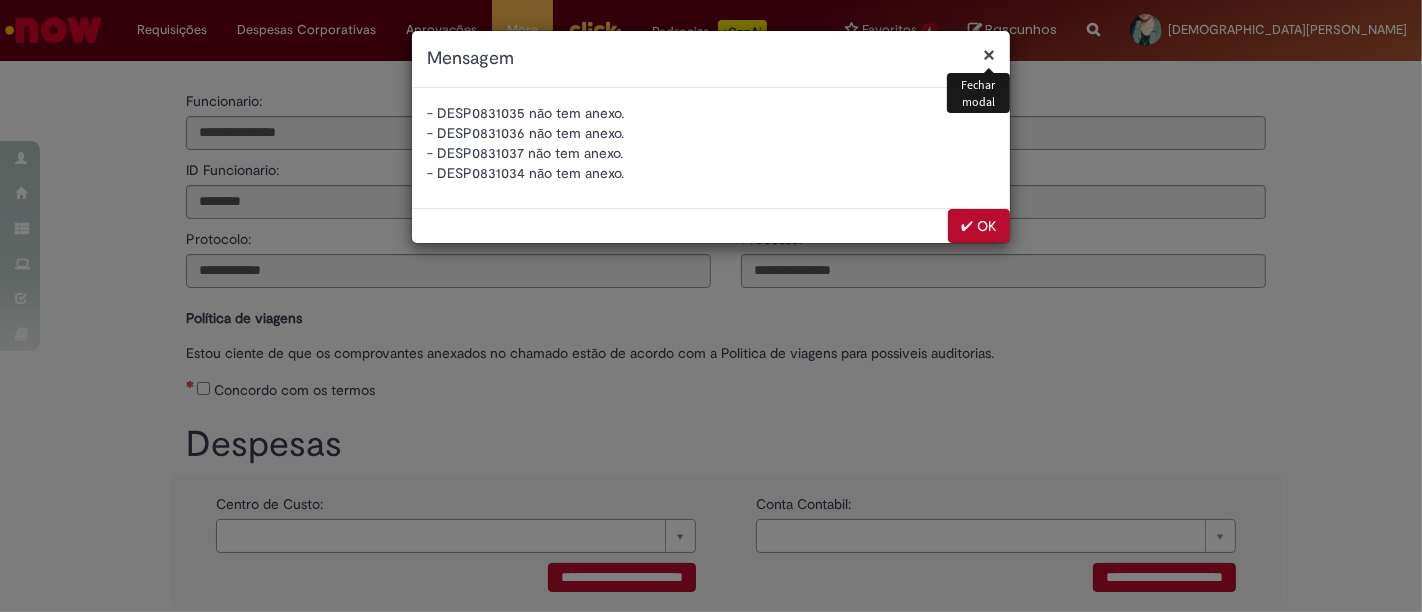 drag, startPoint x: 960, startPoint y: 224, endPoint x: 997, endPoint y: 232, distance: 37.85499 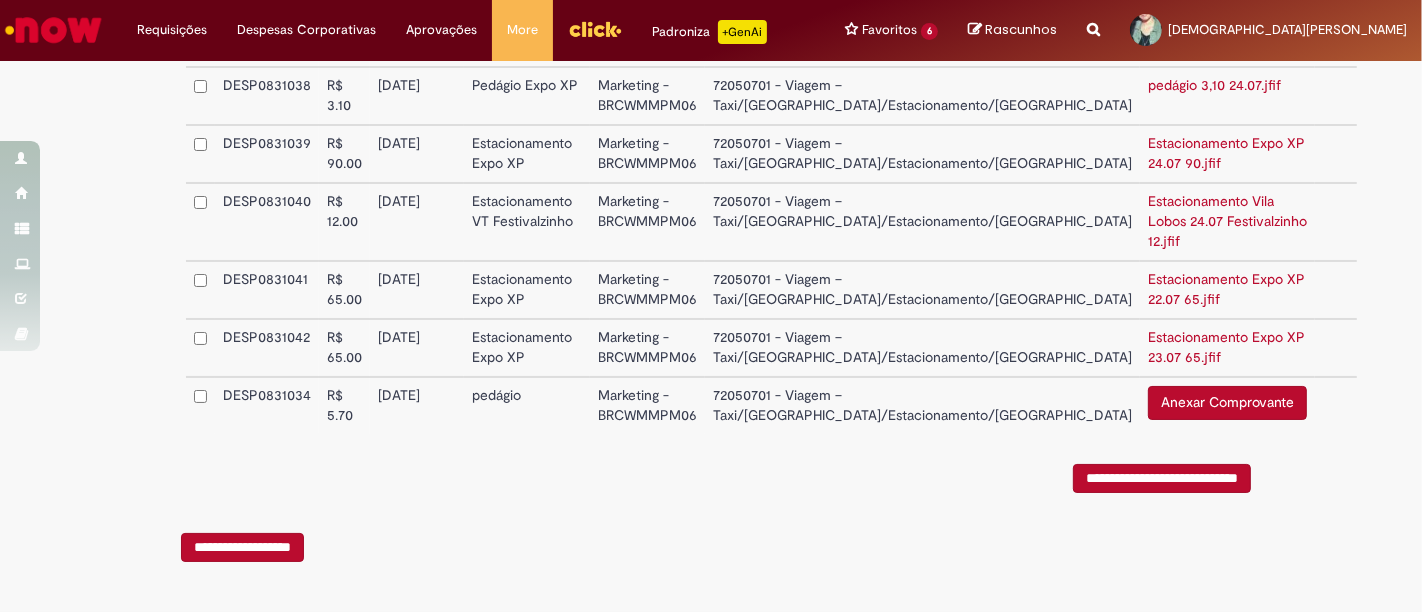 scroll, scrollTop: 762, scrollLeft: 0, axis: vertical 